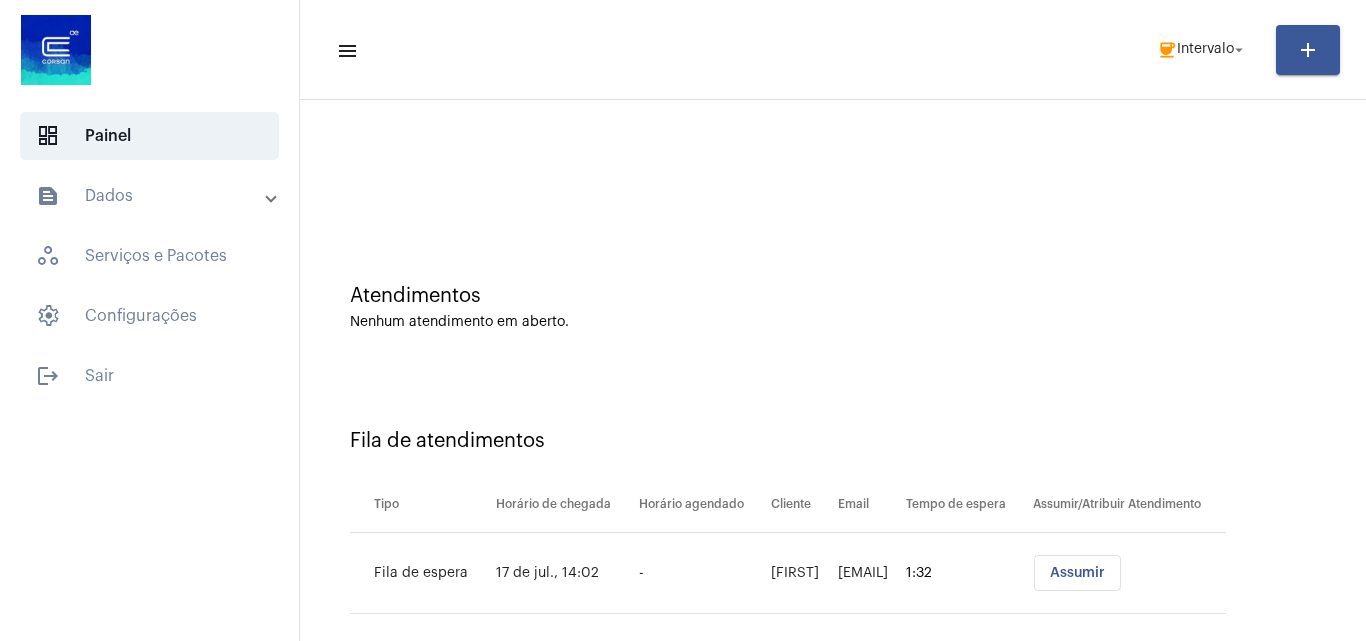scroll, scrollTop: 0, scrollLeft: 0, axis: both 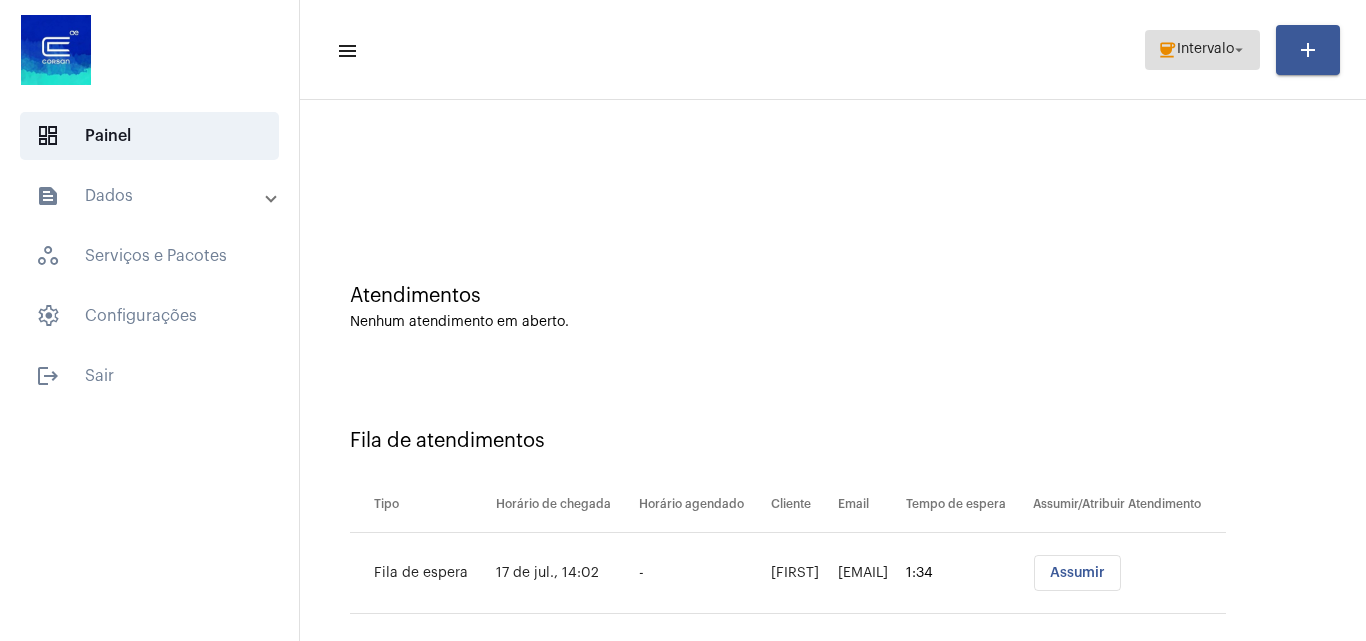 click on "Intervalo" 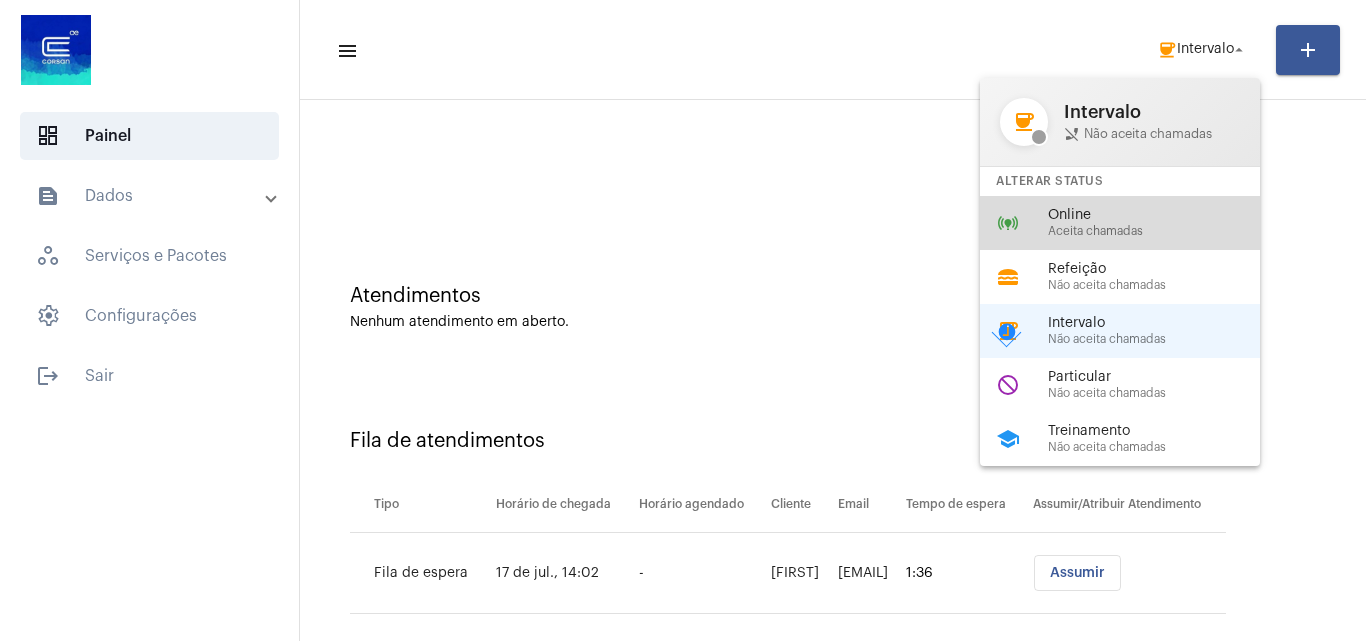 click on "Aceita chamadas" at bounding box center [1162, 231] 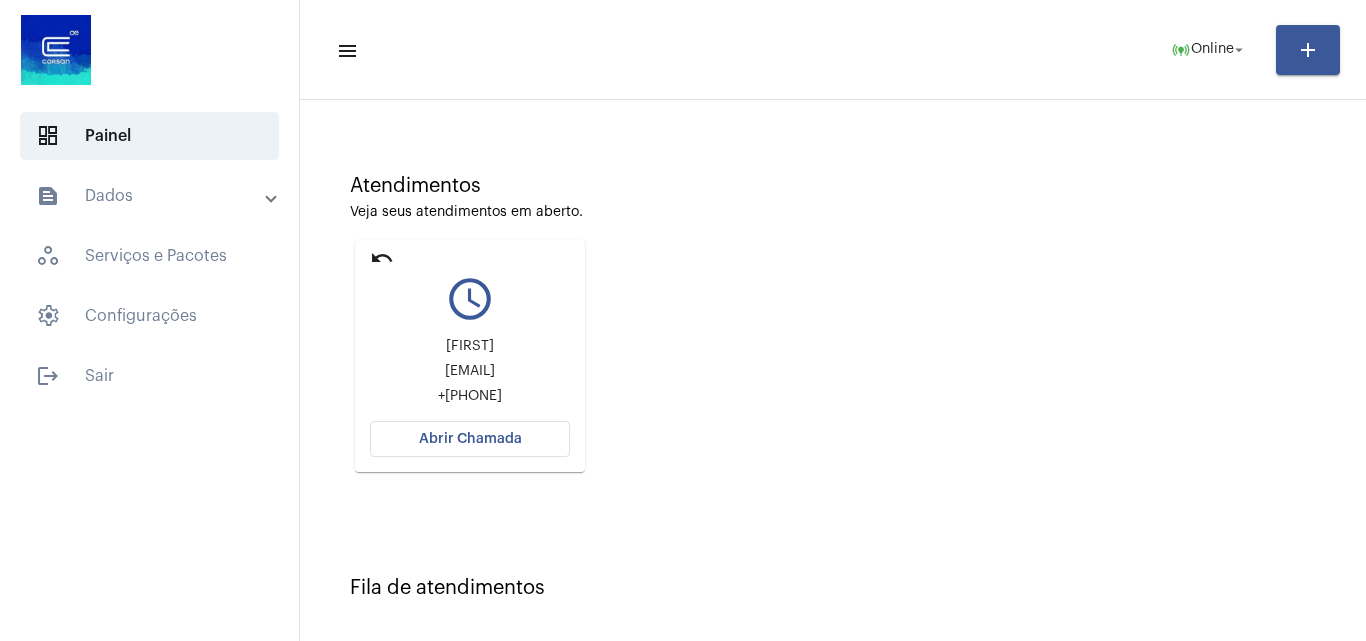 scroll, scrollTop: 200, scrollLeft: 0, axis: vertical 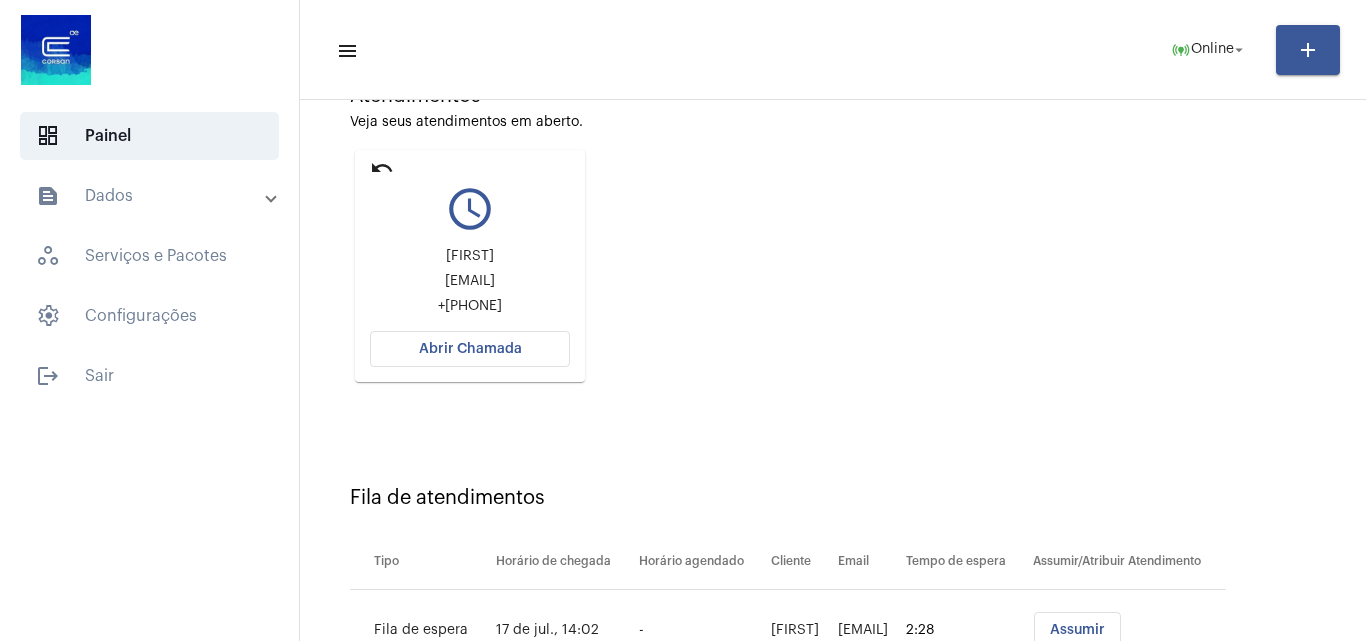 click on "Abrir Chamada" 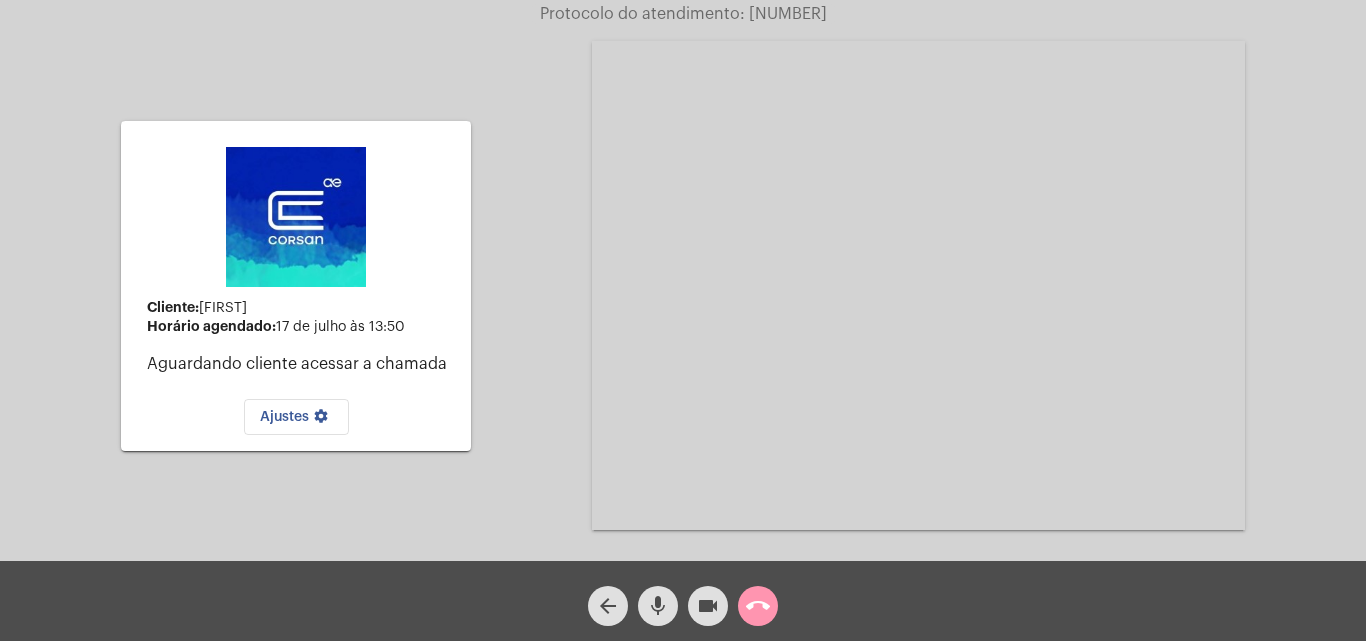 click on "videocam" 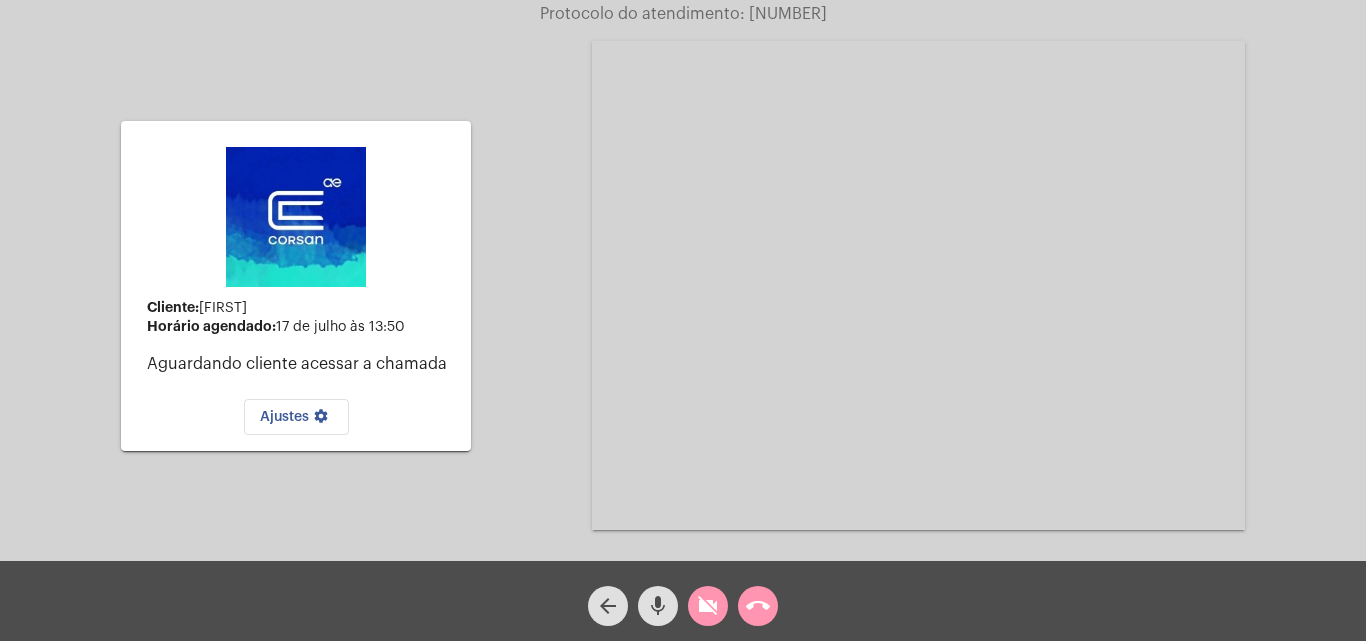 click on "mic" 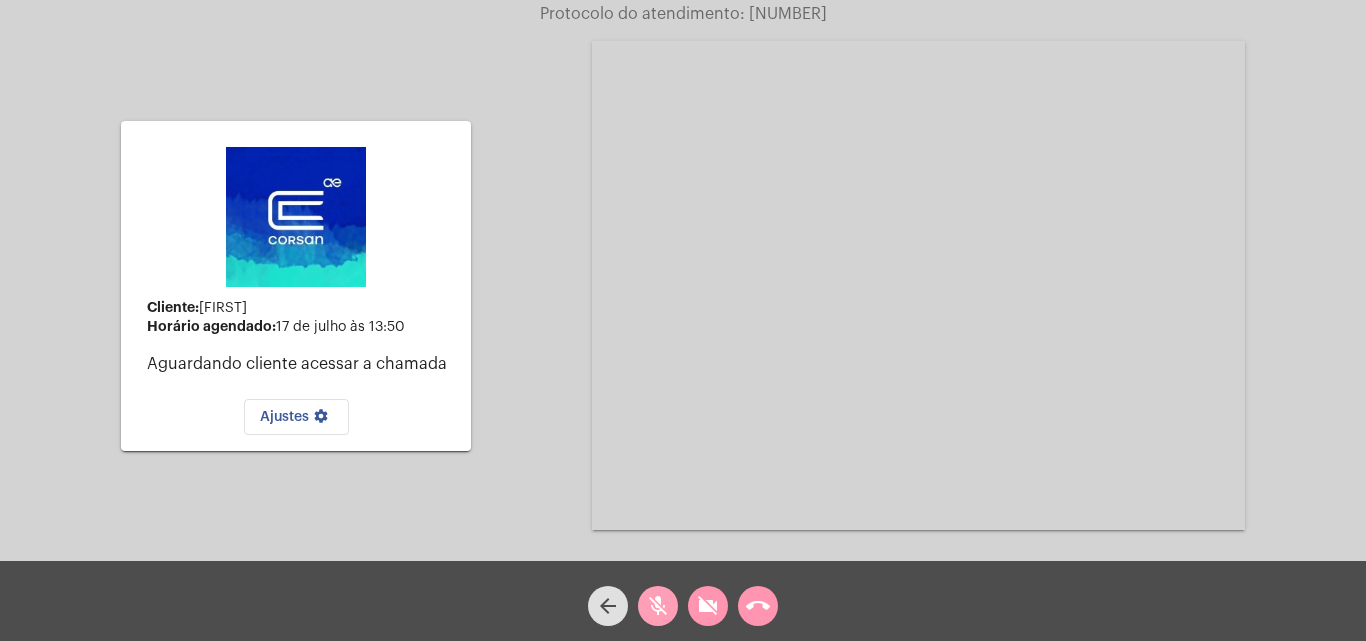 click on "mic_off" 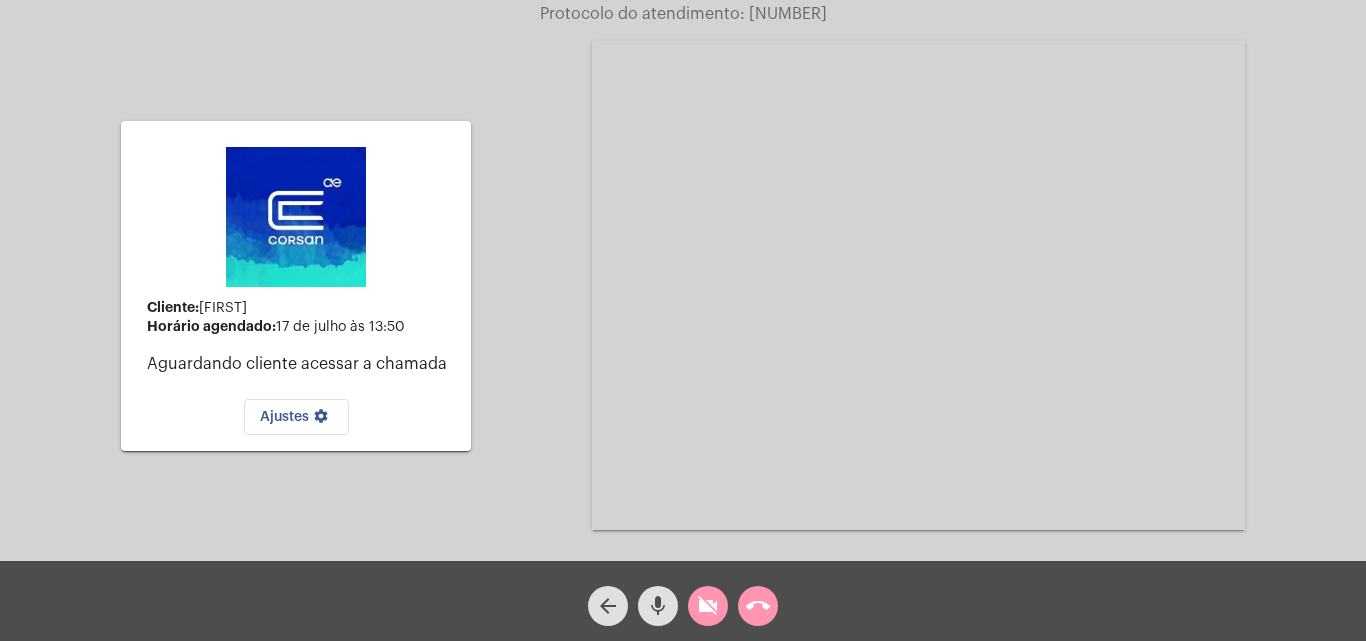 click on "videocam_off" 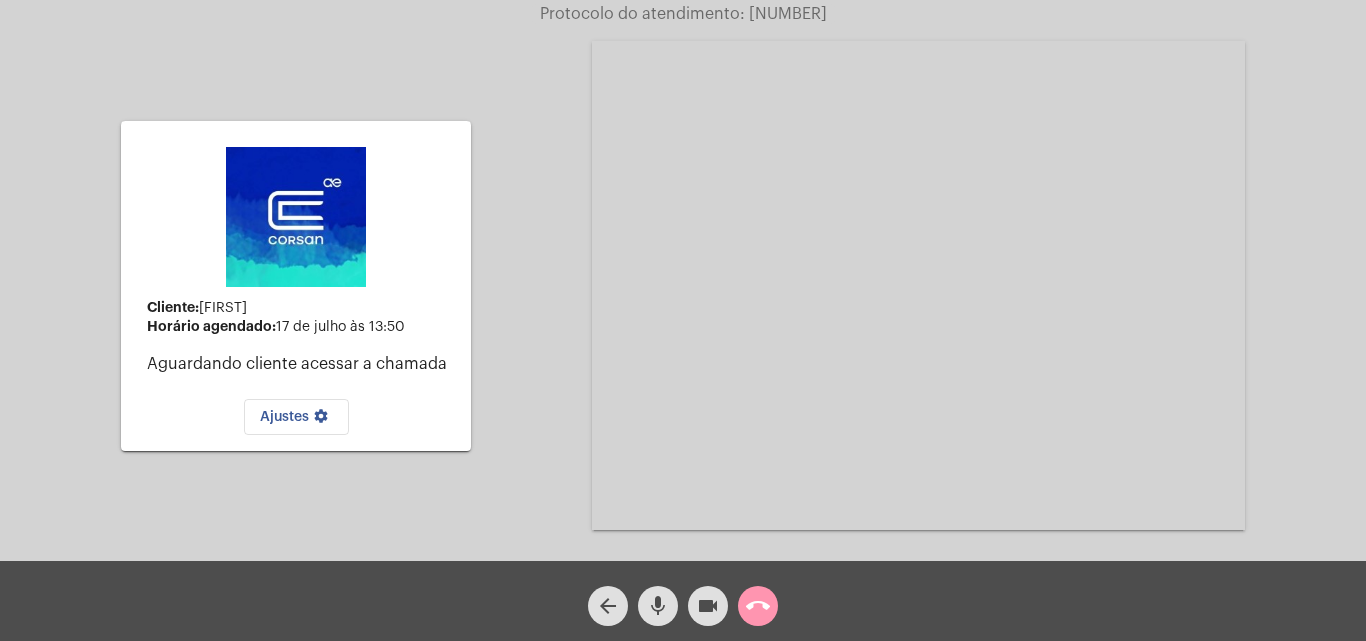 click on "videocam" 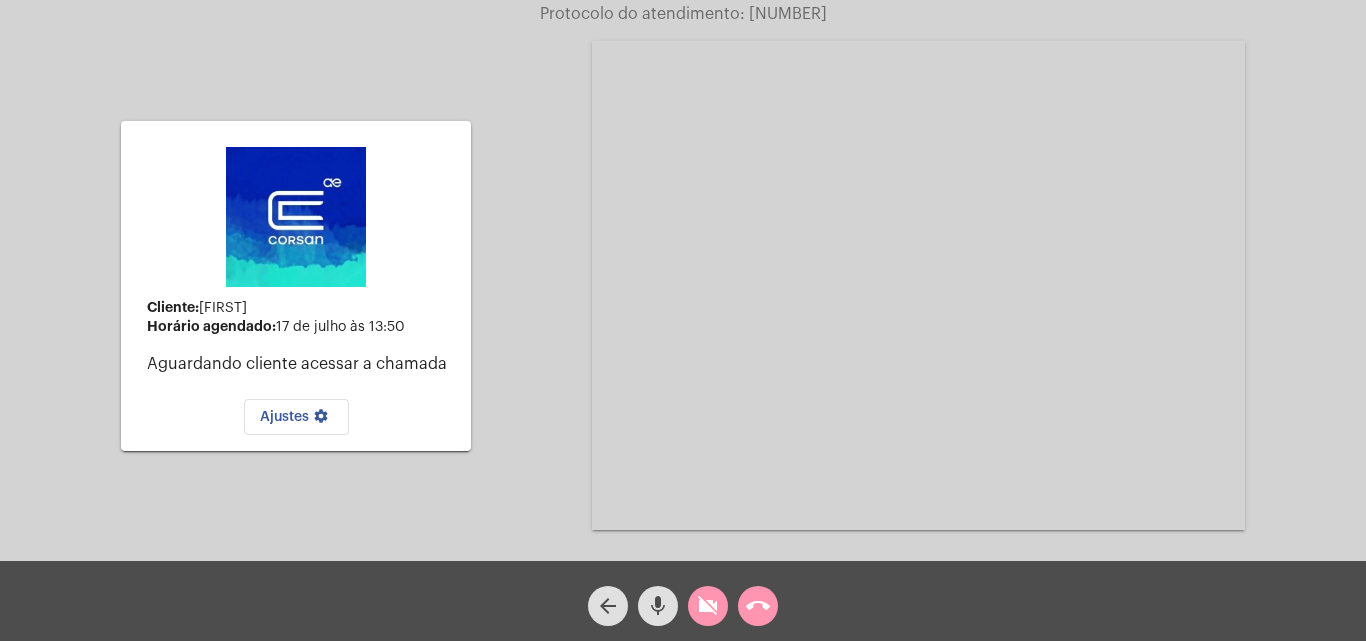 click on "mic" 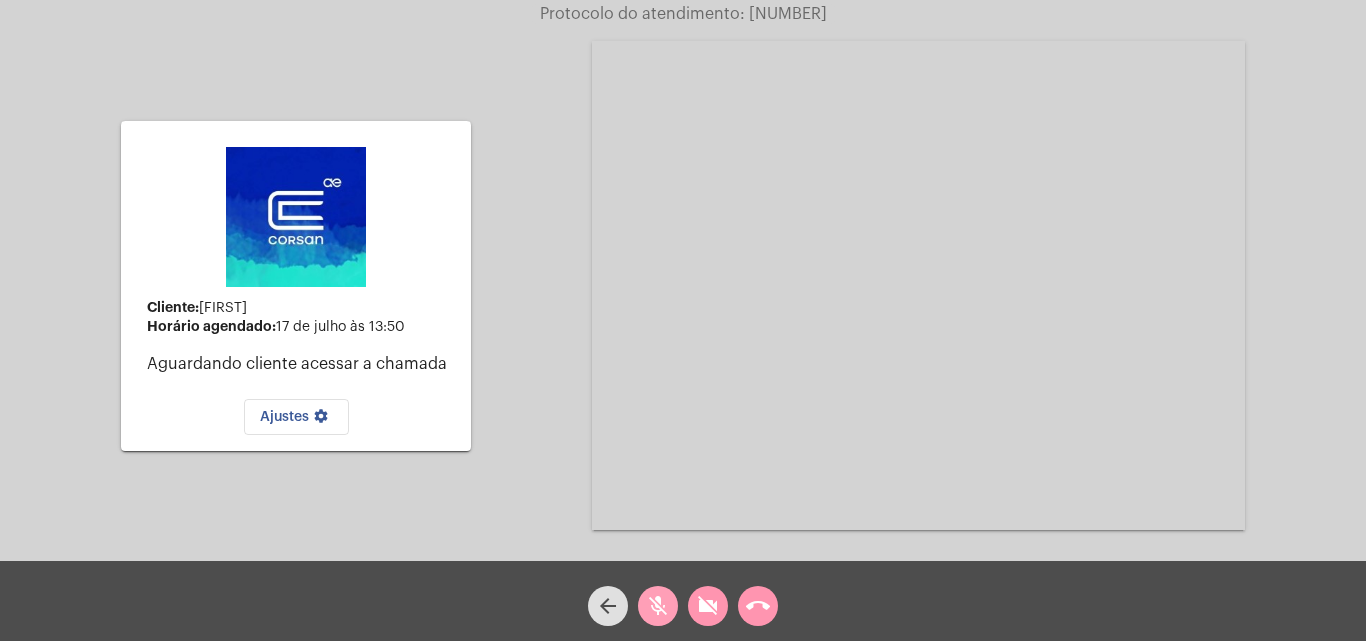 click on "mic_off" 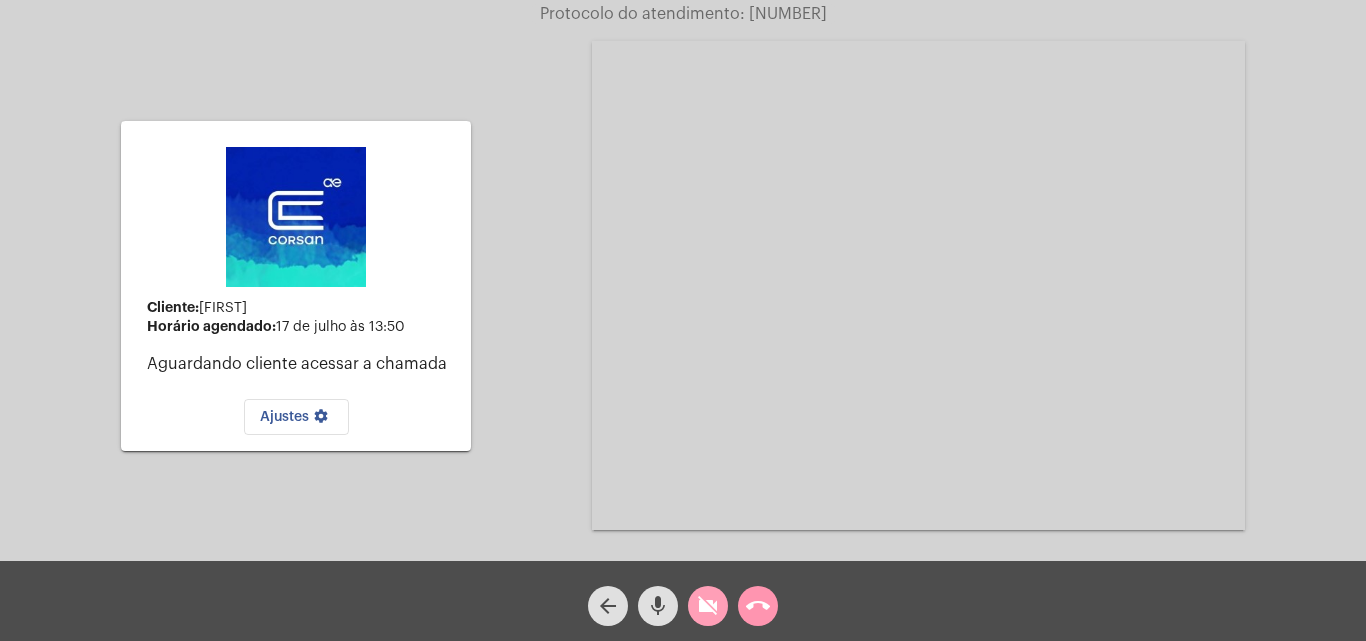 click on "videocam_off" 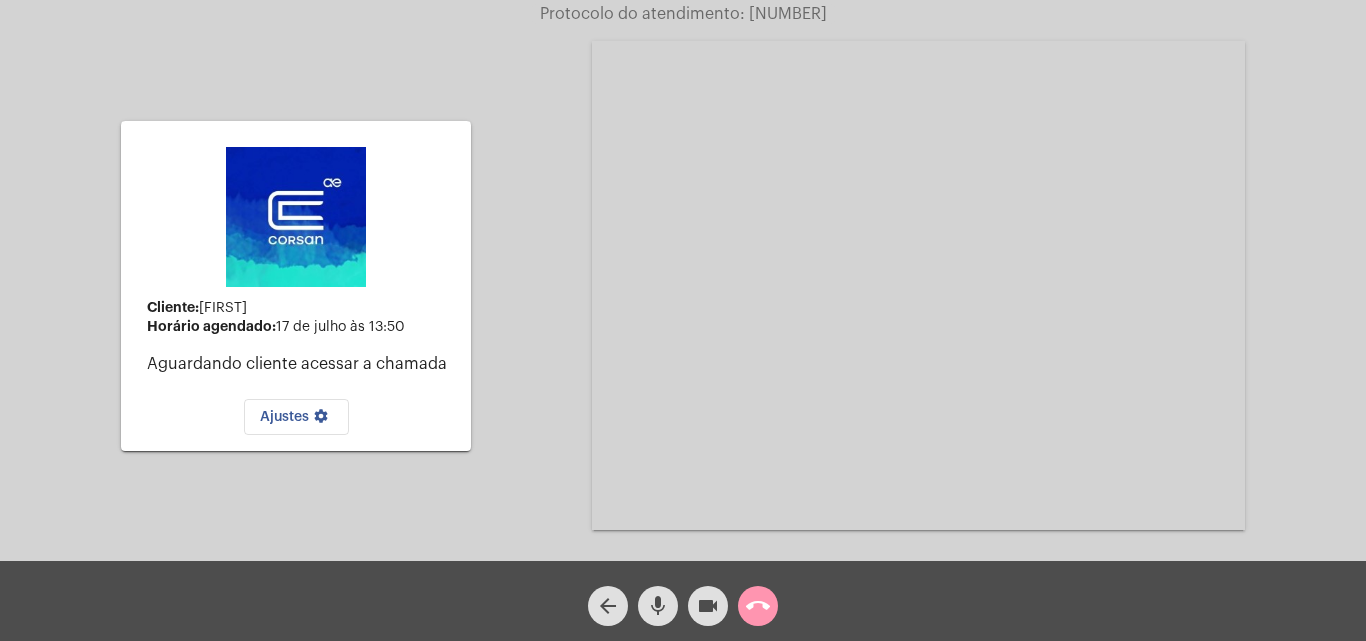 click on "call_end" 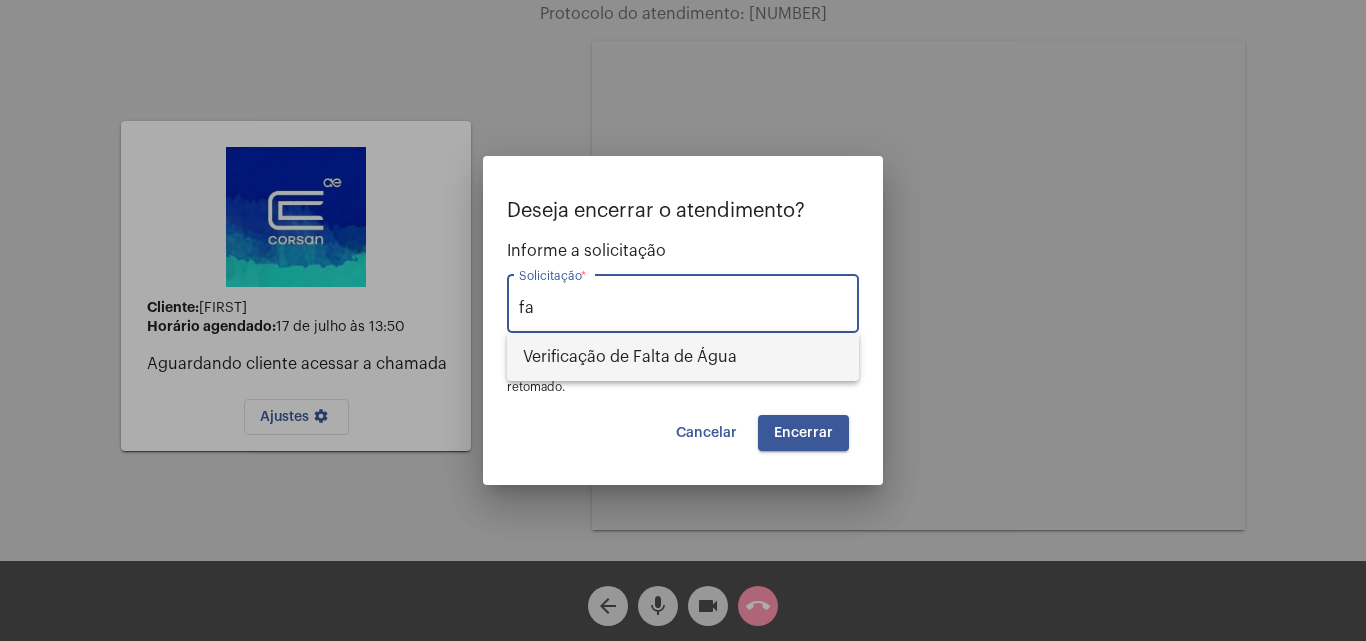 type on "f" 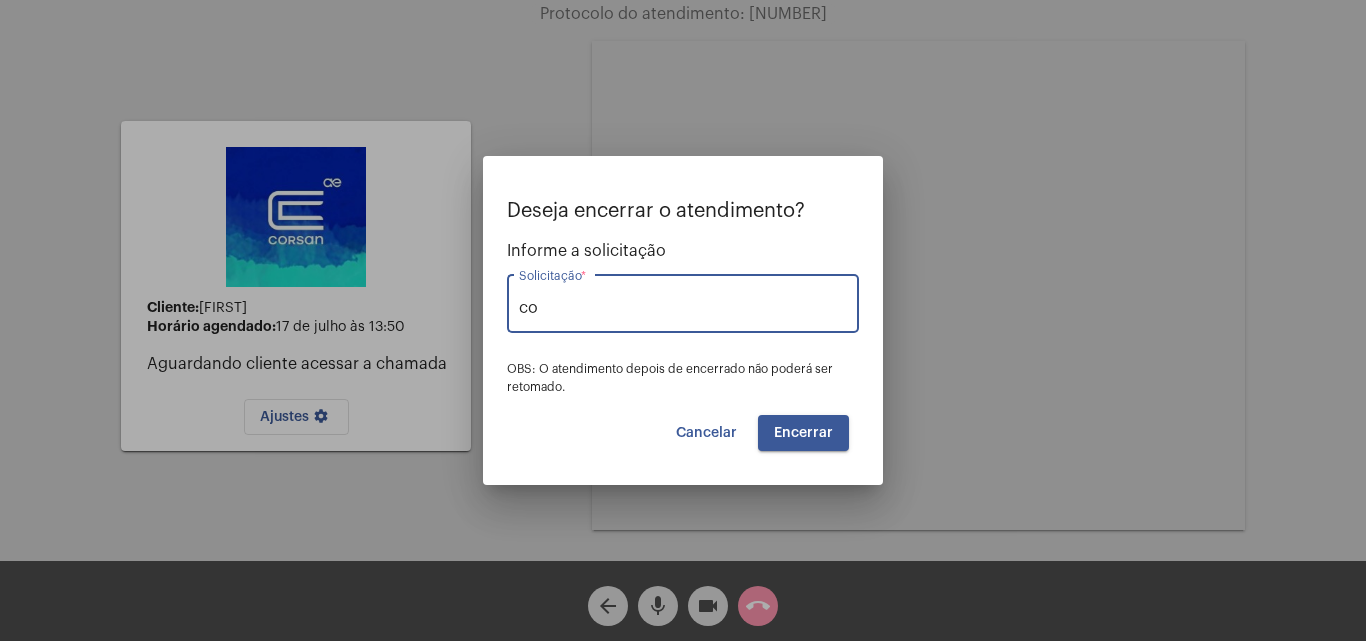 type on "c" 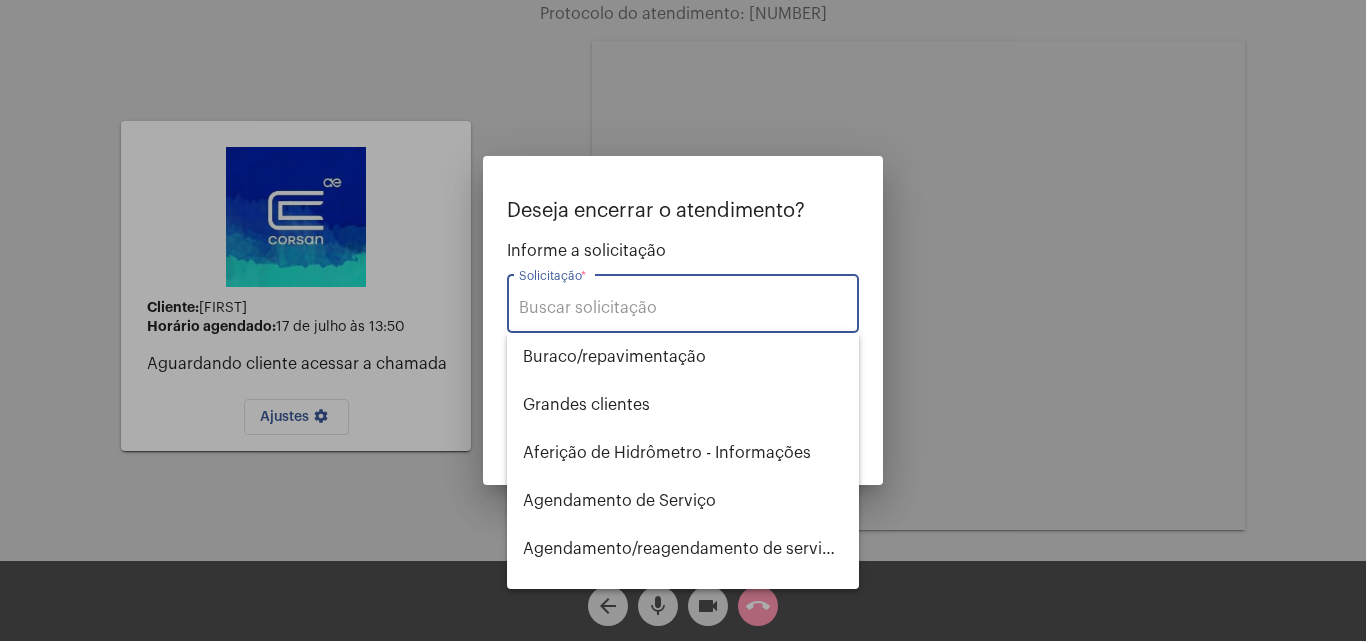 type on "f" 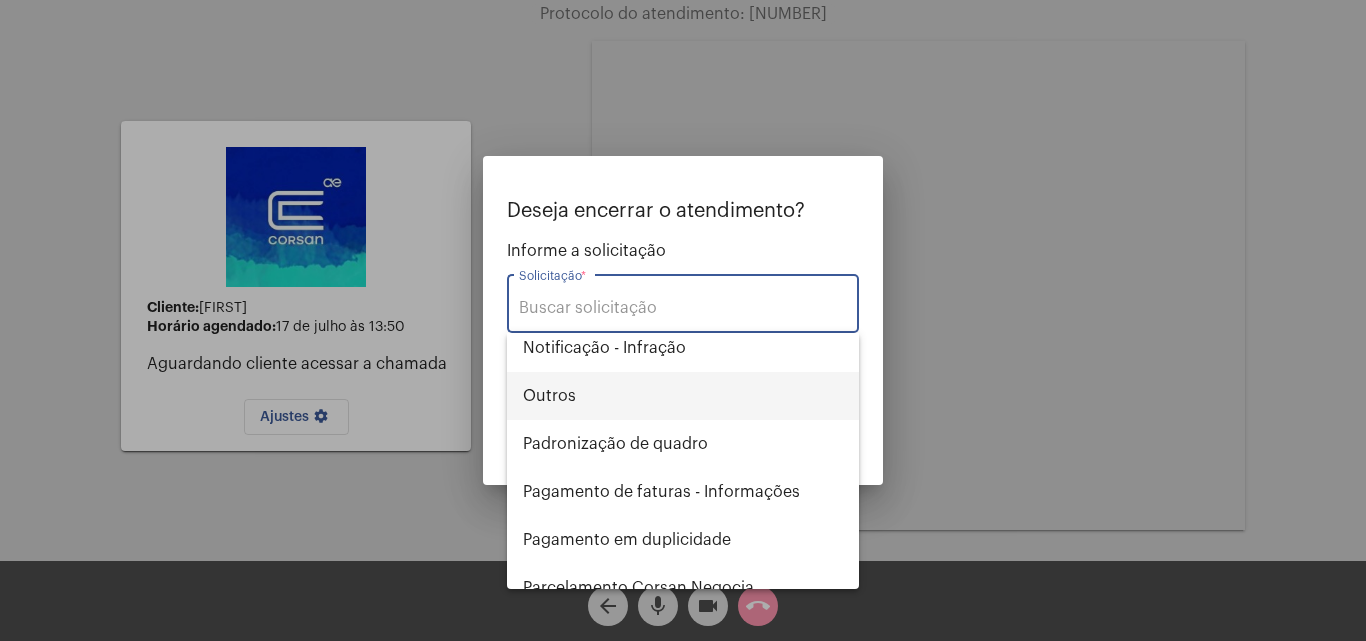 scroll, scrollTop: 1300, scrollLeft: 0, axis: vertical 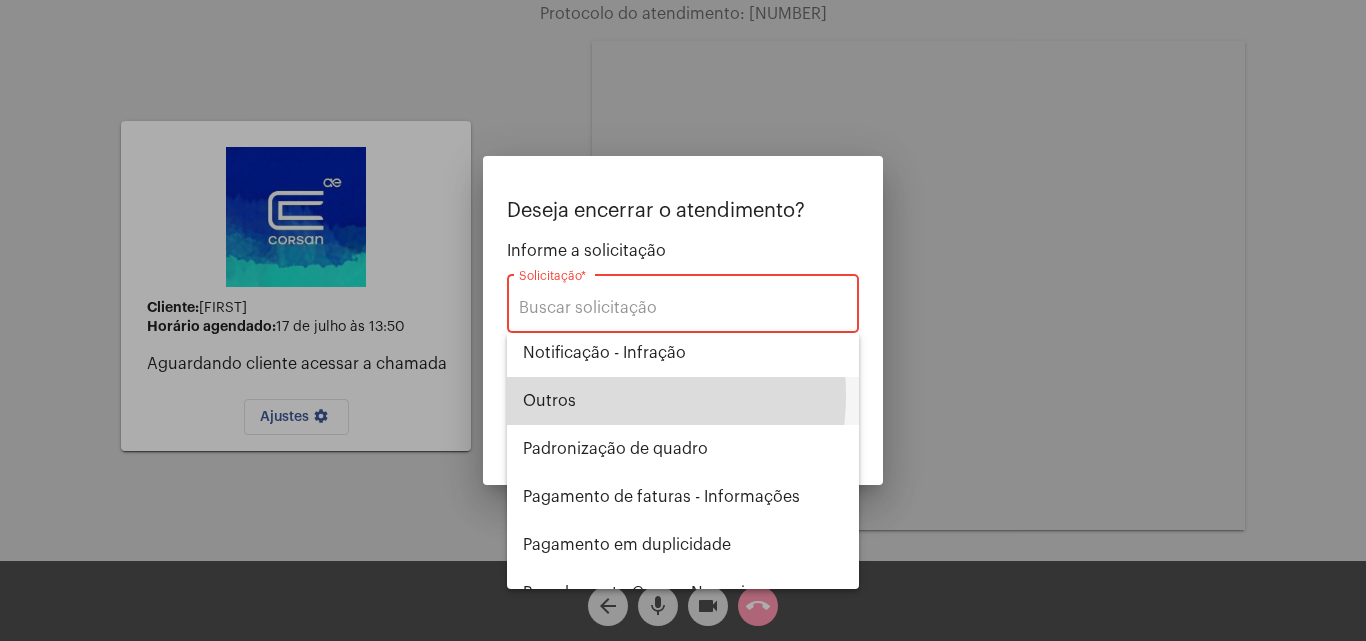 click on "Outros" at bounding box center (683, 401) 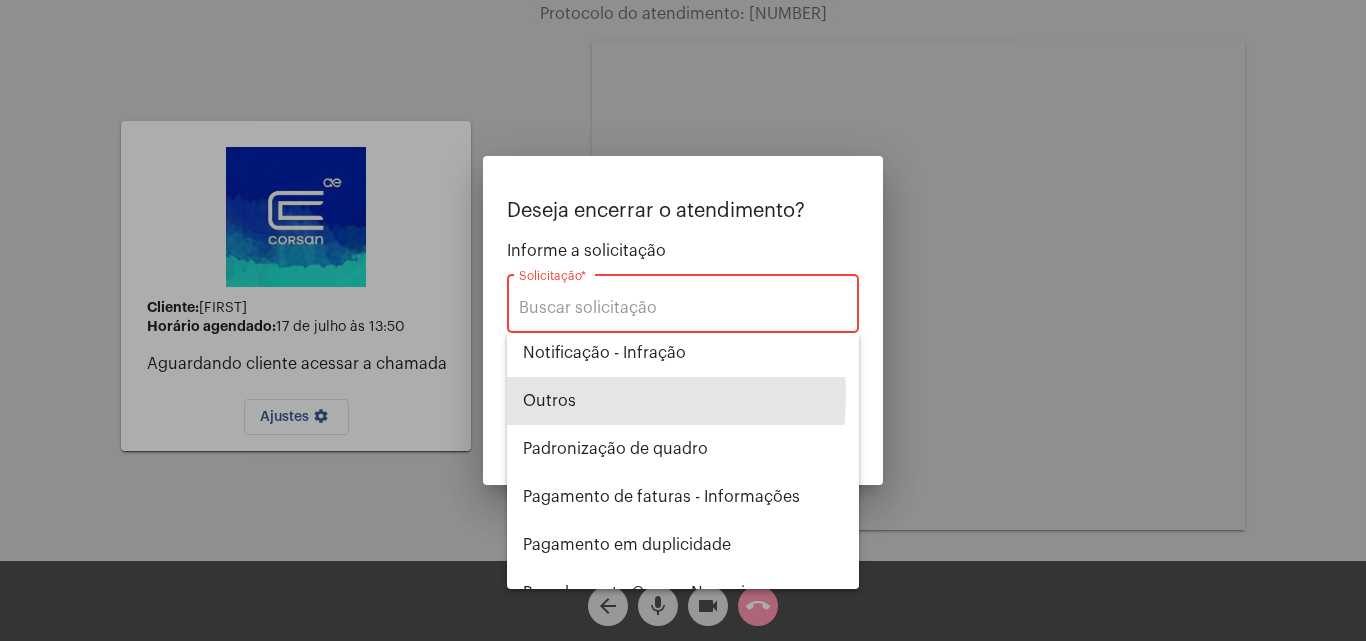 type on "Outros" 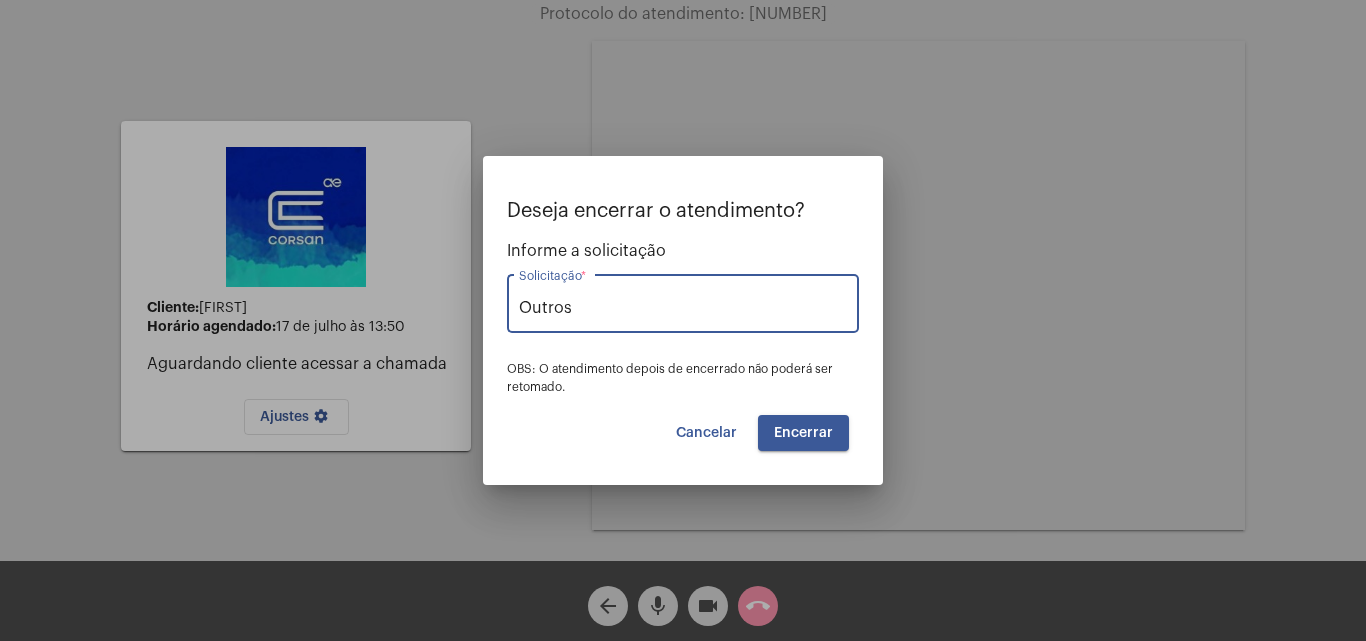 click on "Encerrar" at bounding box center (803, 433) 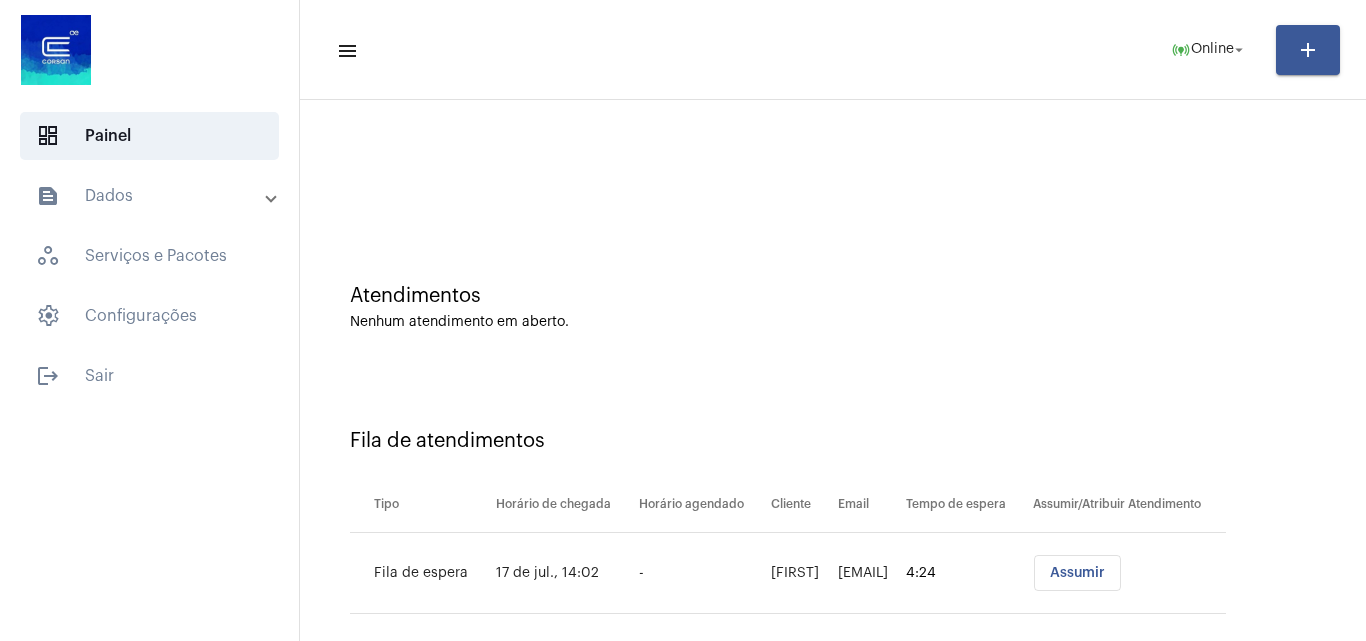 scroll, scrollTop: 27, scrollLeft: 0, axis: vertical 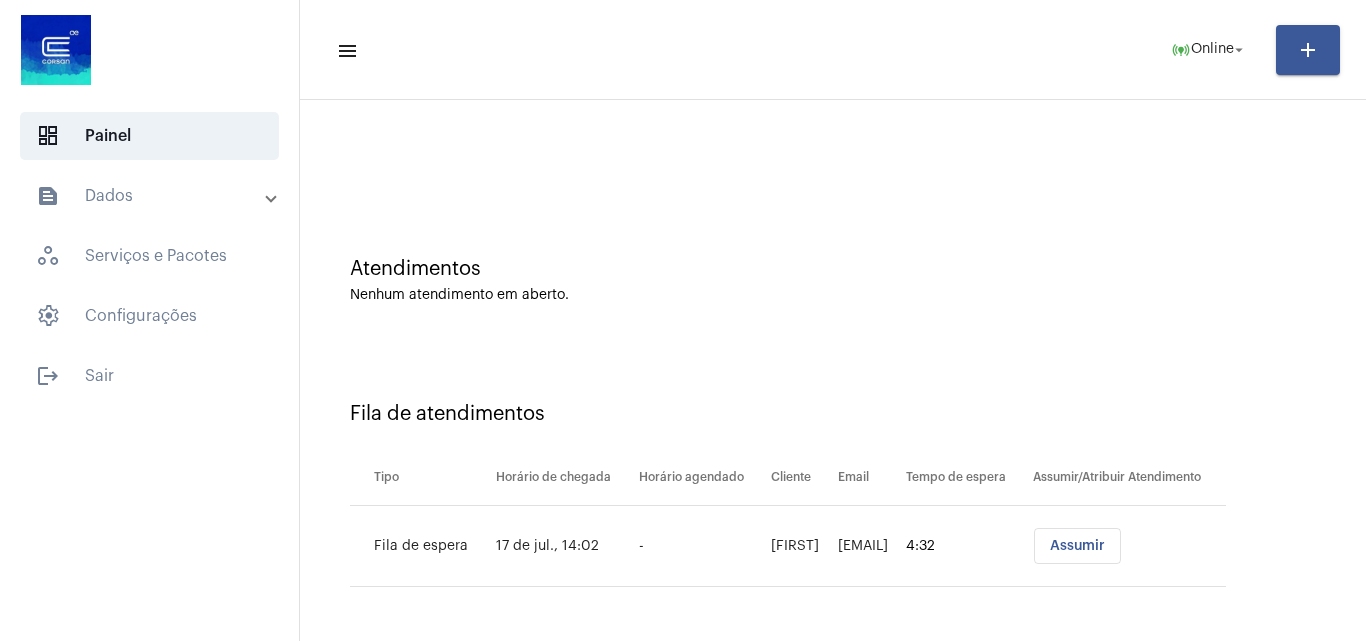 click on "Assumir" at bounding box center (1077, 546) 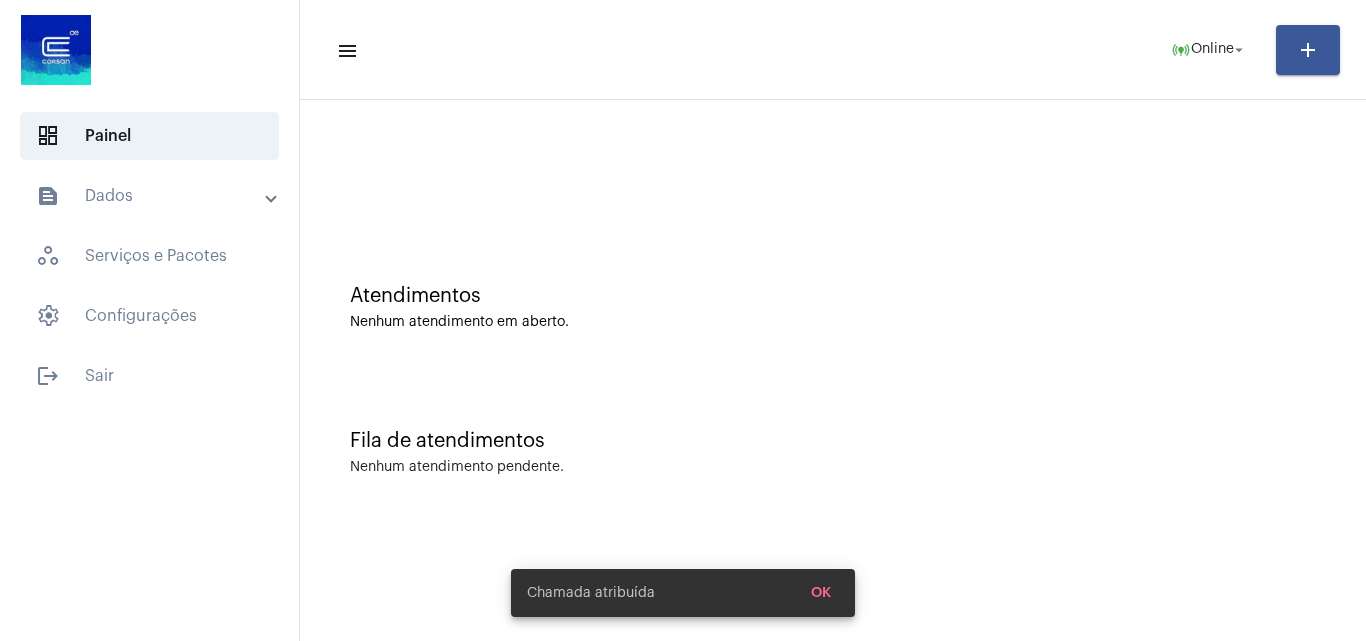 scroll, scrollTop: 0, scrollLeft: 0, axis: both 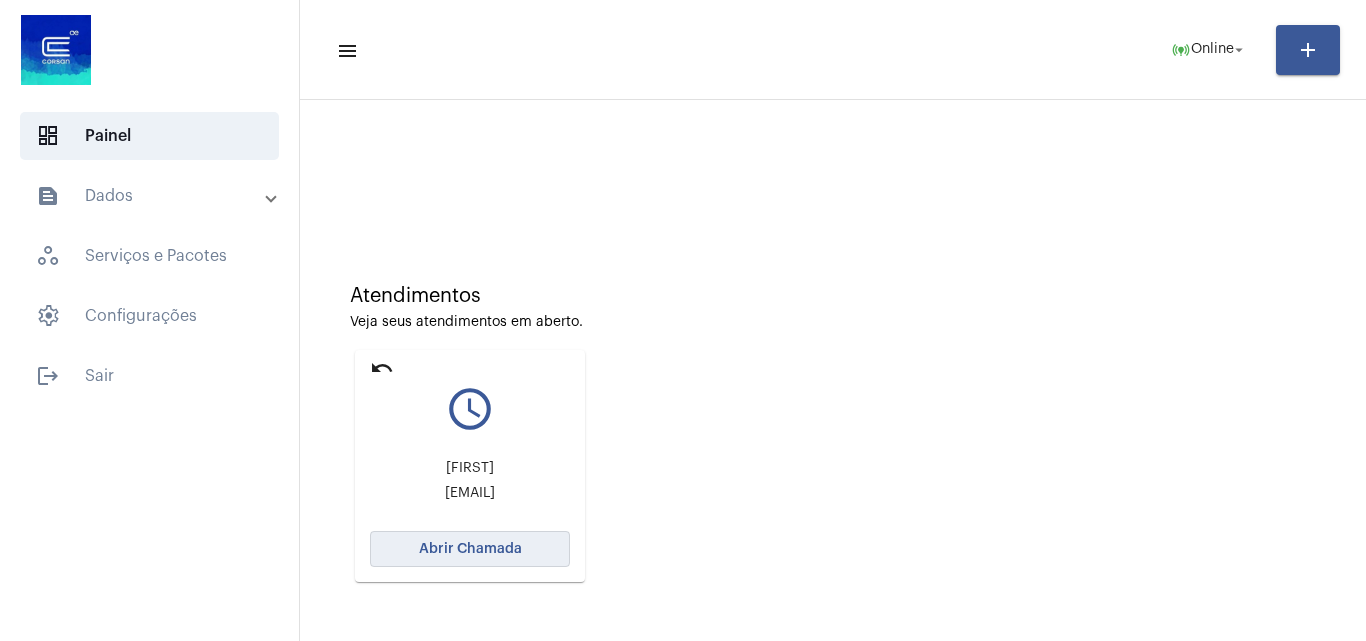 click on "Abrir Chamada" 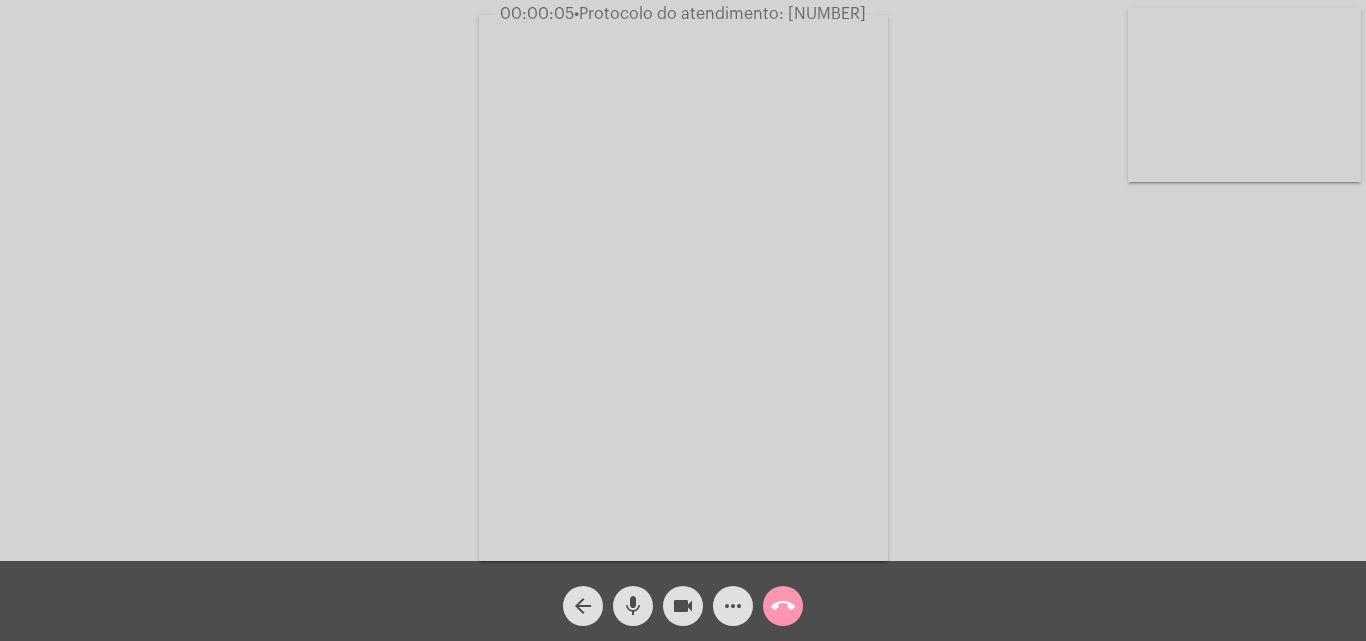 click at bounding box center (683, 288) 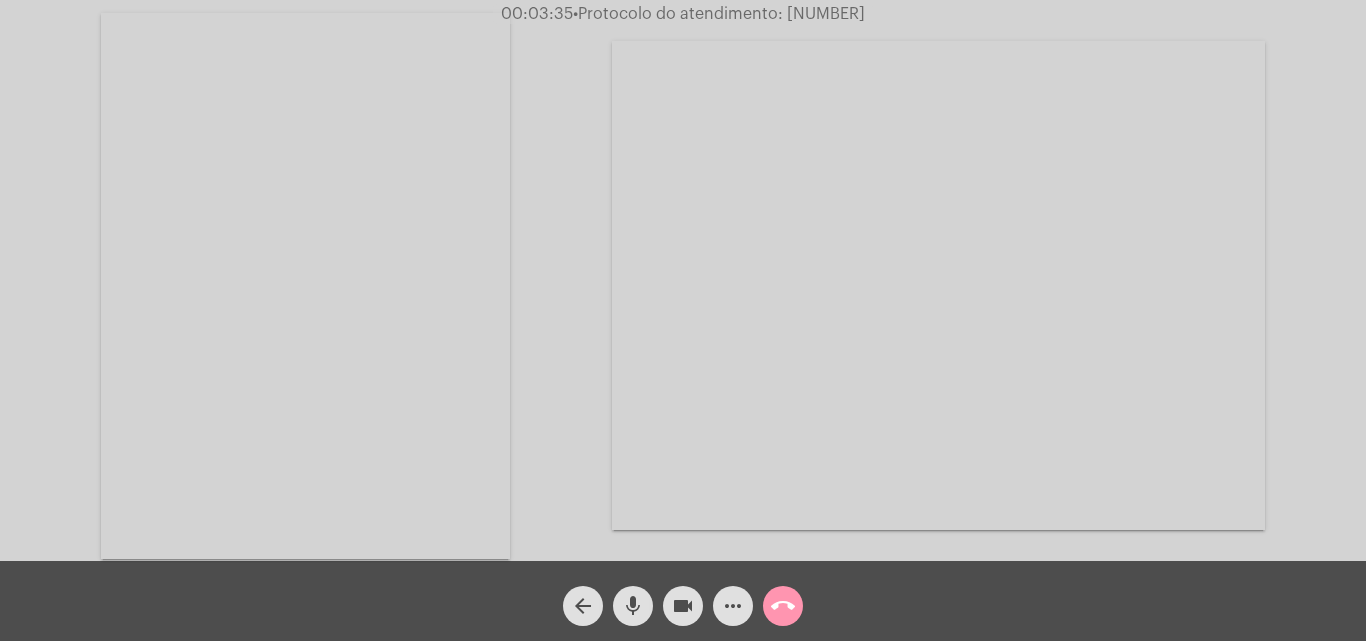 click on "mic" 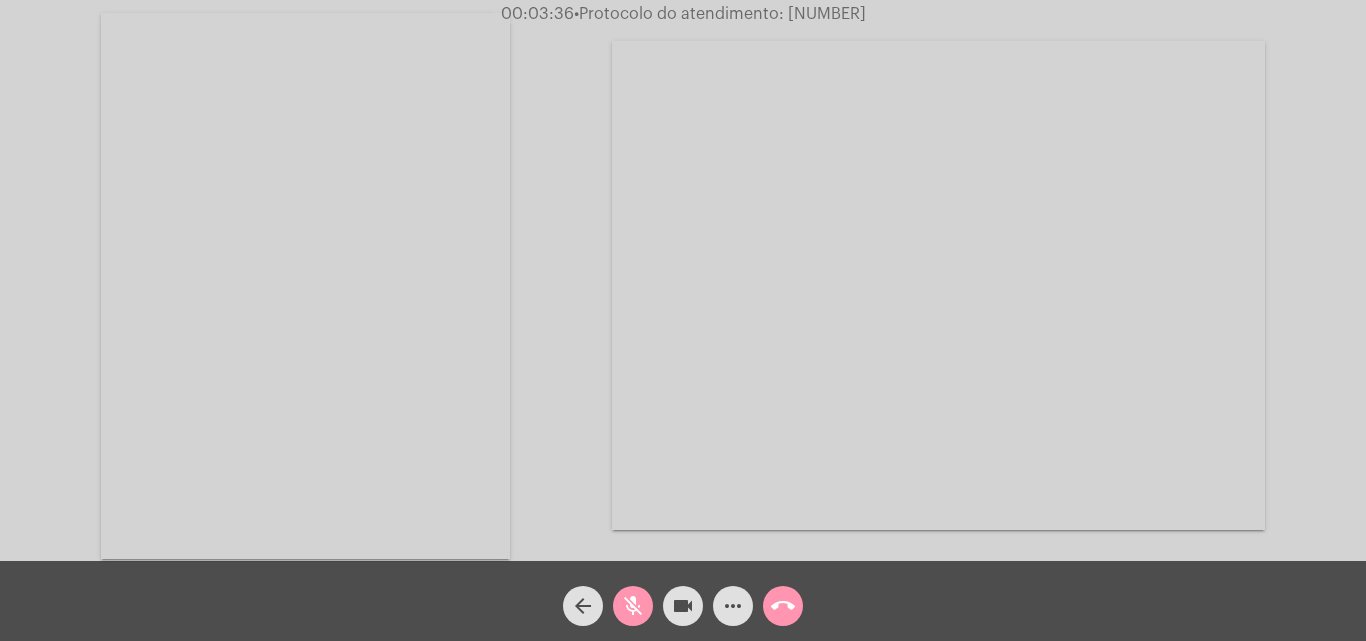 click on "videocam" 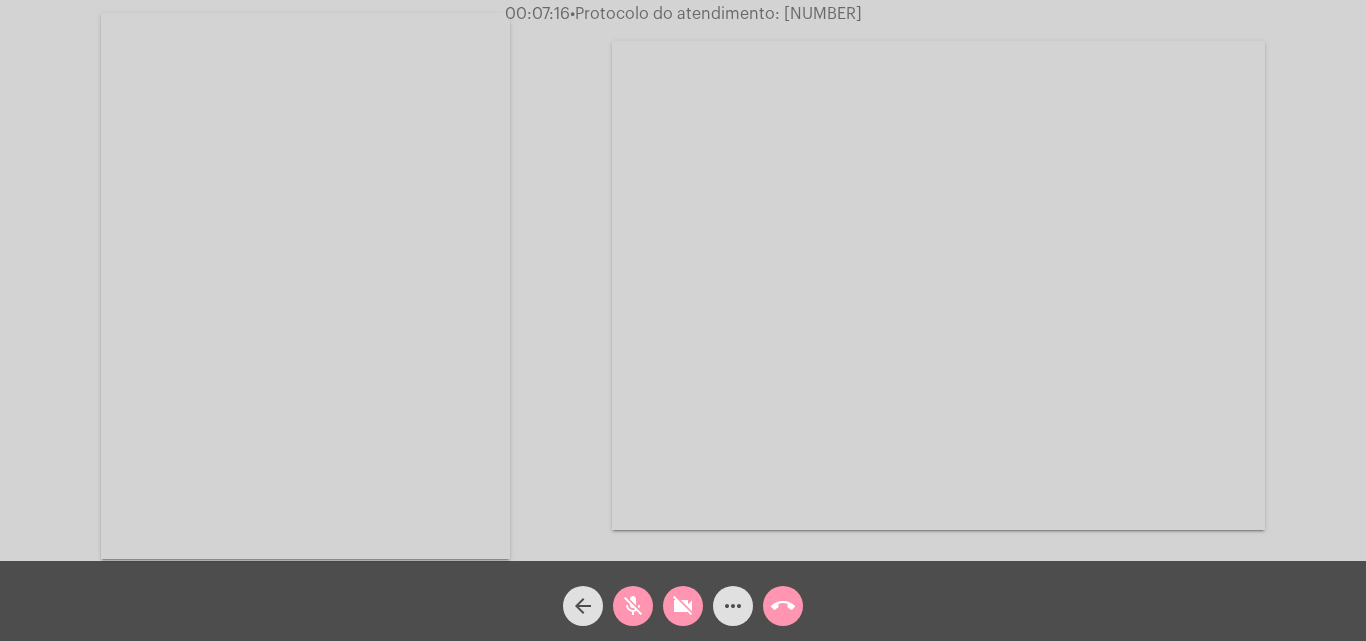 click on "videocam_off" 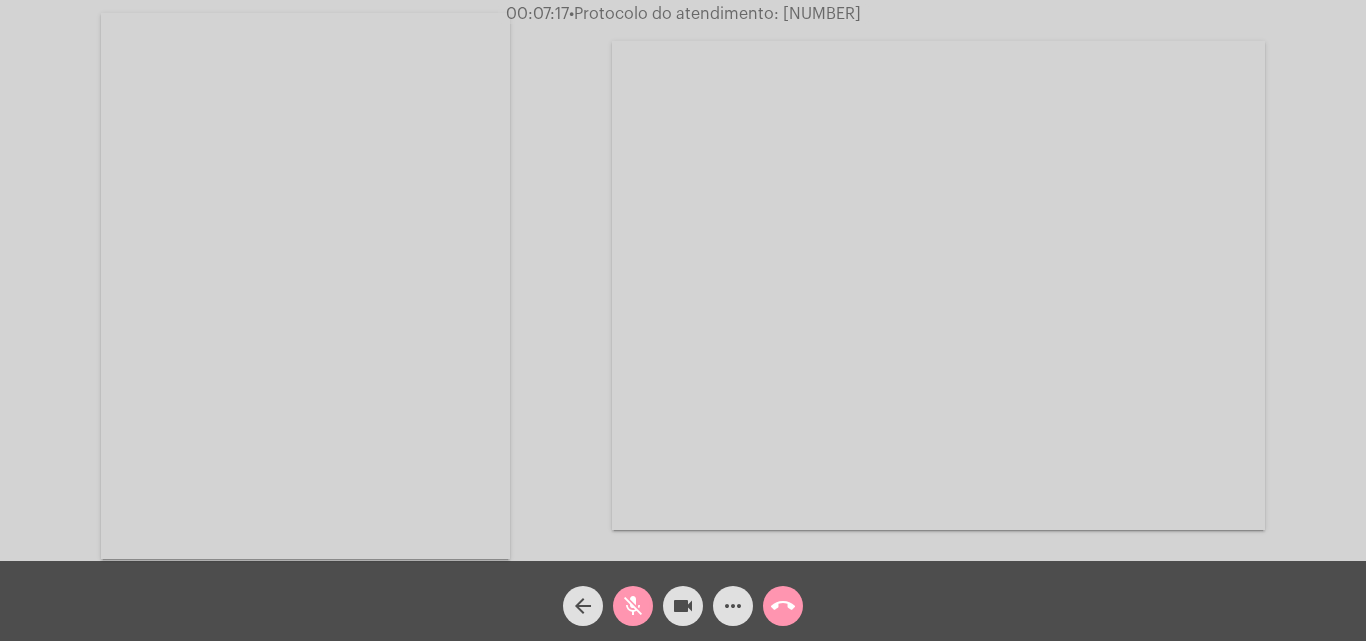click on "mic_off" 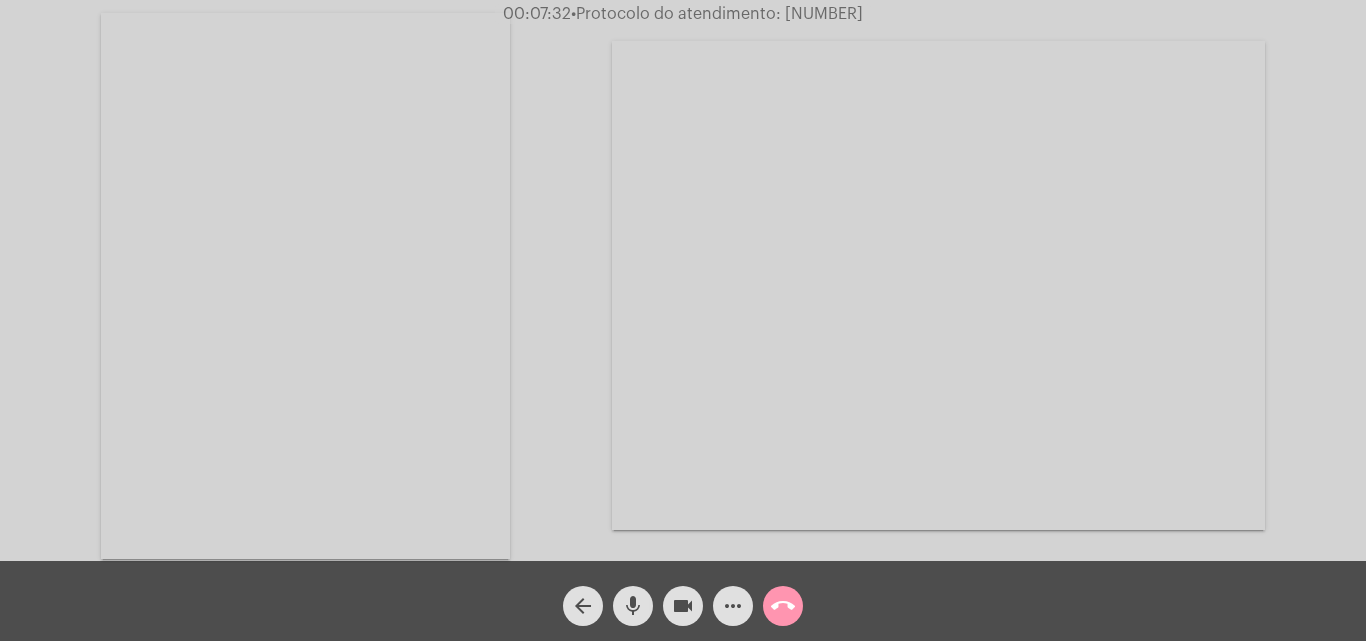 click on "mic" 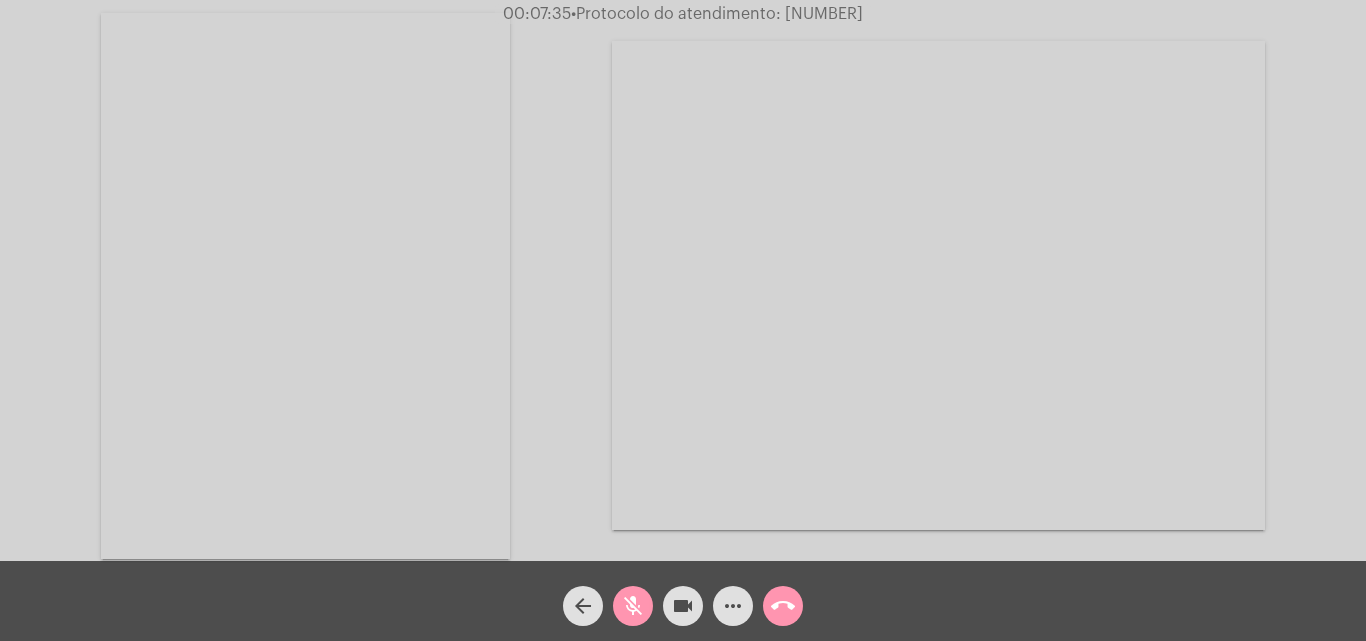 click on "mic_off" 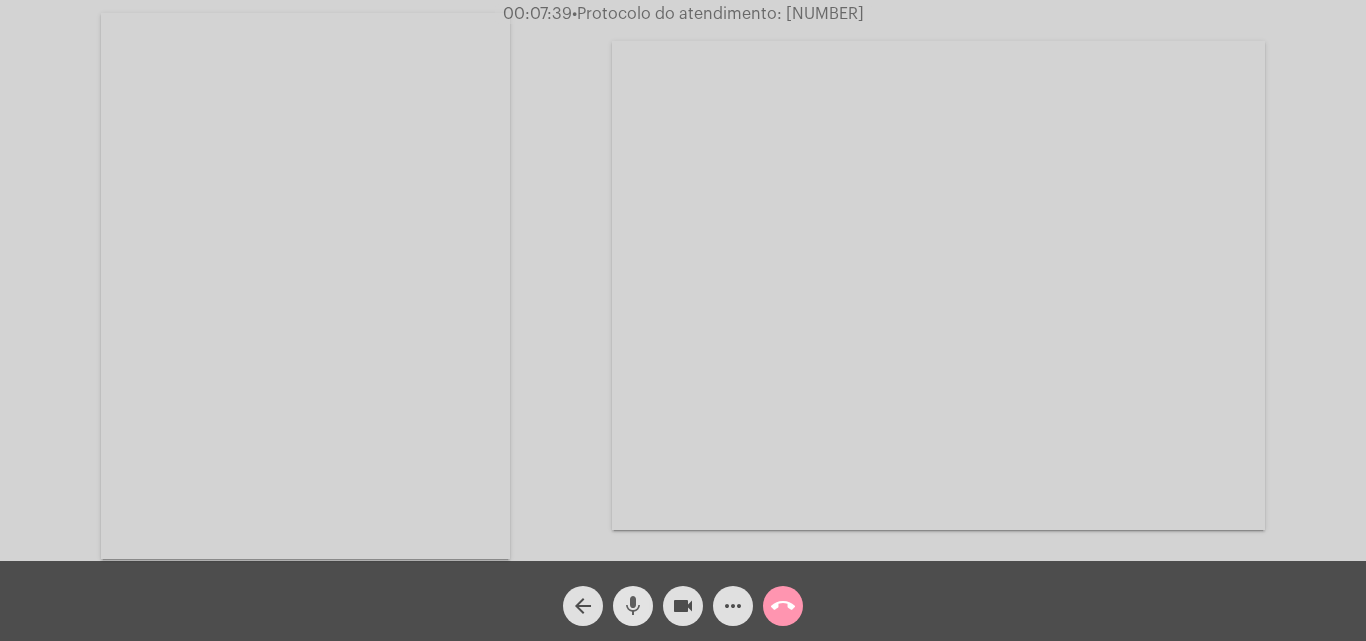 click on "mic" 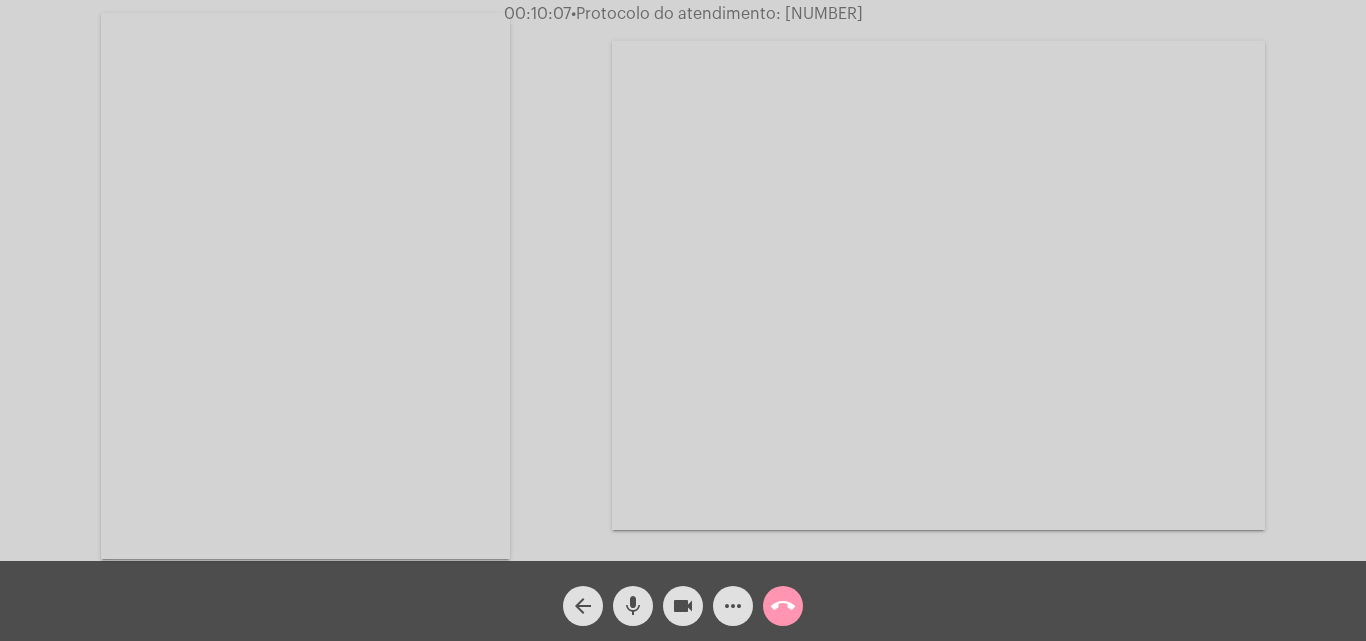 drag, startPoint x: 608, startPoint y: 604, endPoint x: 620, endPoint y: 608, distance: 12.649111 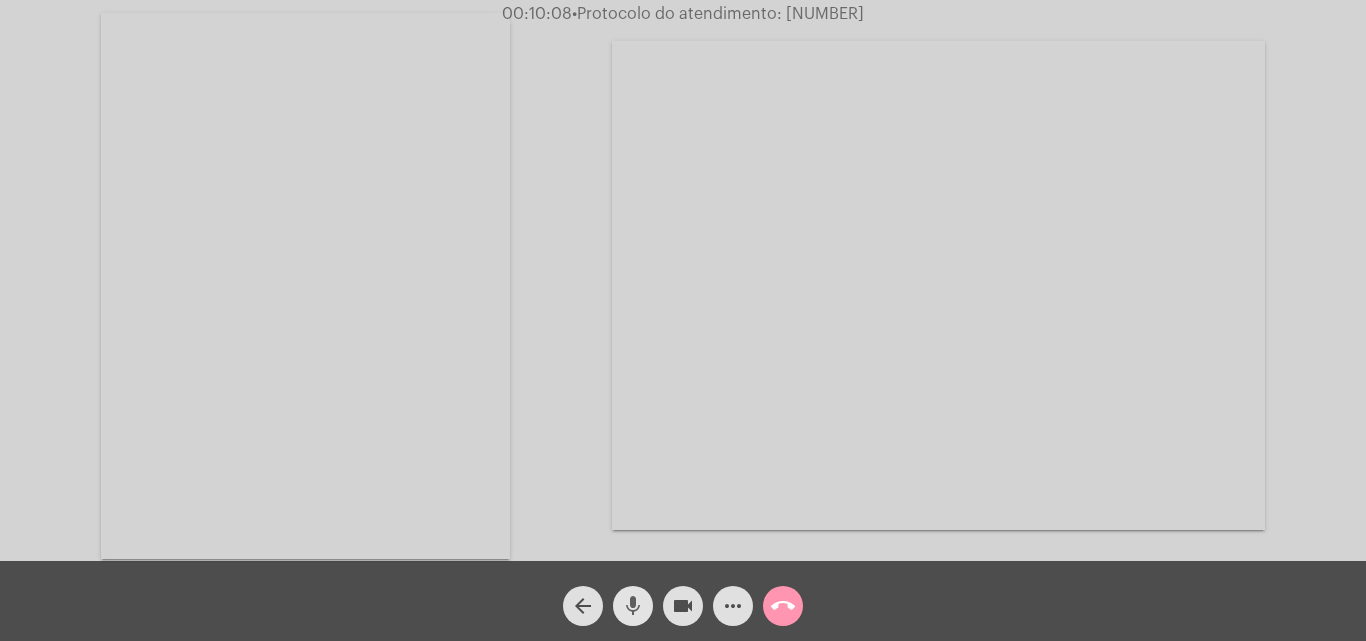click on "mic" 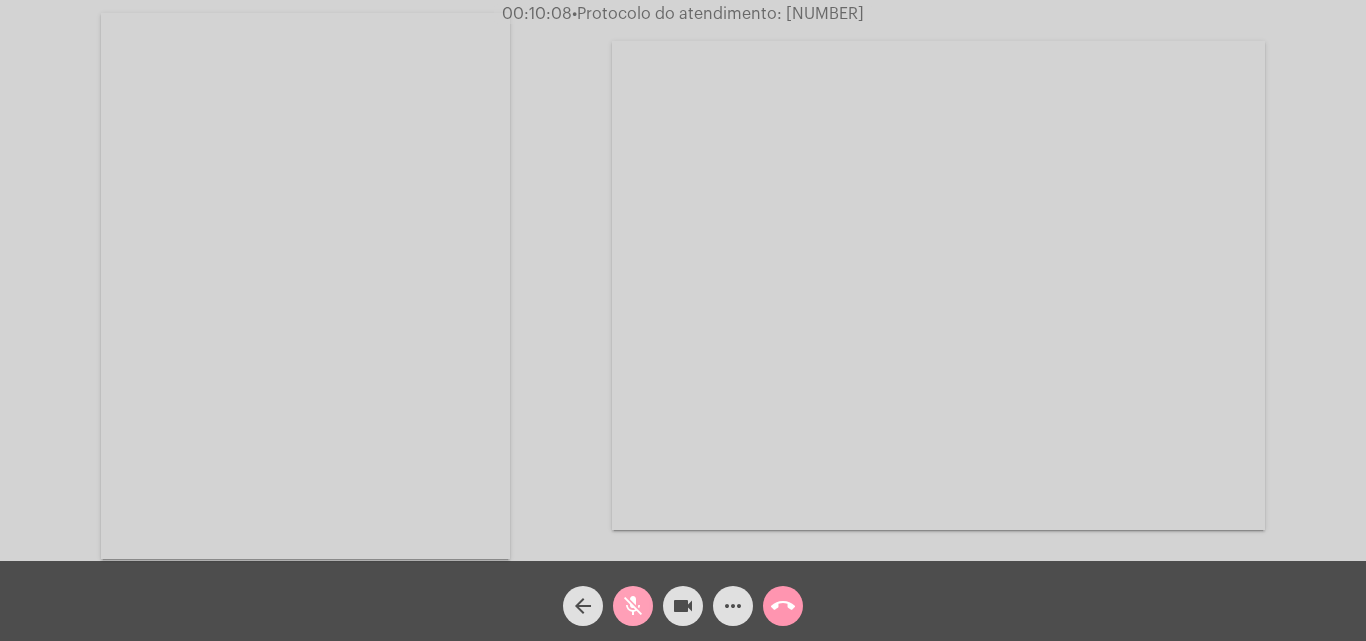 click on "mic_off" 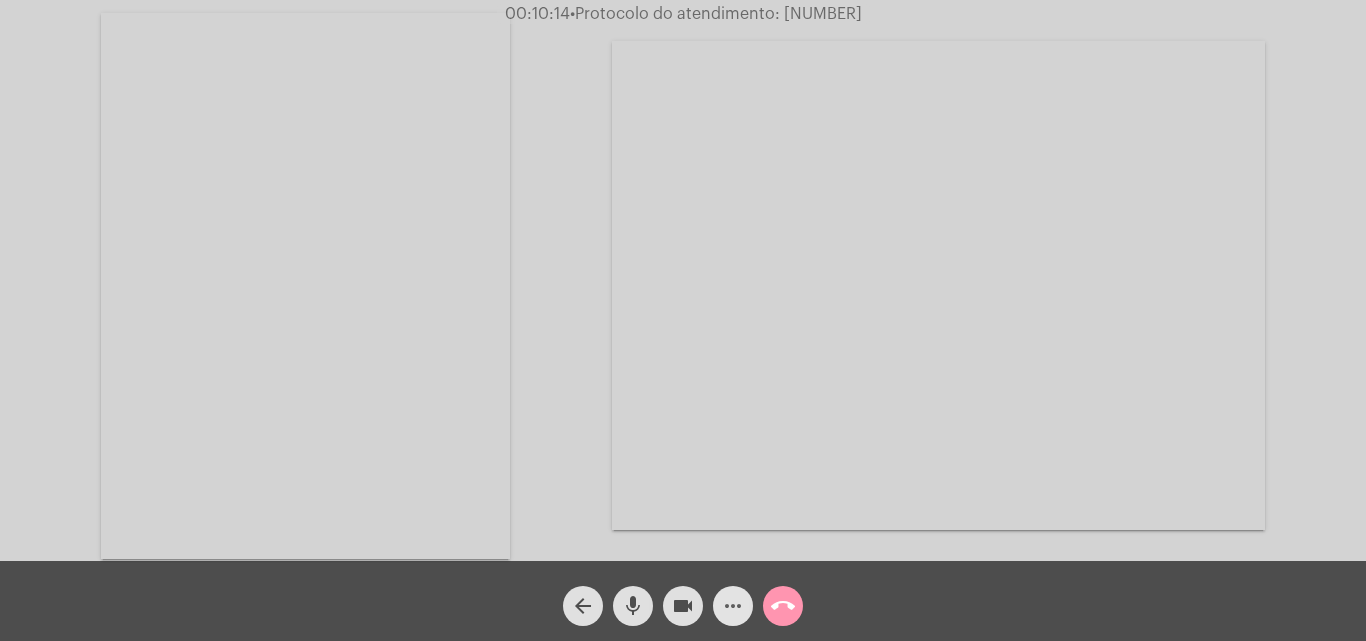 click on "more_horiz" 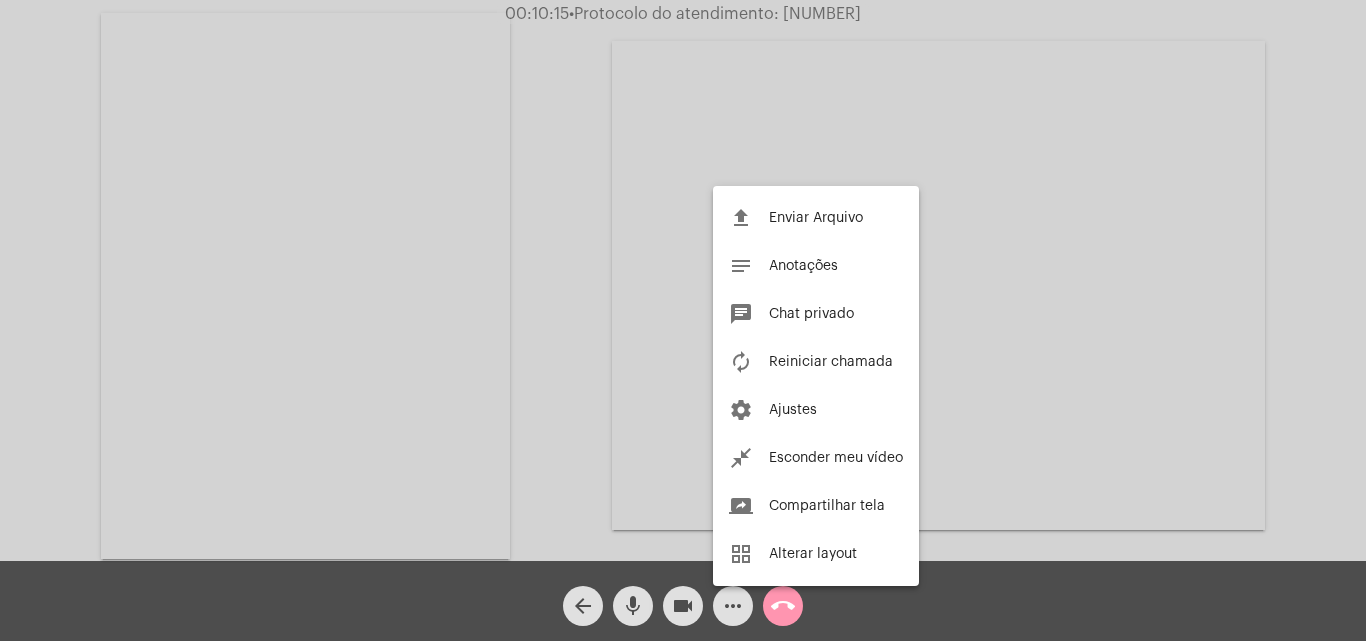 click at bounding box center (683, 320) 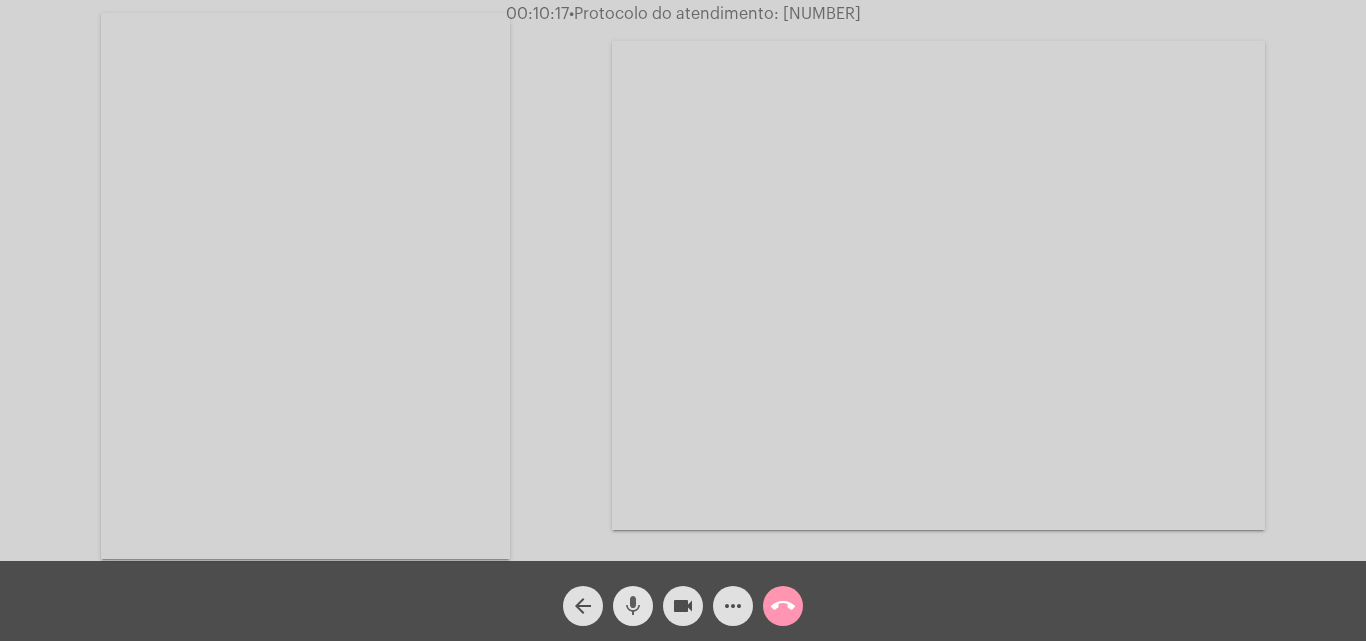 click on "mic" 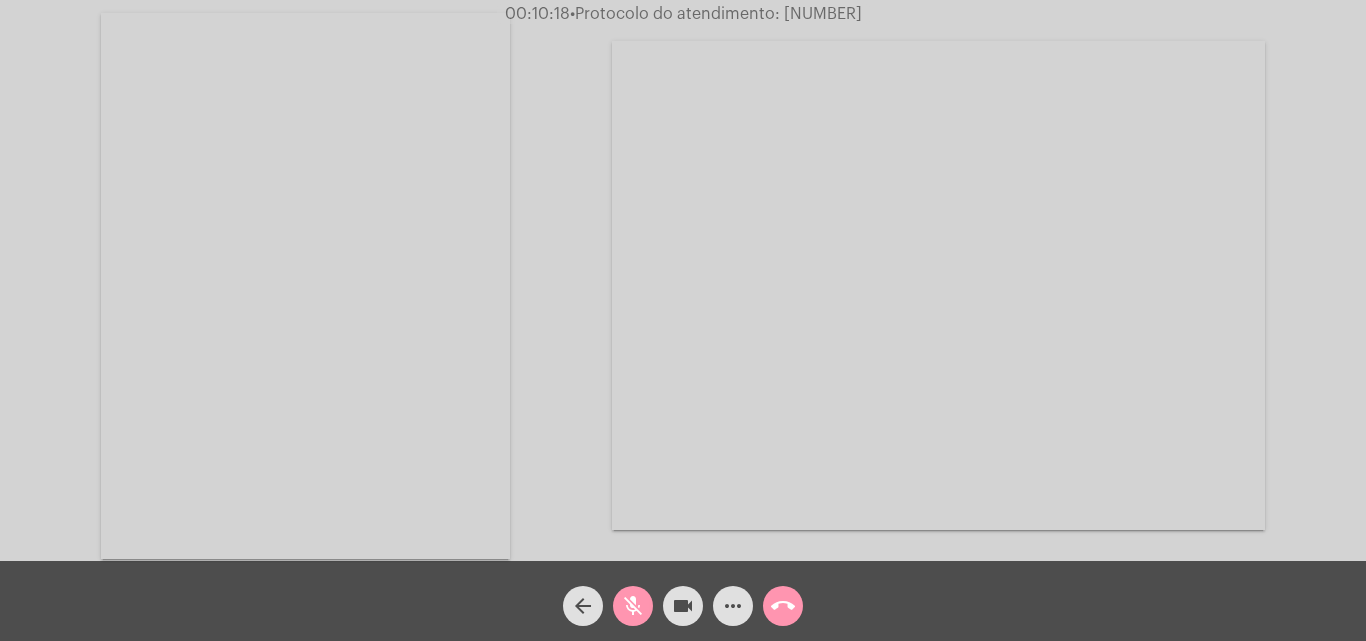 click on "mic_off" 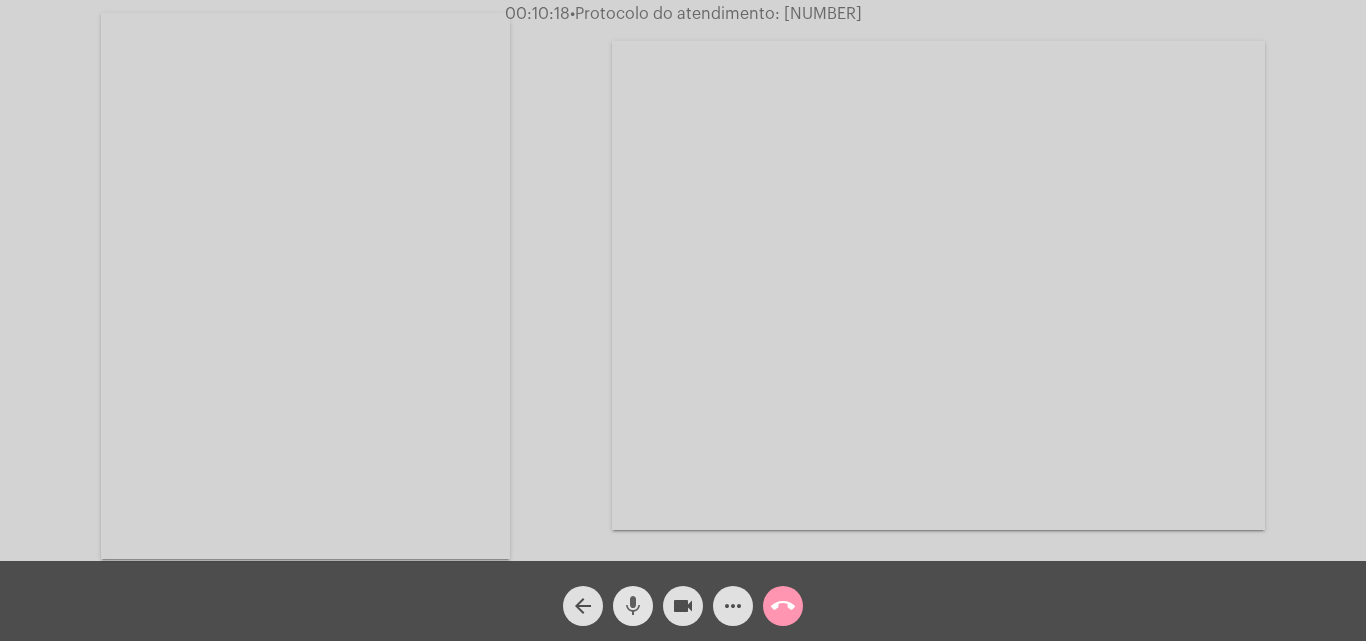 click on "mic" 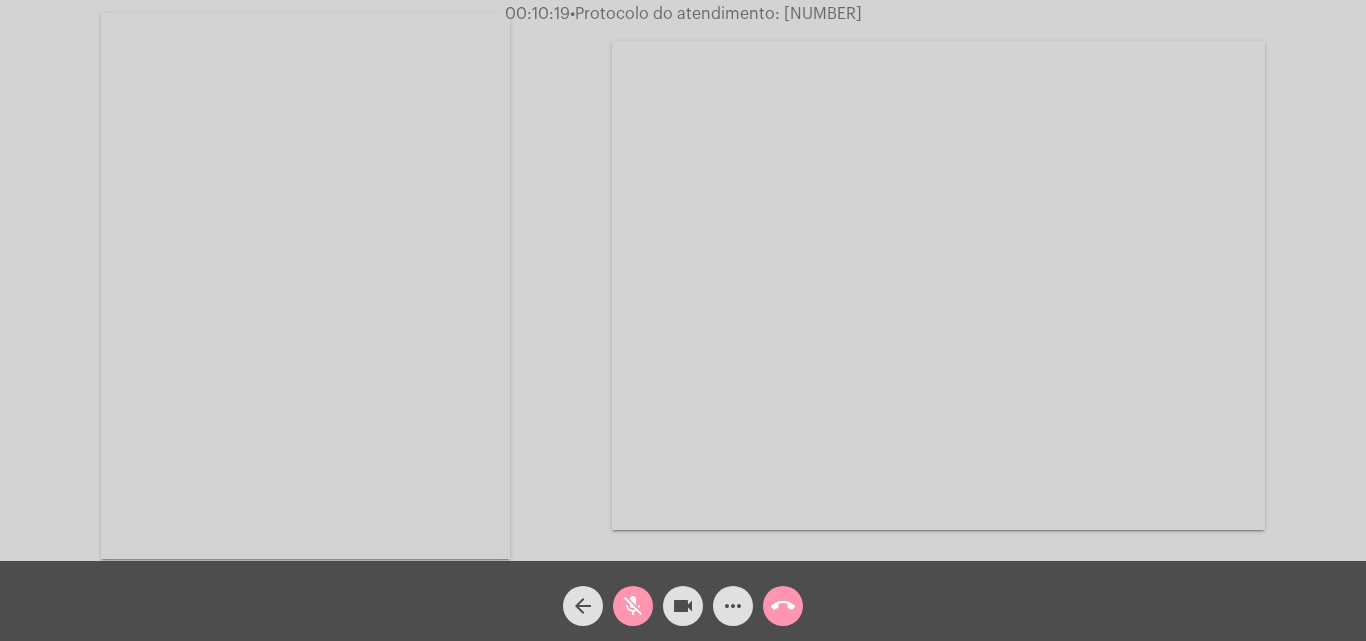 click on "videocam" 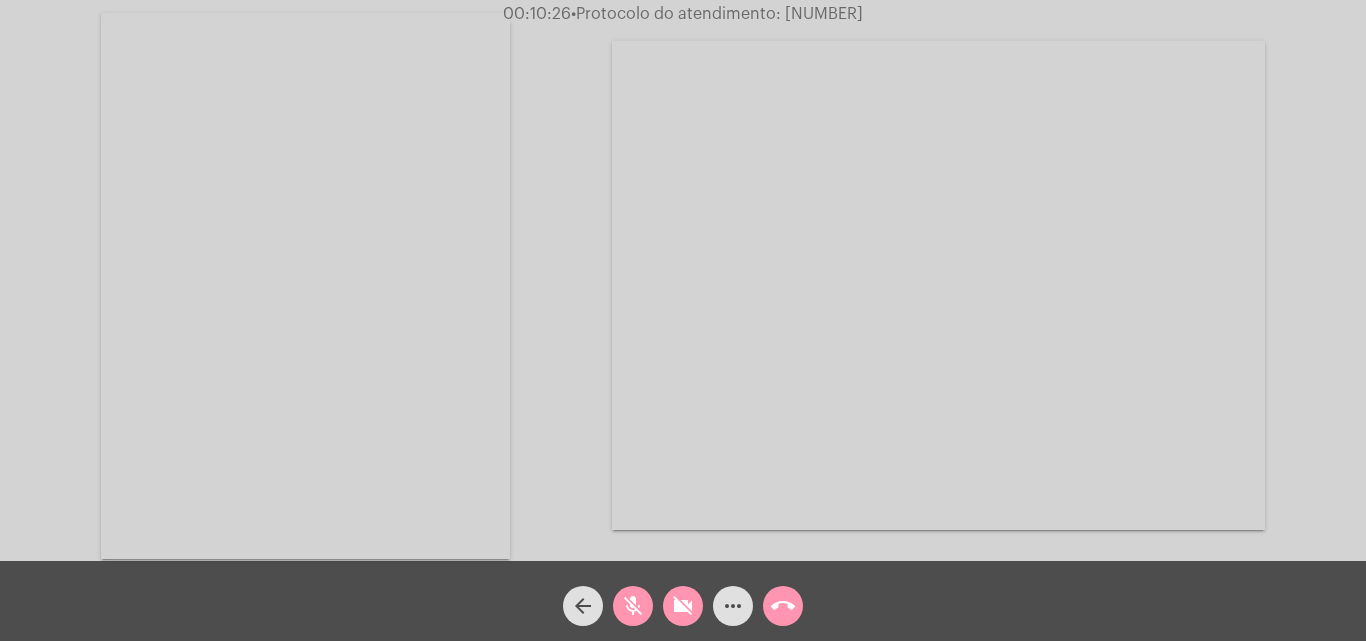 click on "mic_off" 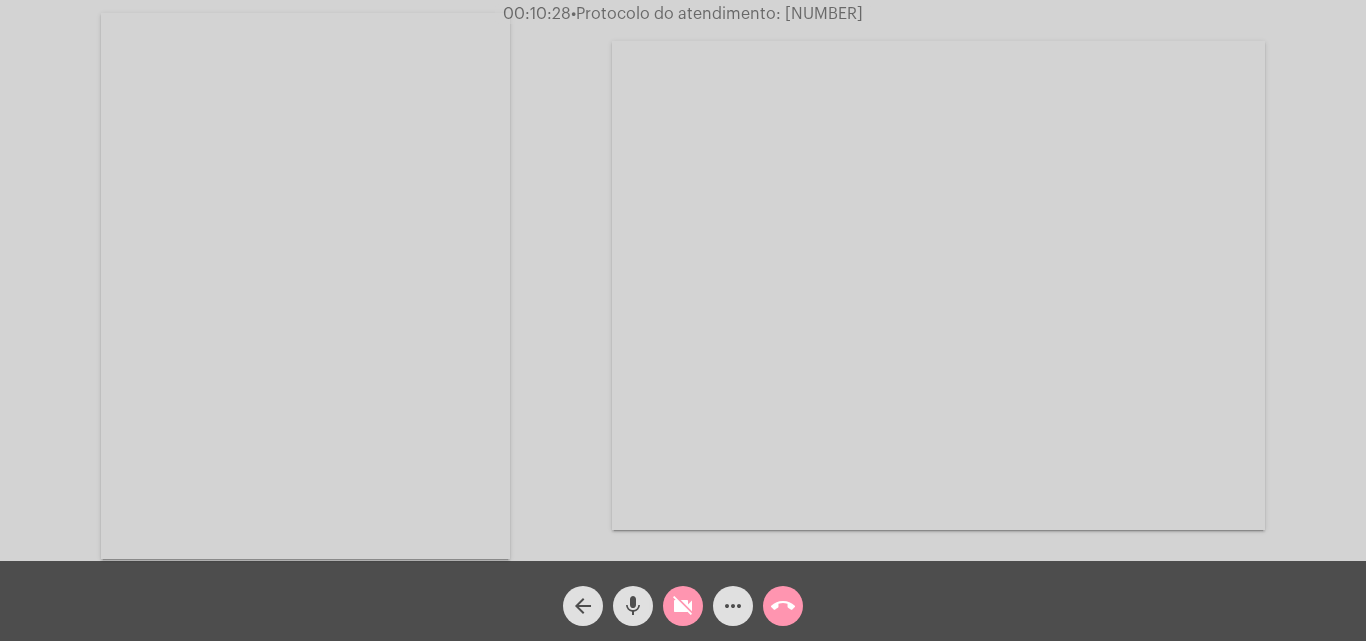 click on "mic" 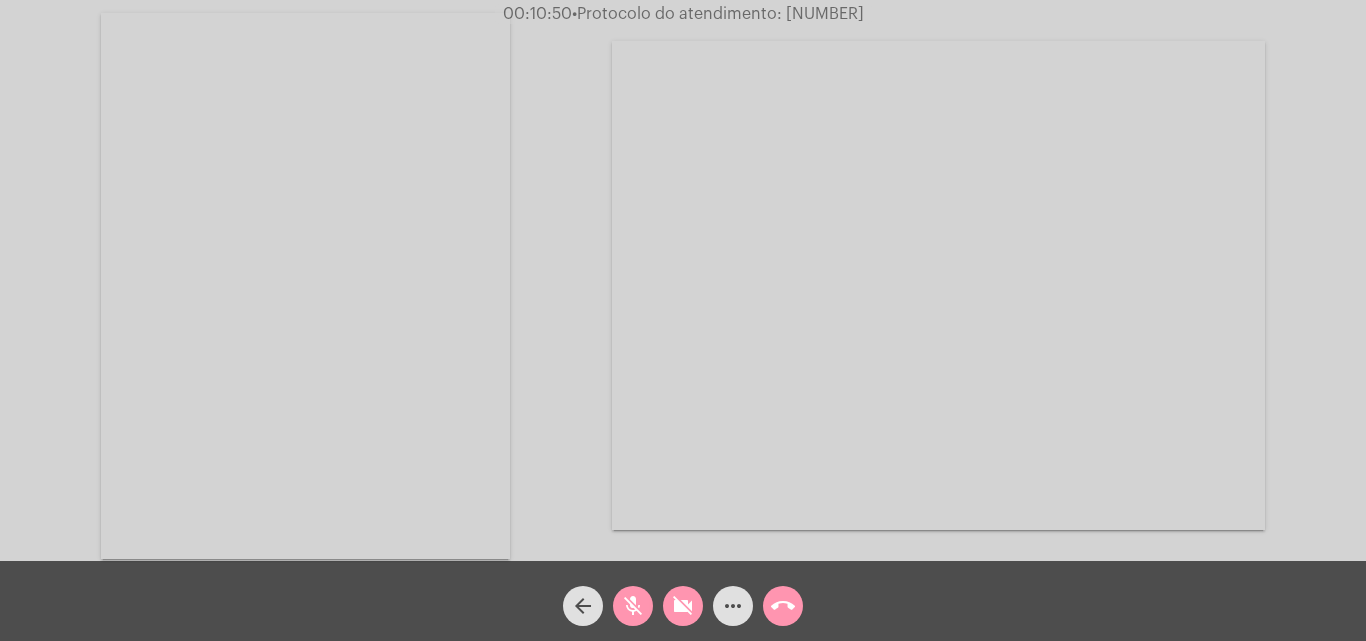 click on "videocam_off" 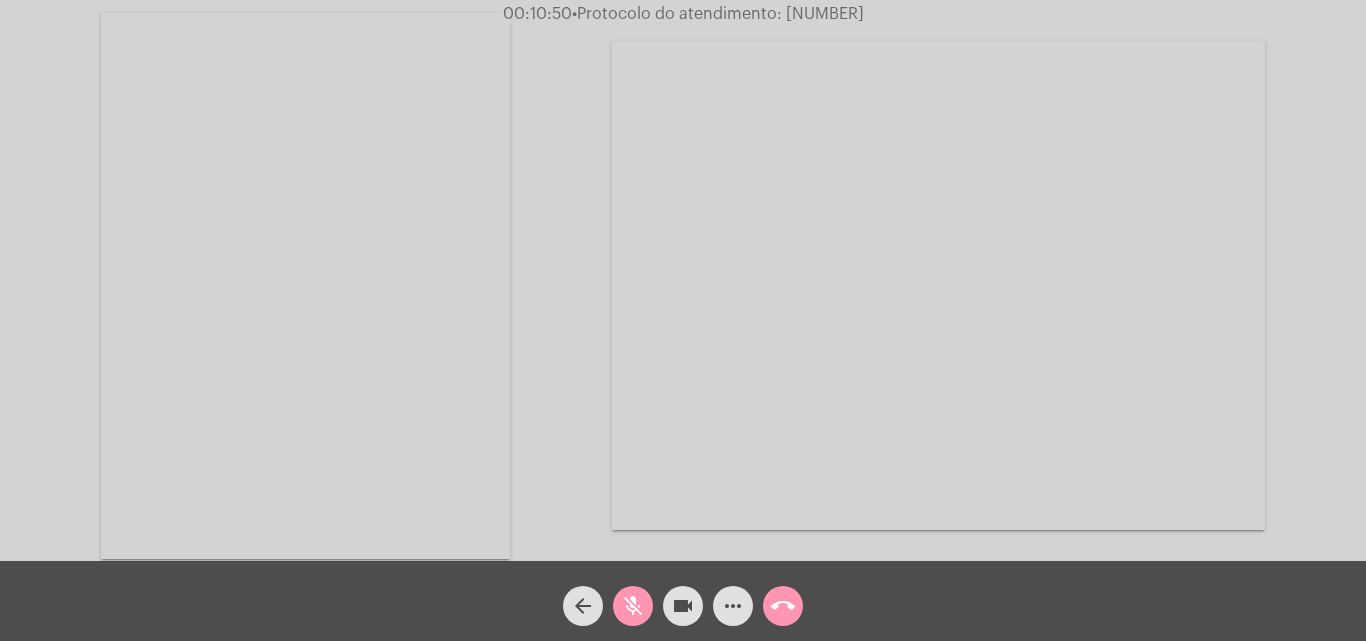click on "mic_off" 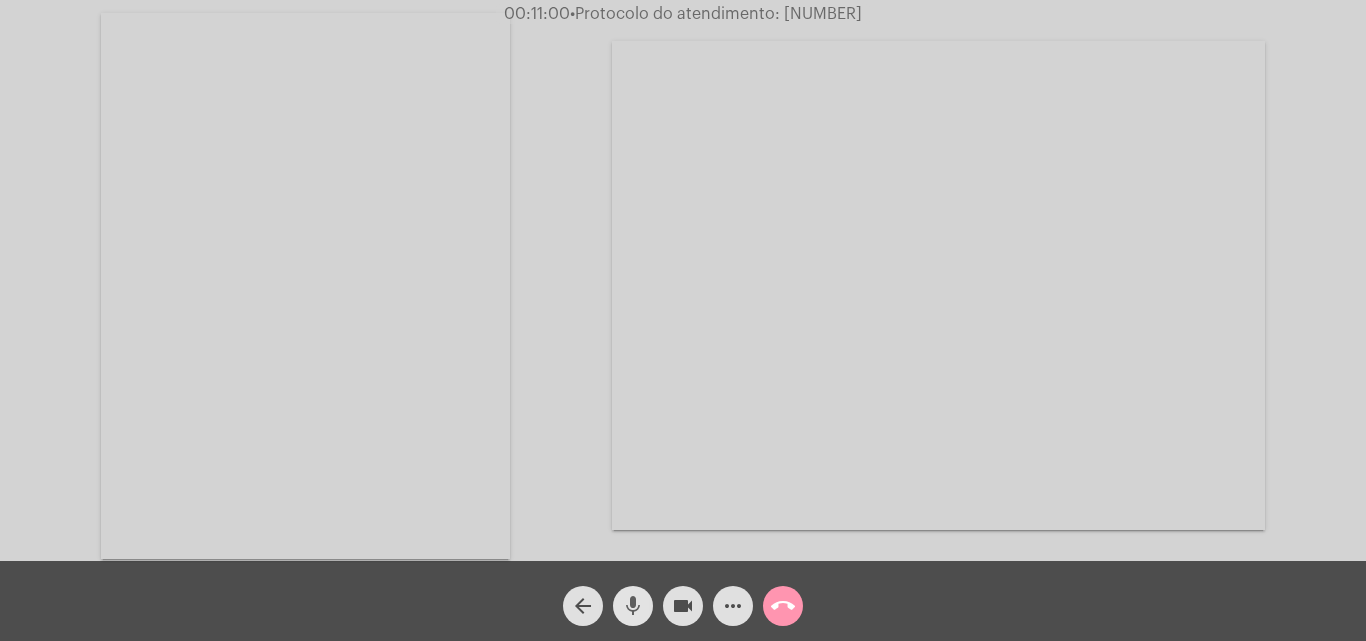 click on "mic" 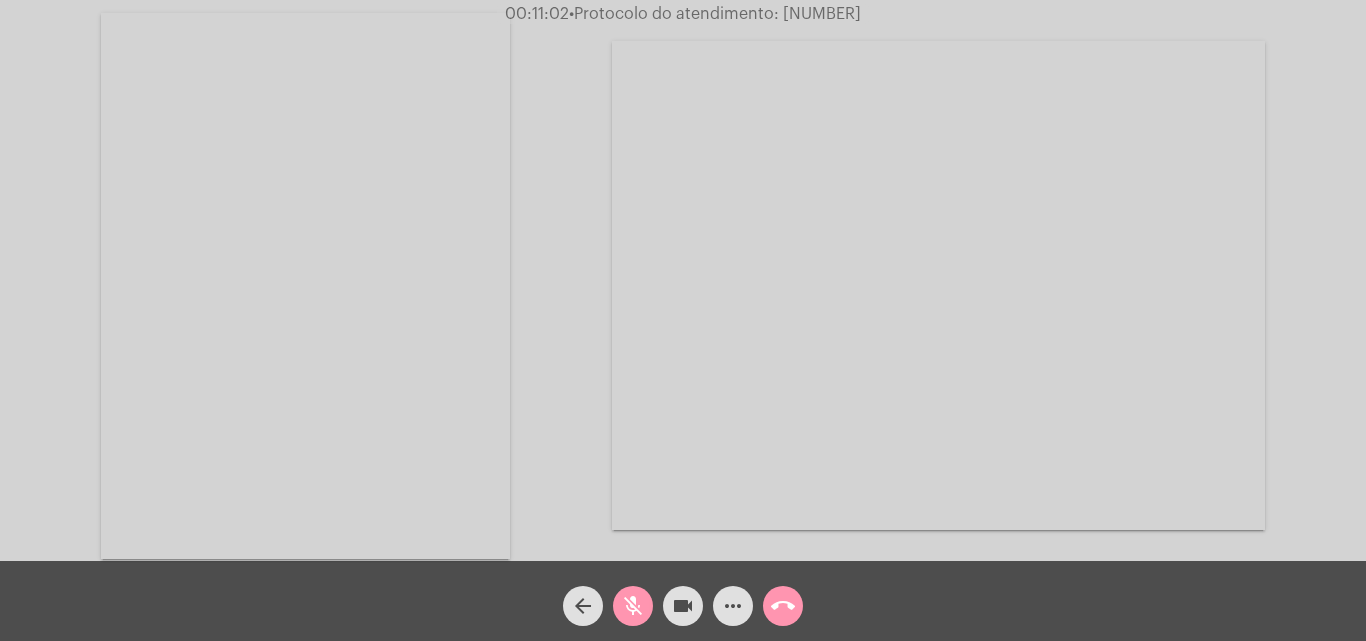 click on "videocam" 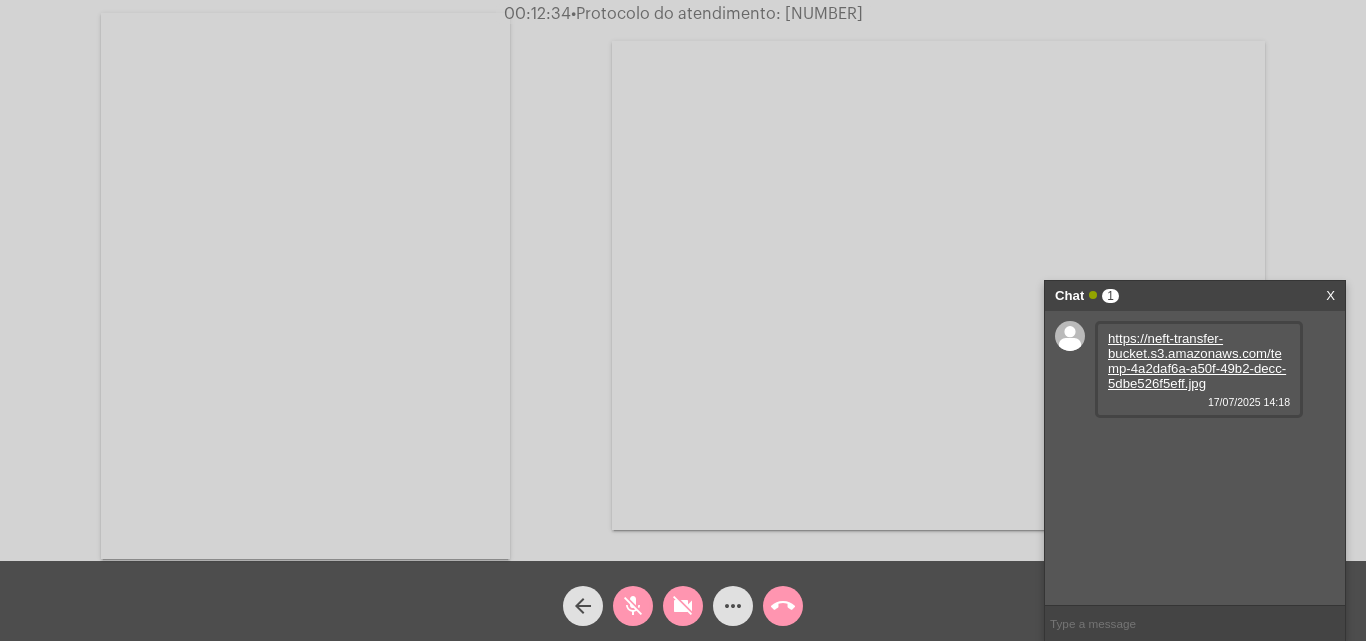 click on "videocam_off" 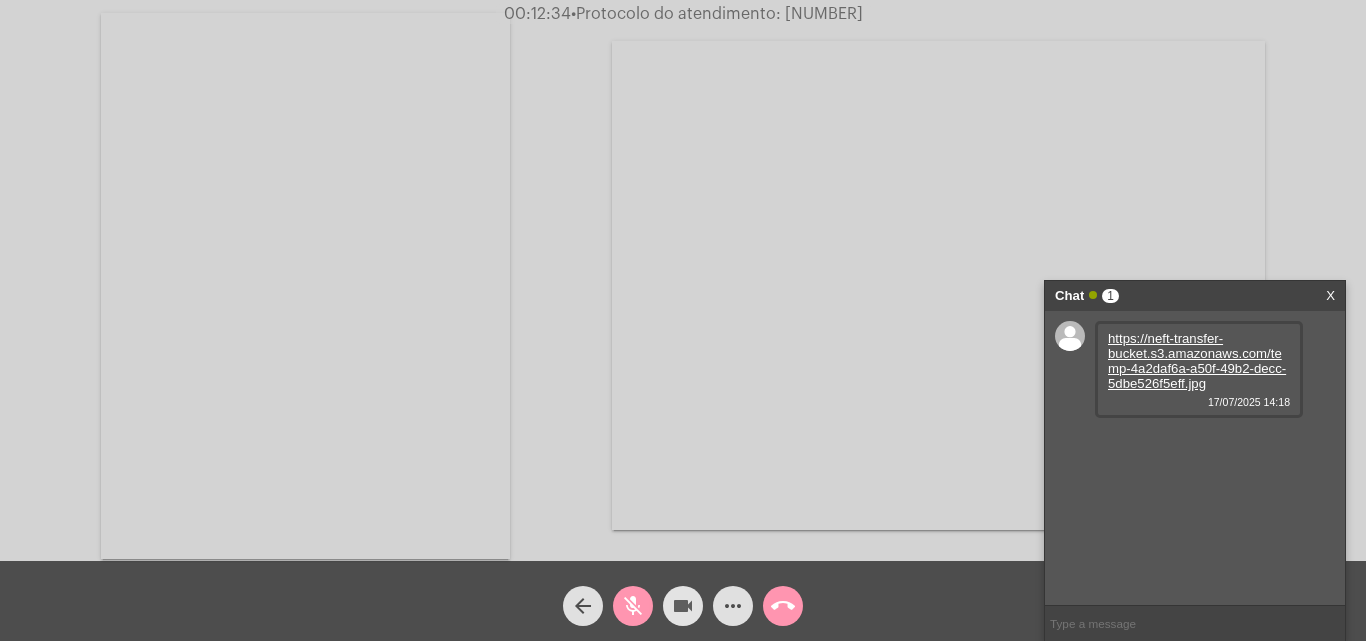 click on "mic_off" 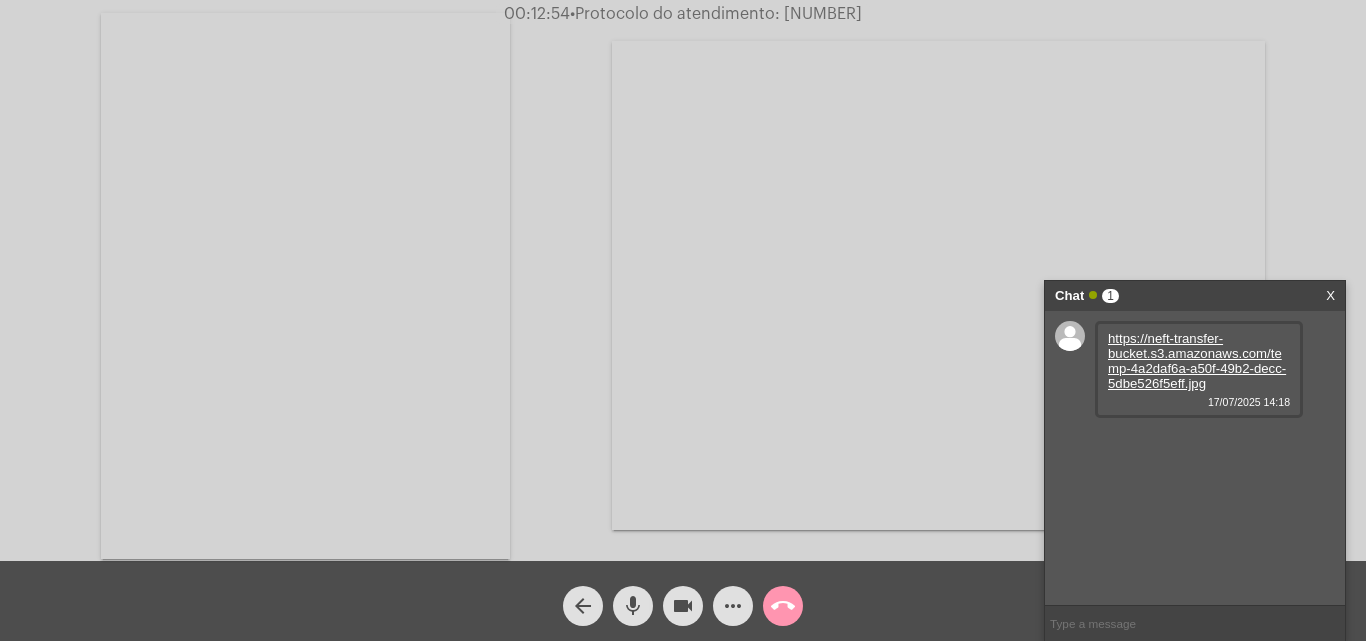 click on "mic" 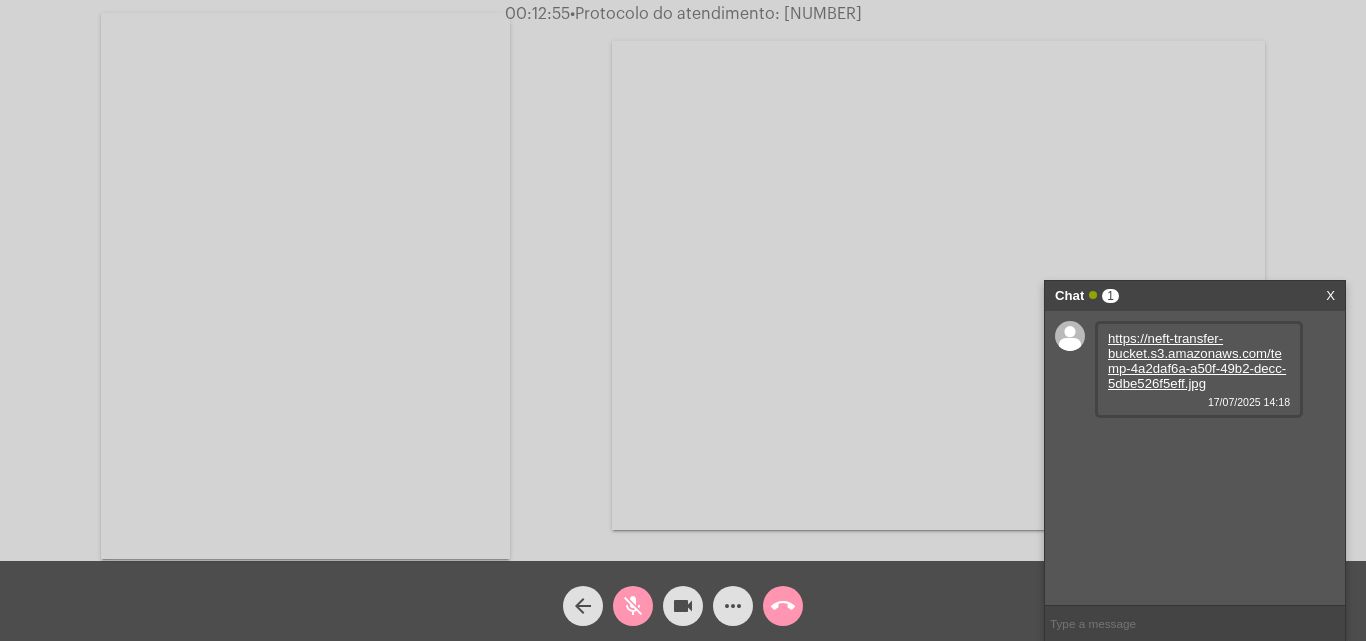 click on "videocam" 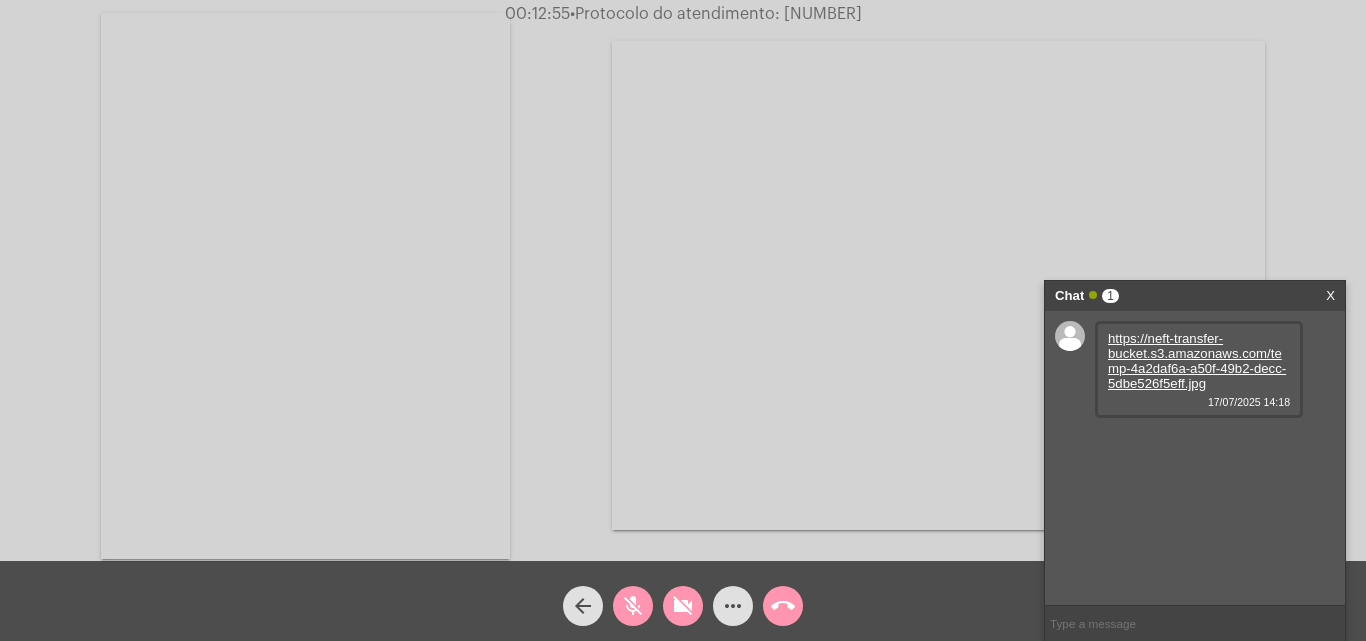 click on "https://neft-transfer-bucket.s3.amazonaws.com/temp-4a2daf6a-a50f-49b2-decc-5dbe526f5eff.jpg" at bounding box center [1197, 361] 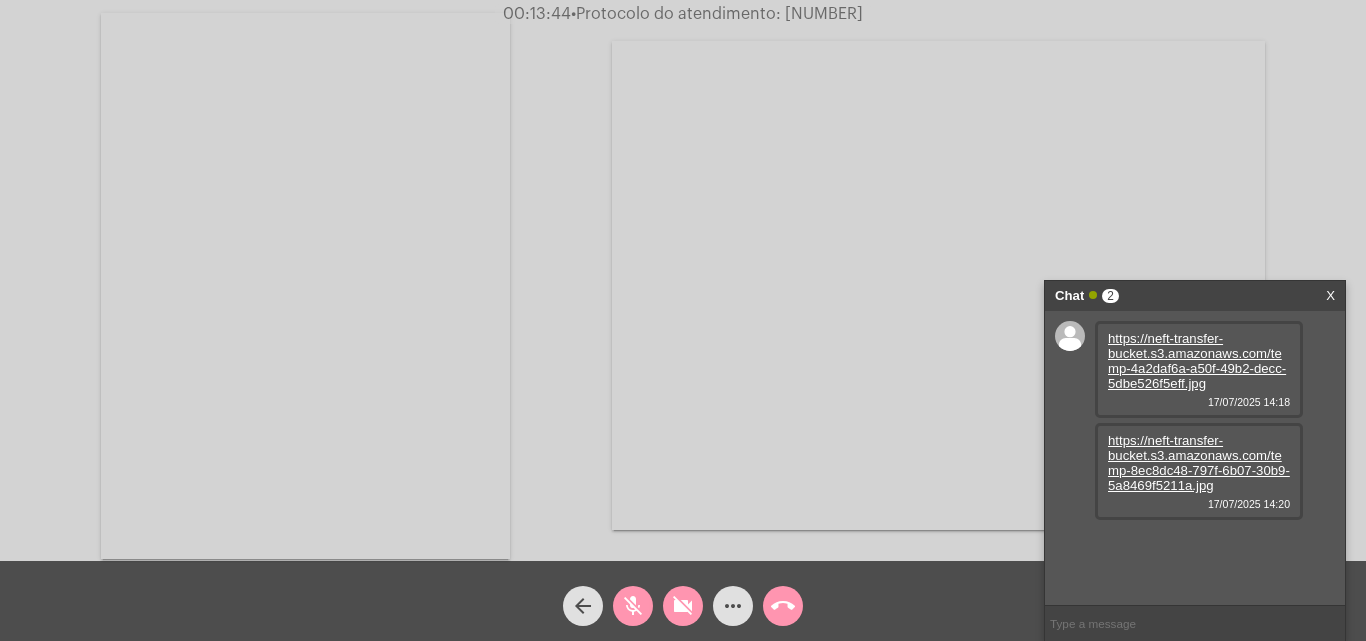 click on "X" at bounding box center (1330, 296) 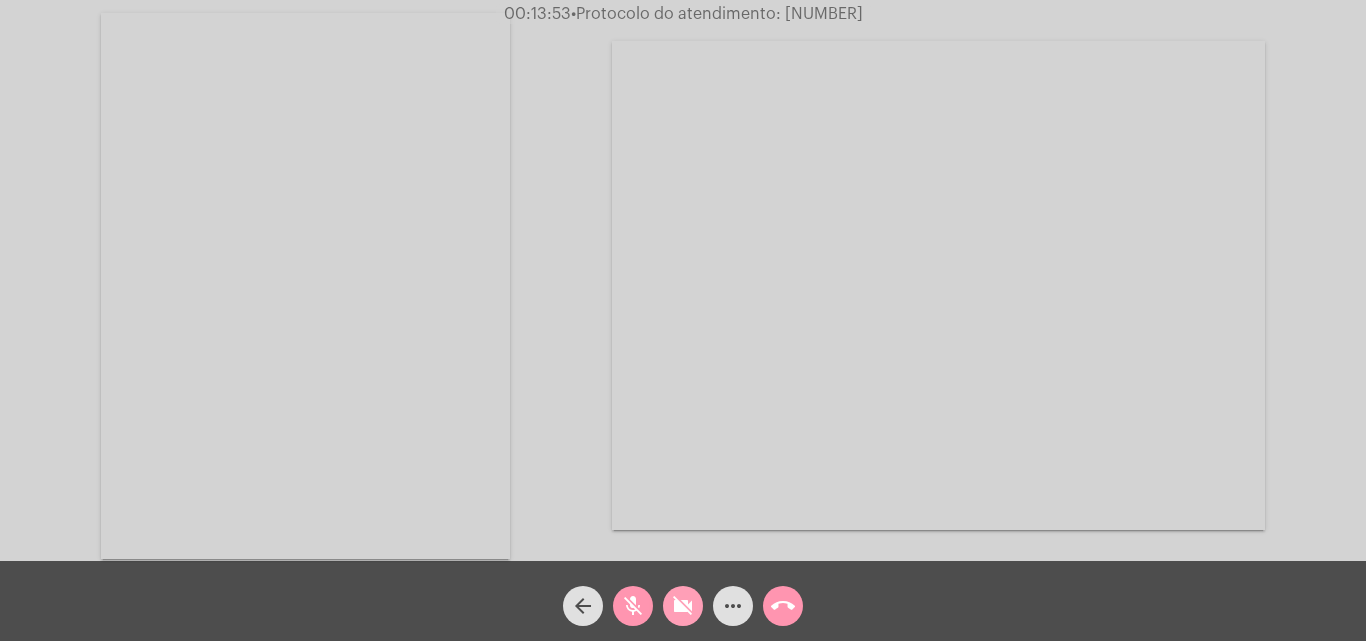 click on "videocam_off" 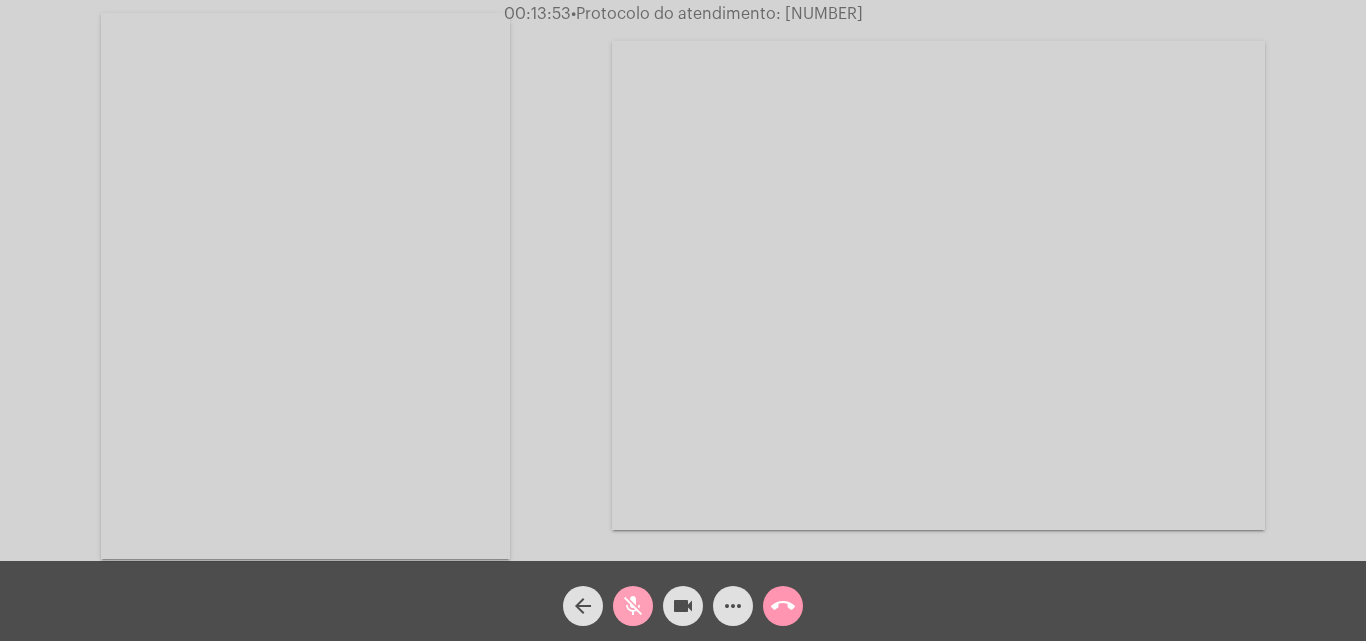 click on "mic_off" 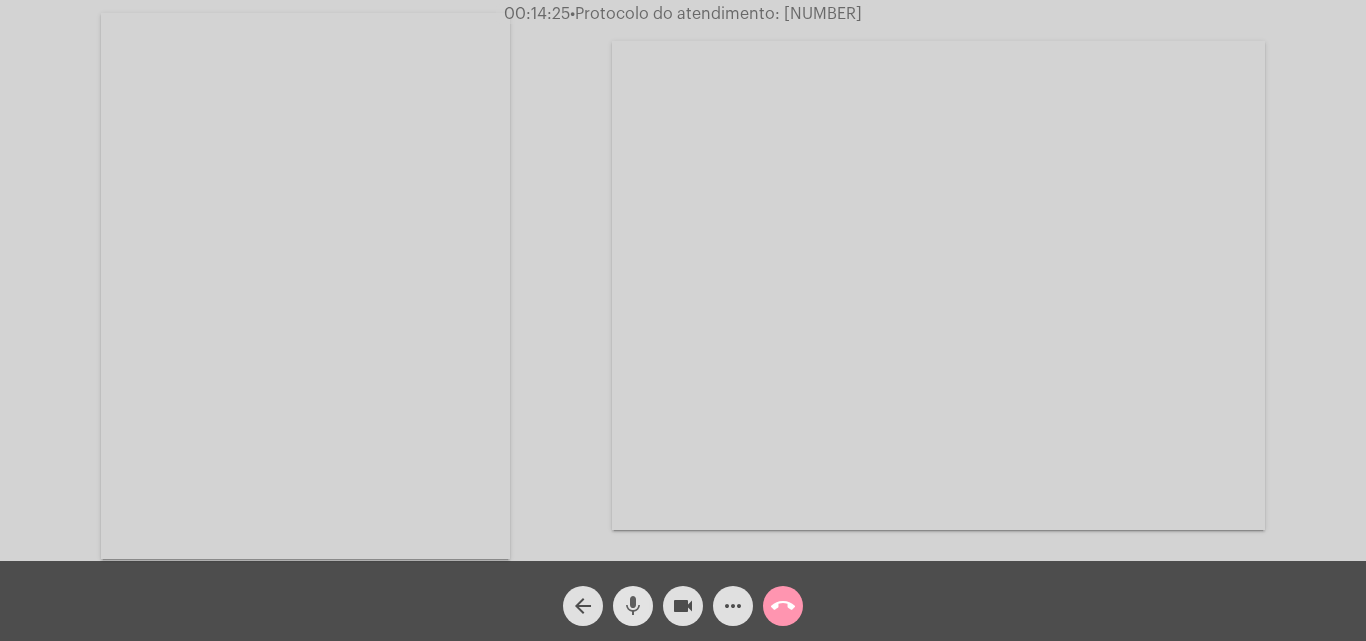 click on "mic" 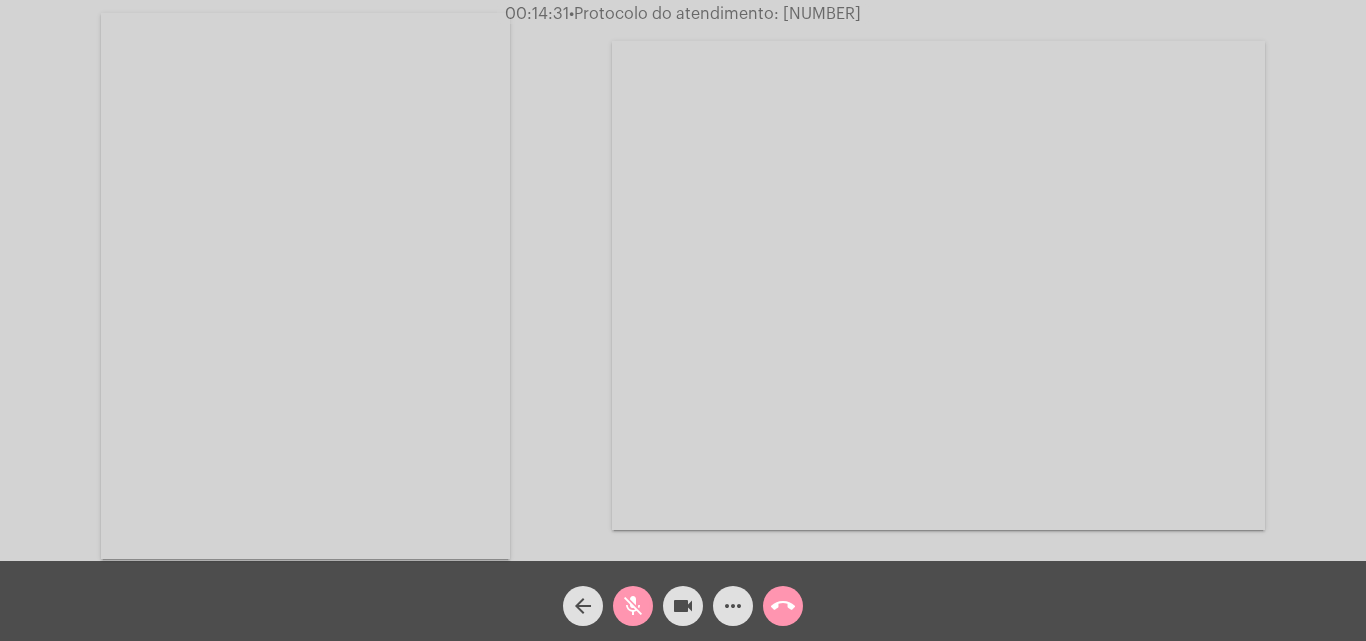 click on "mic_off" 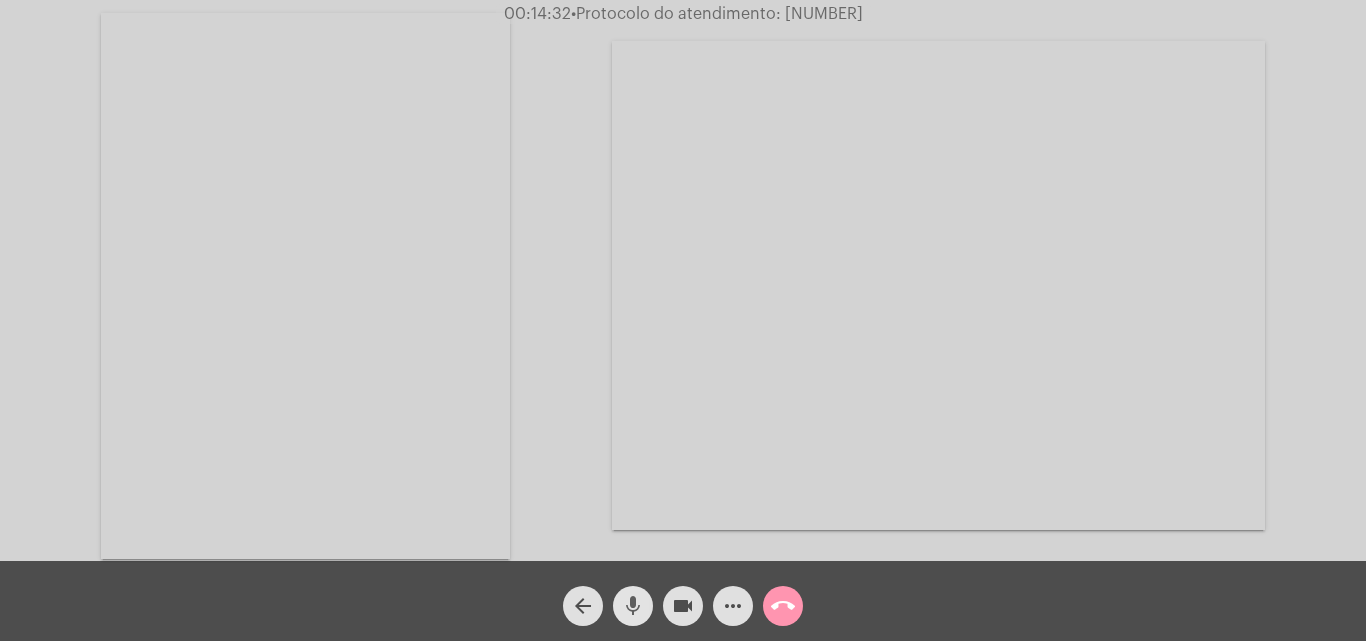 click on "mic" 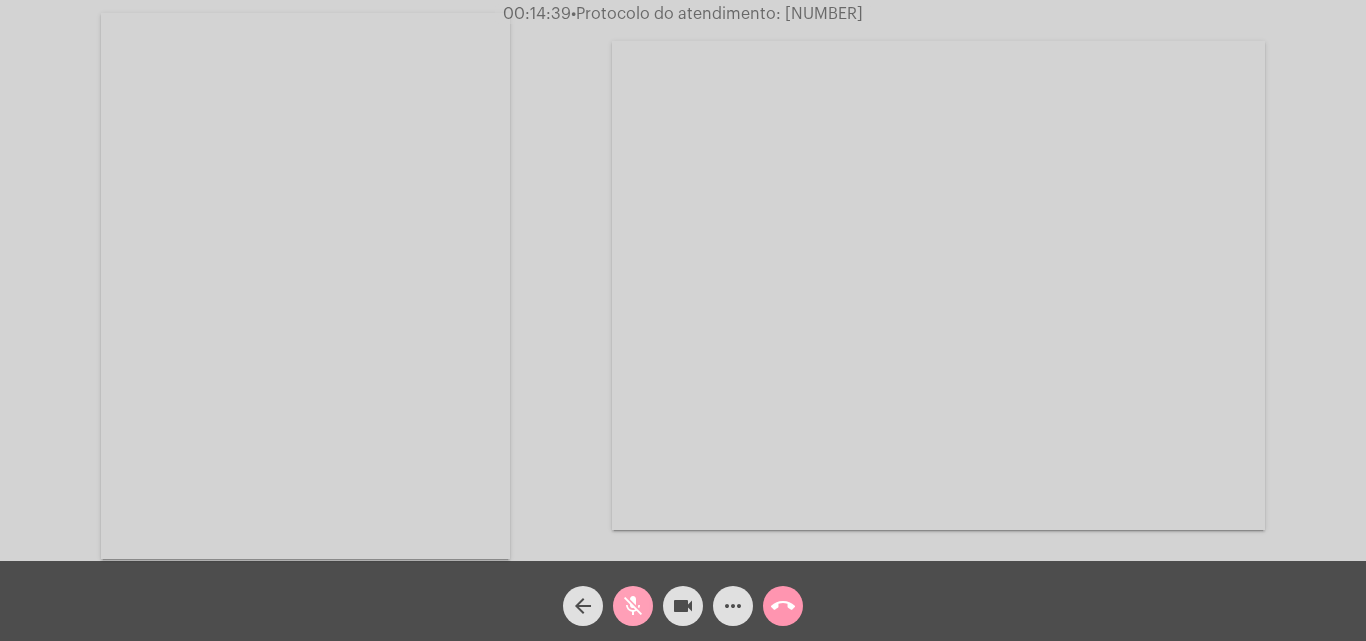 click on "mic_off" 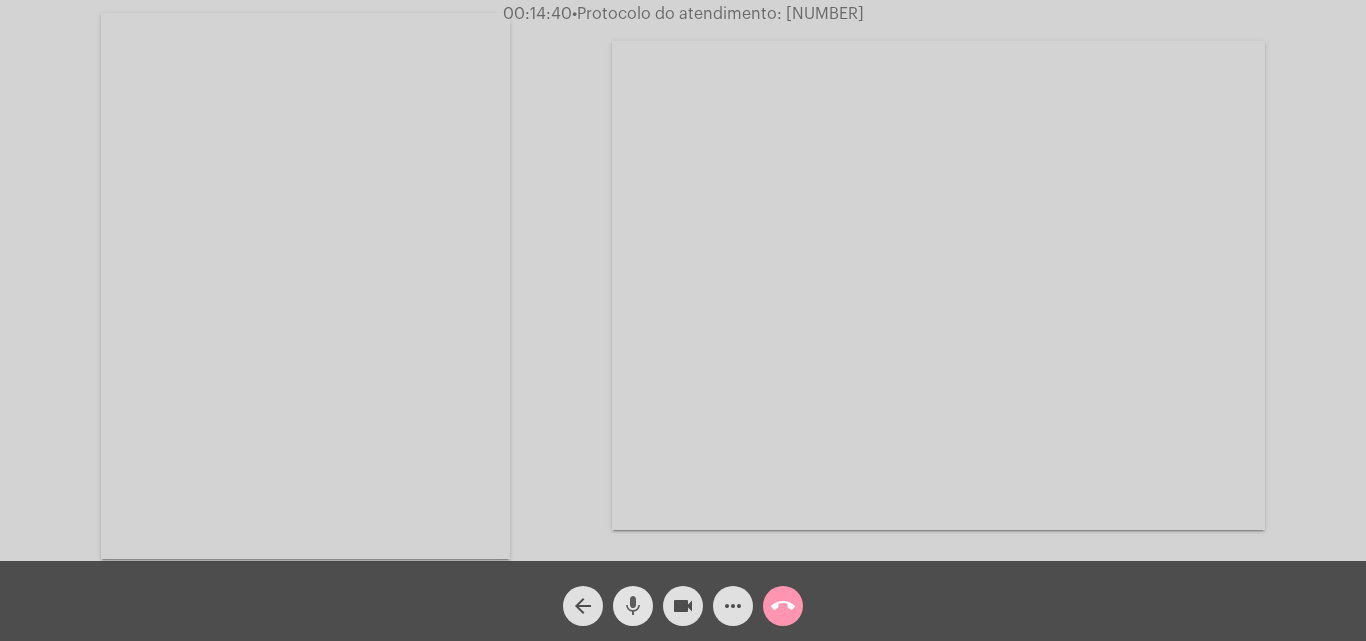 click on "mic" 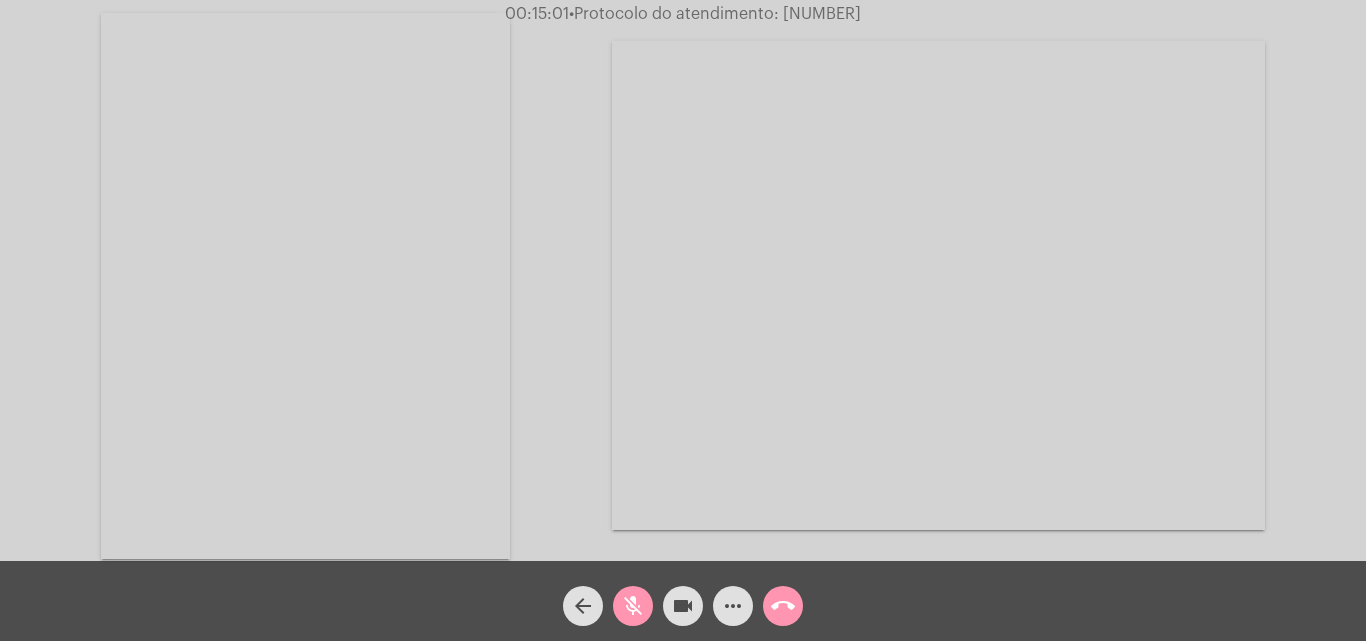 click on "mic_off" 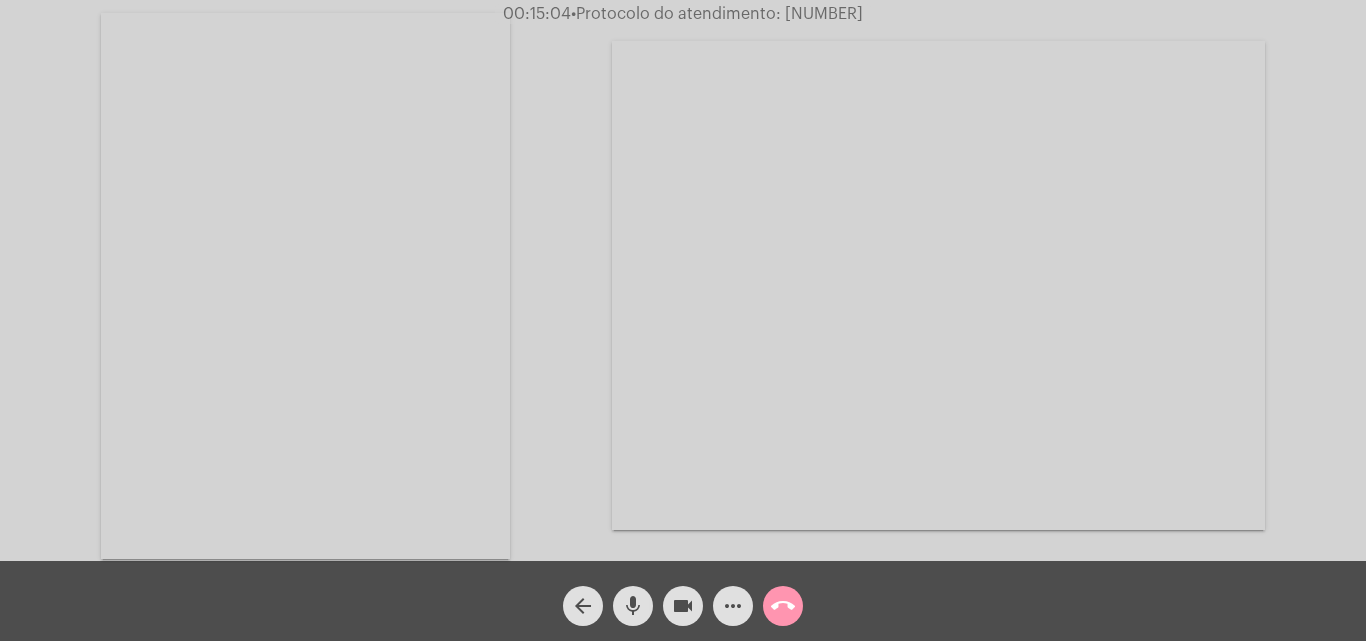 click on "mic" 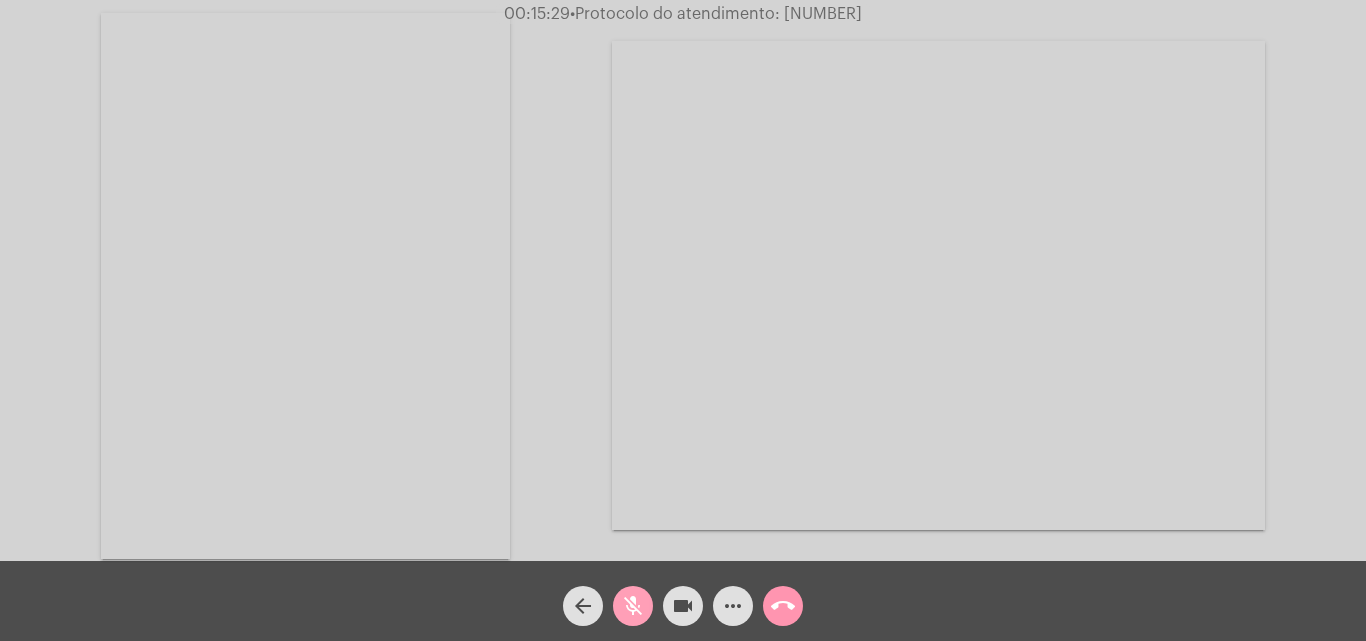 click on "mic_off" 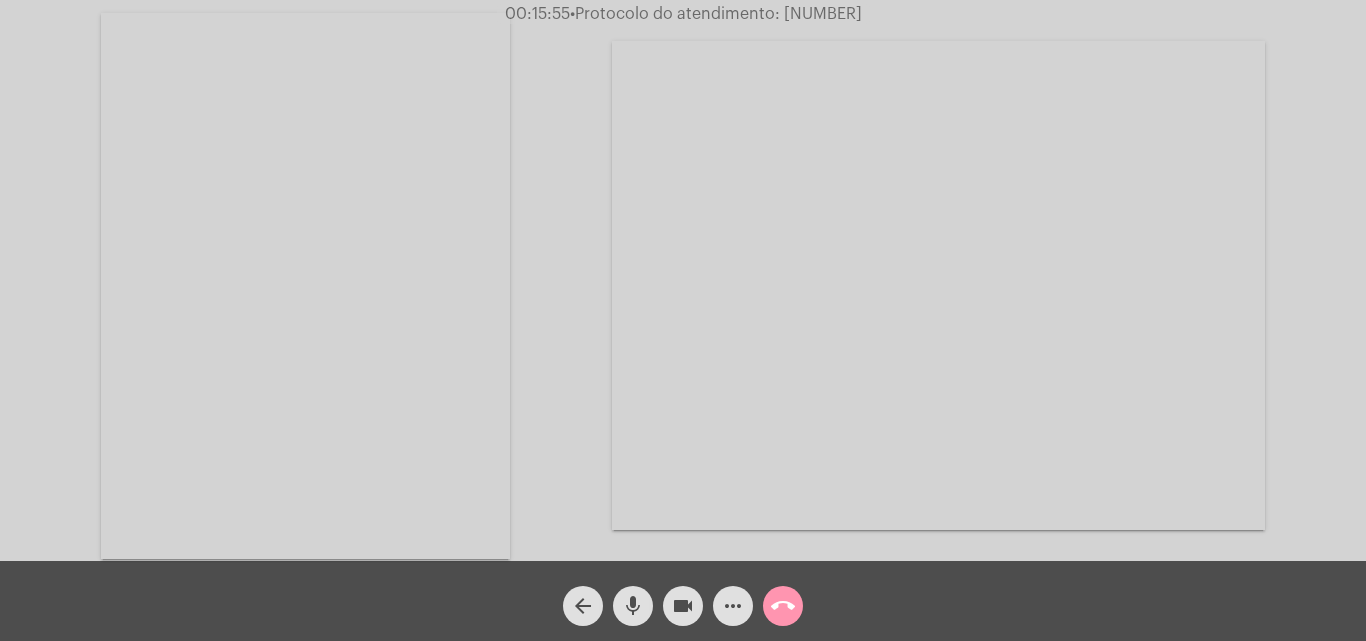 click on "mic" 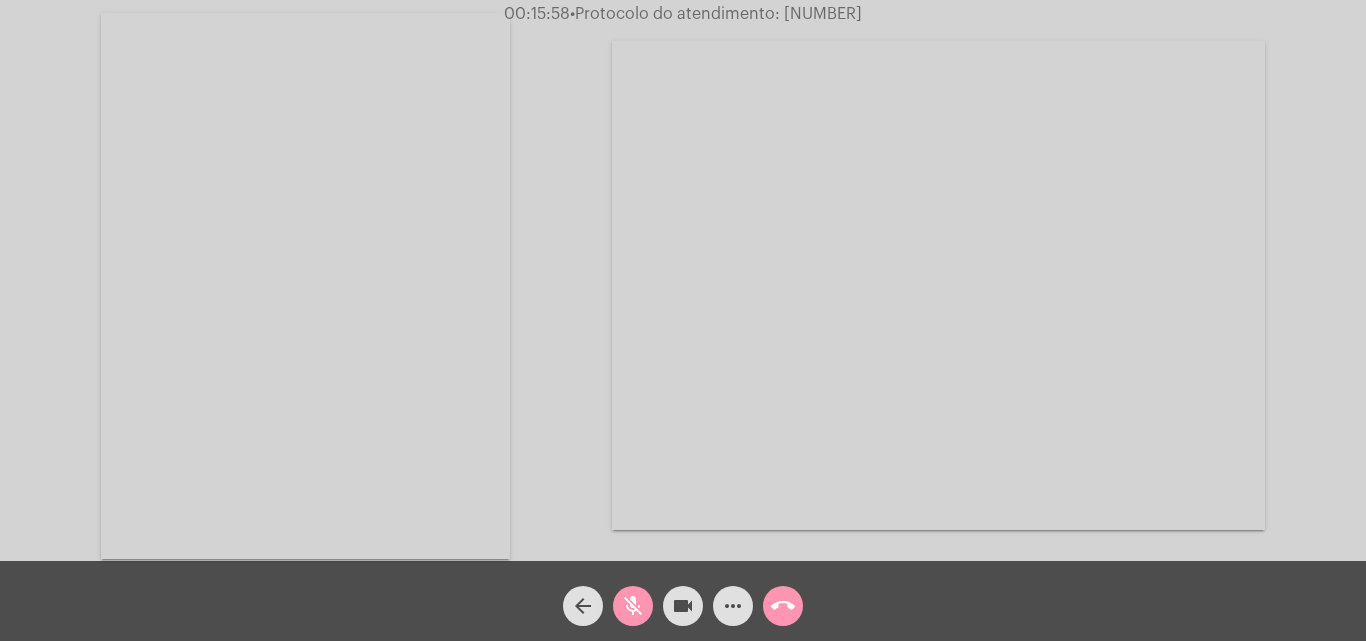 click on "mic_off" 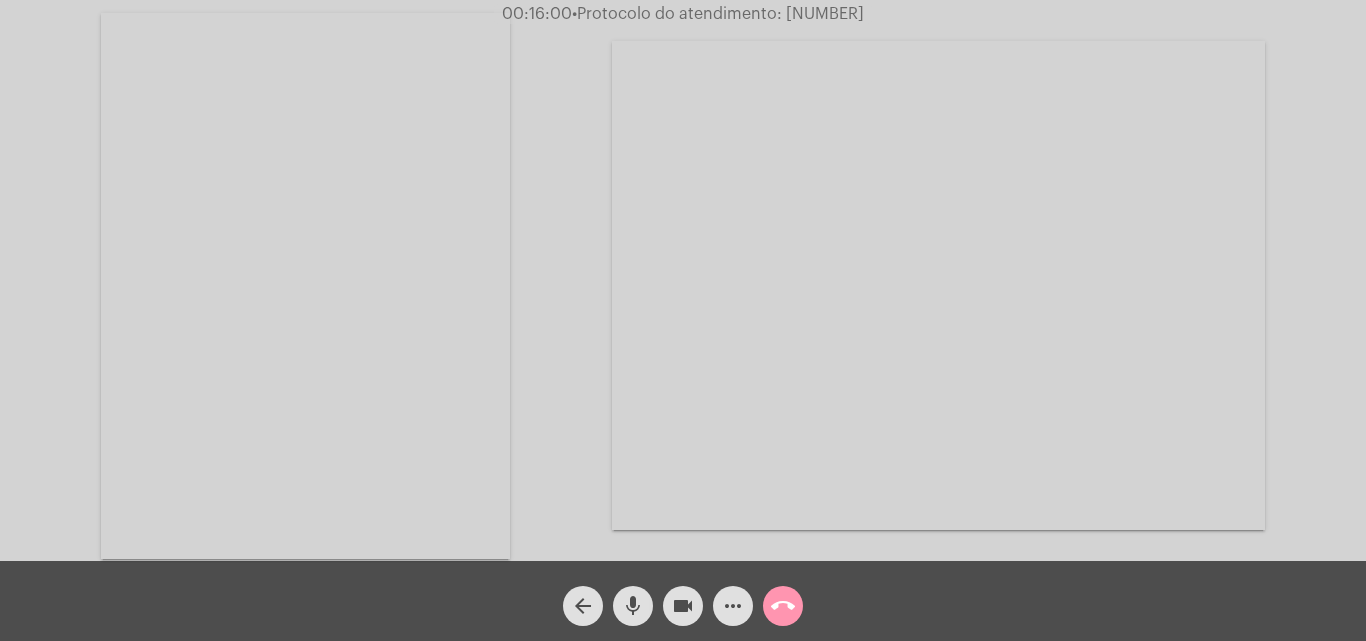 click on "mic" 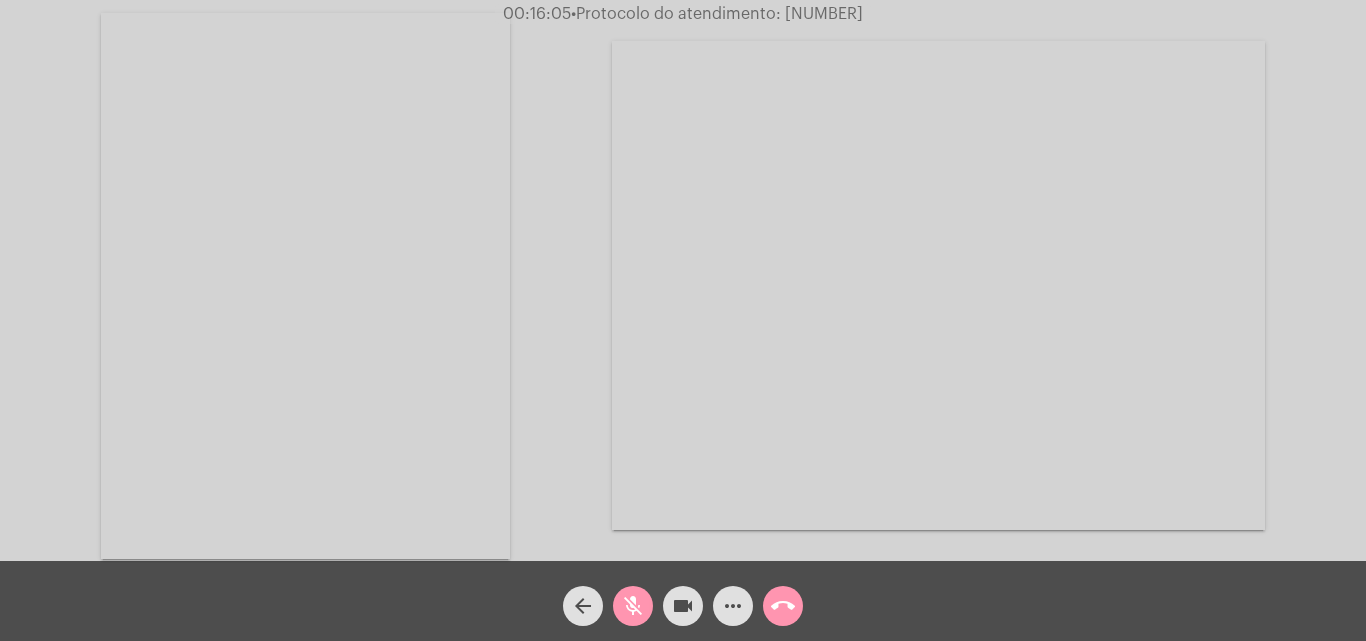 click on "mic_off" 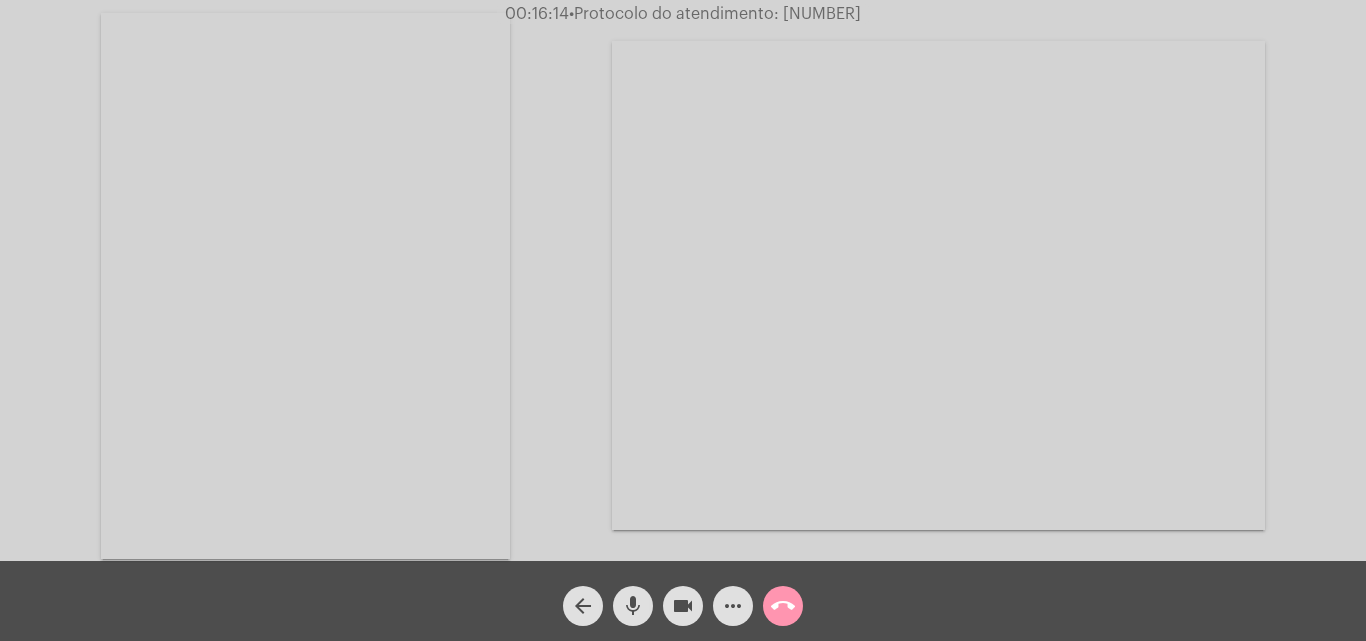 click on "mic" 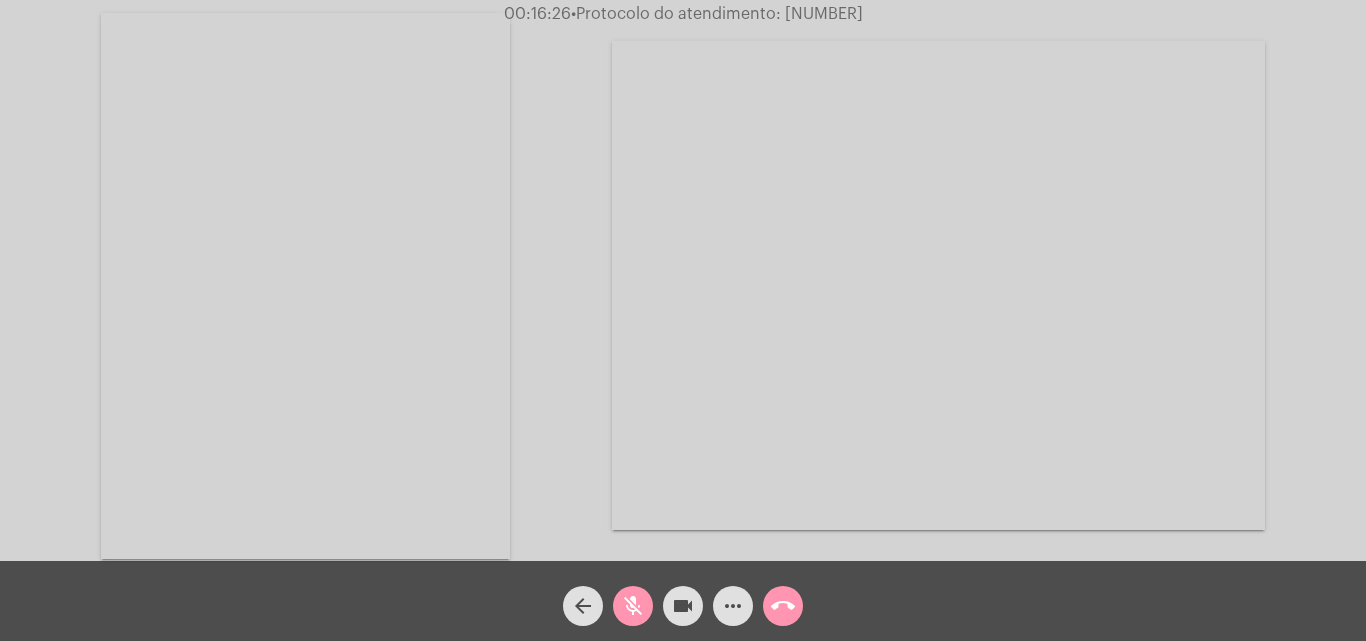 click on "mic_off" 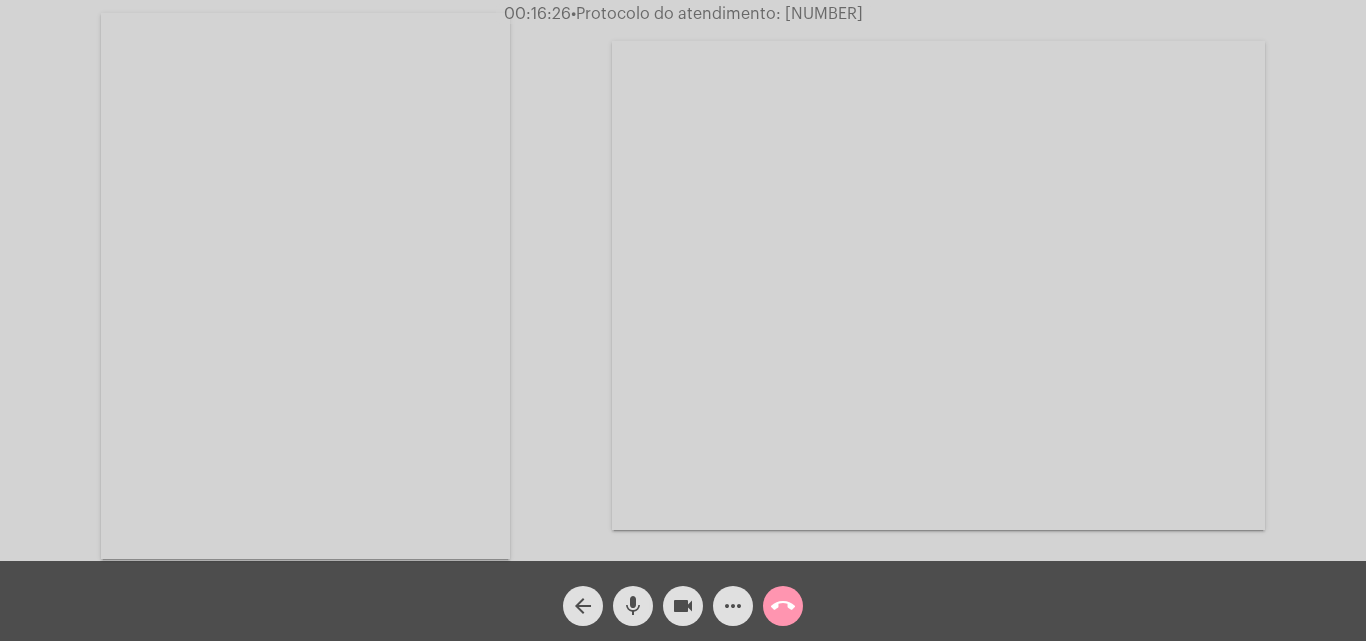click on "mic" 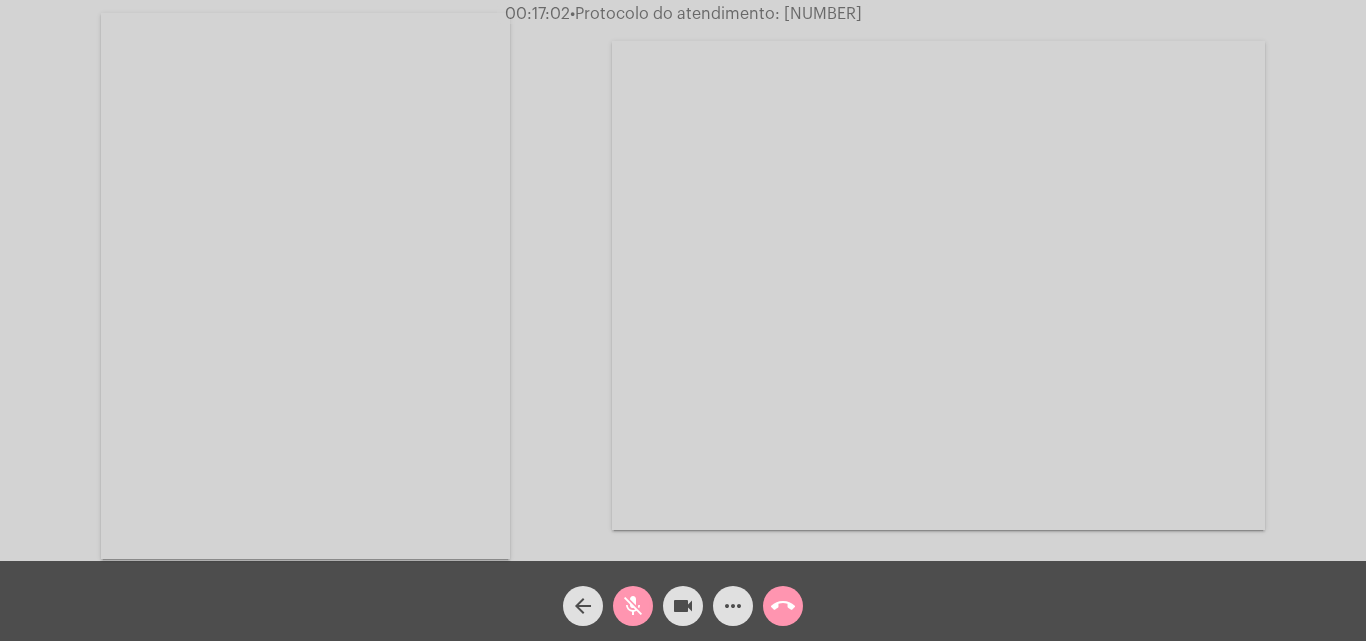 click on "mic_off" 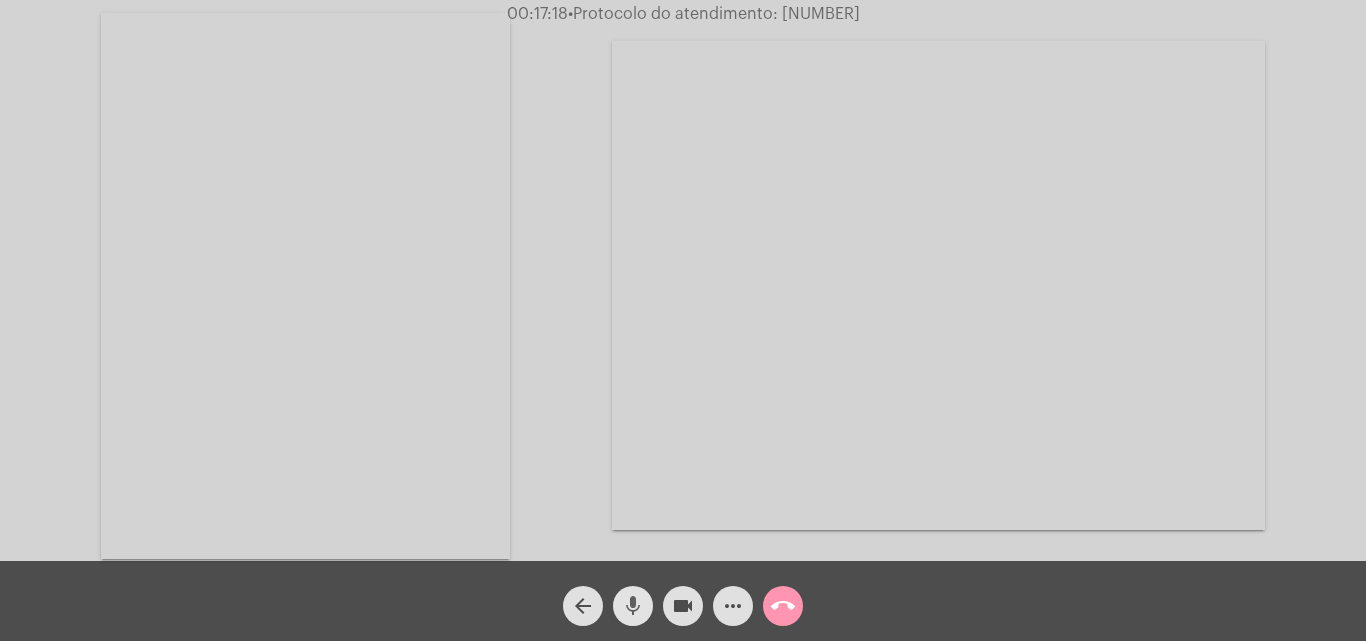 click on "mic" 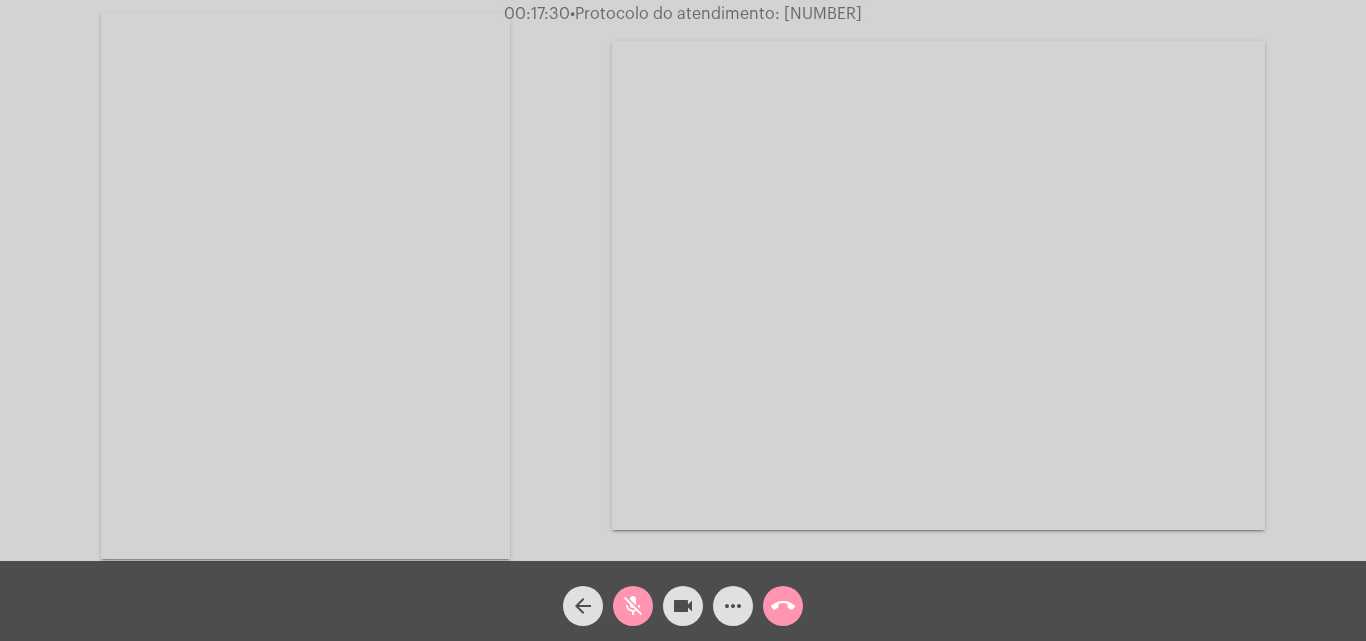 click on "mic_off" 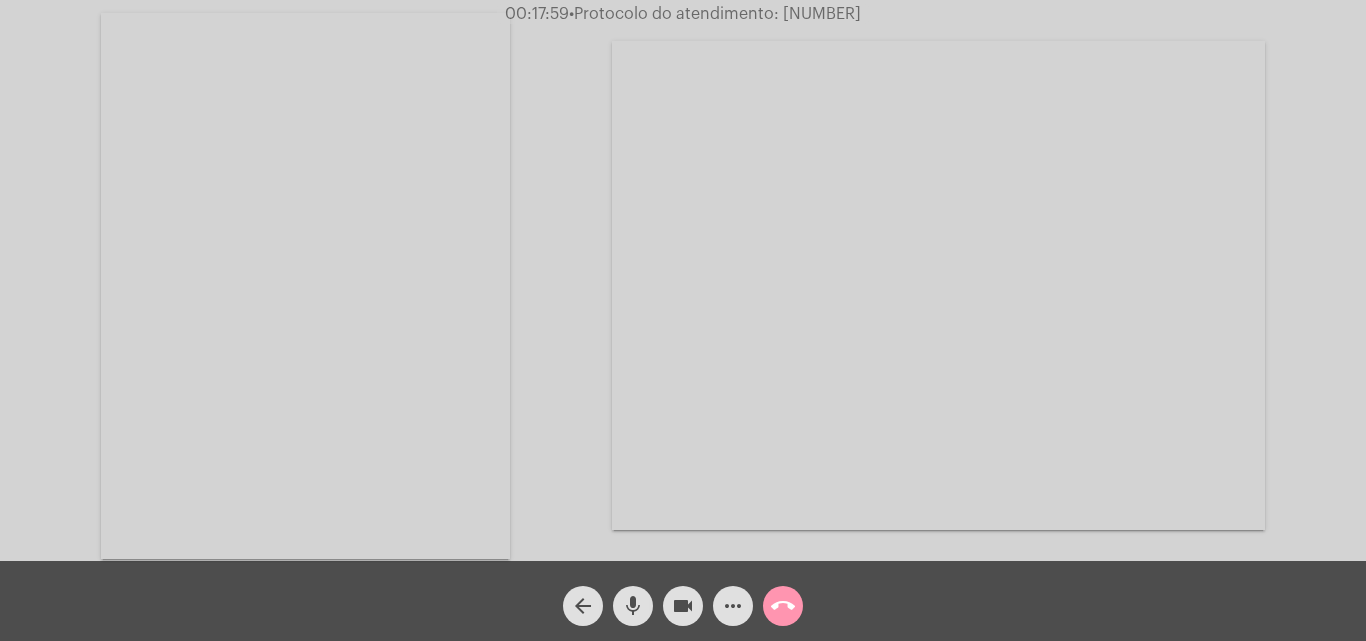 click on "mic" 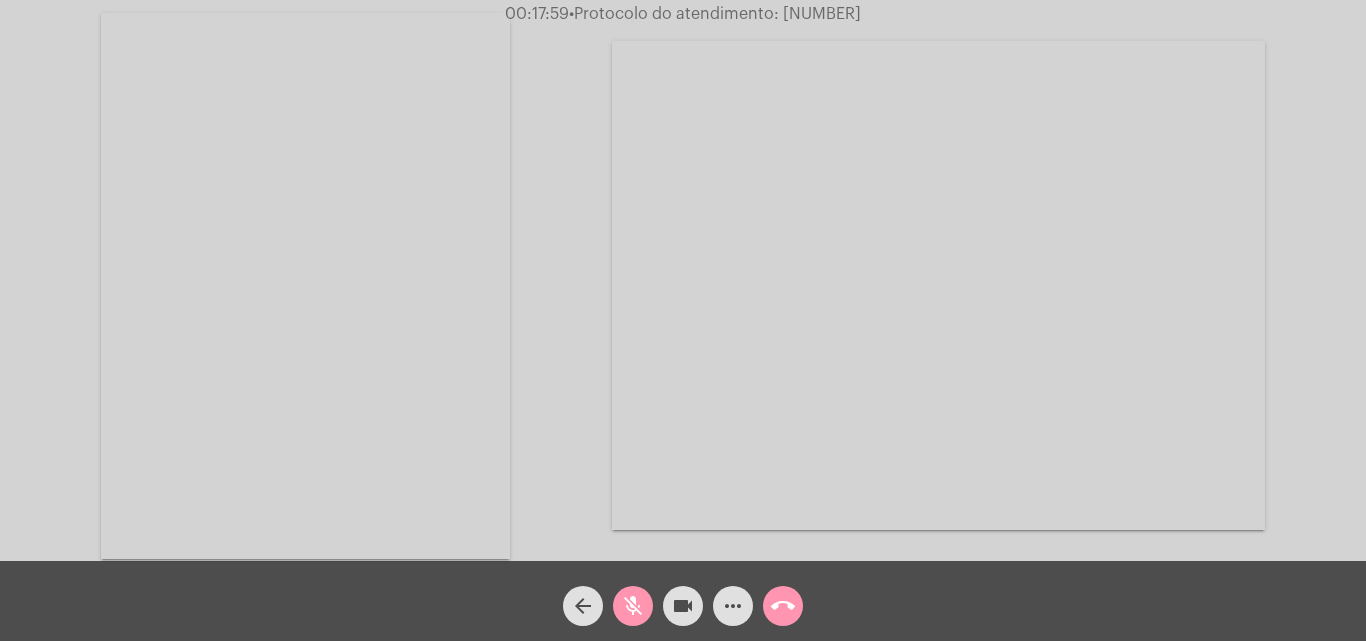 click on "mic_off" 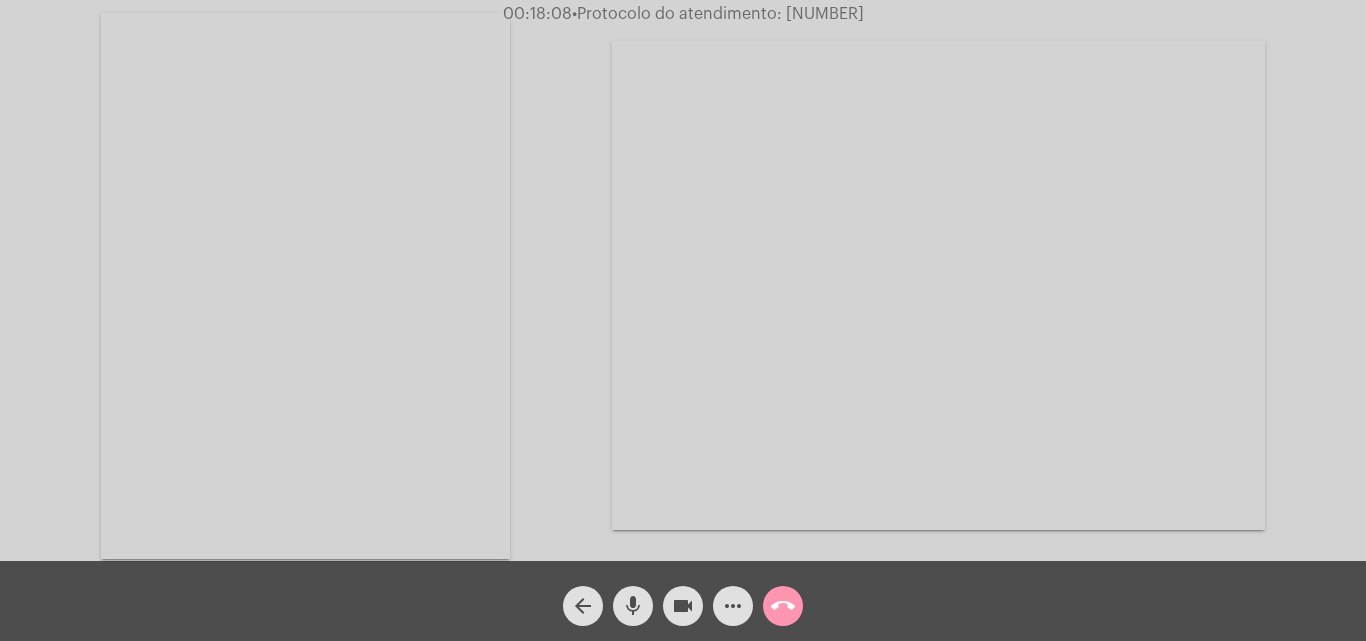click on "•  Protocolo do atendimento: [NUMBER]" 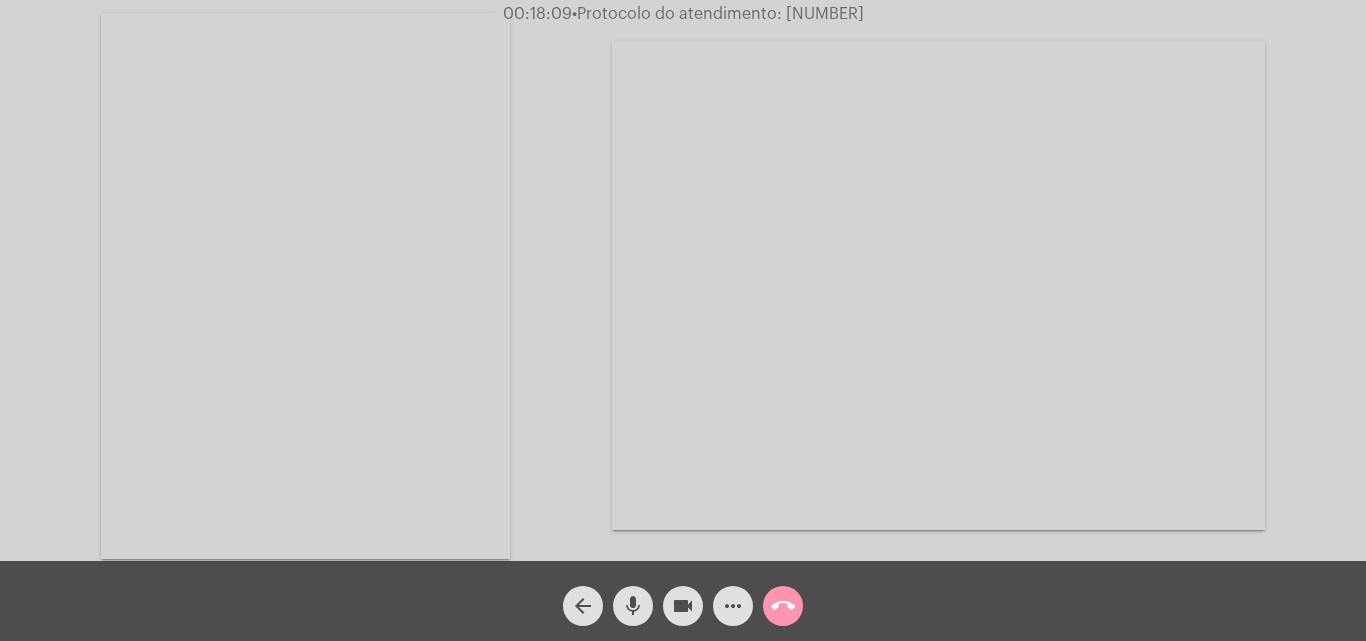 click on "•  Protocolo do atendimento: [NUMBER]" 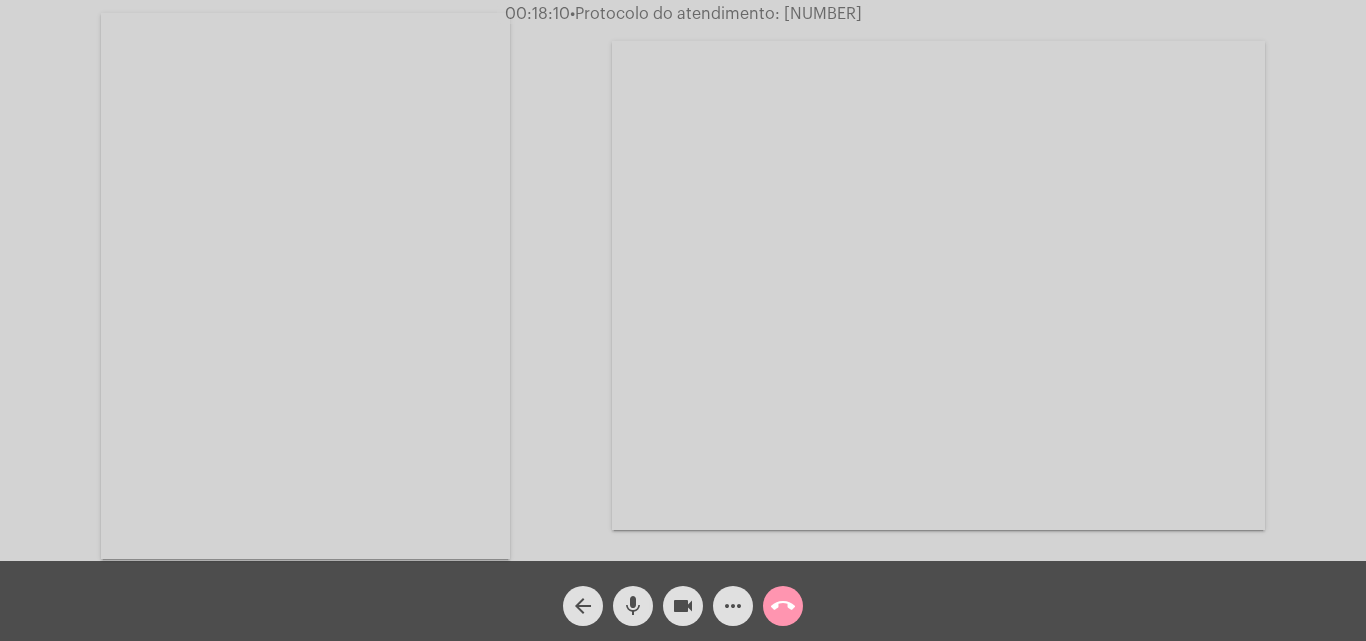 copy on "[NUMBER]" 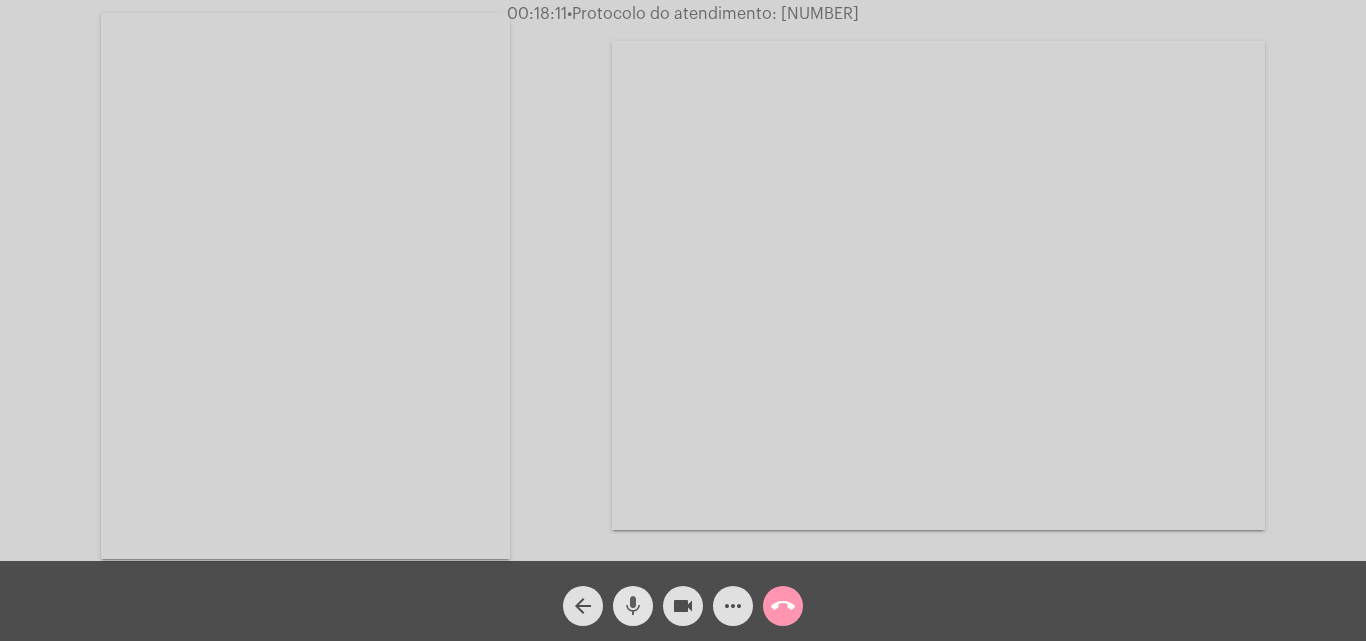 click on "mic" 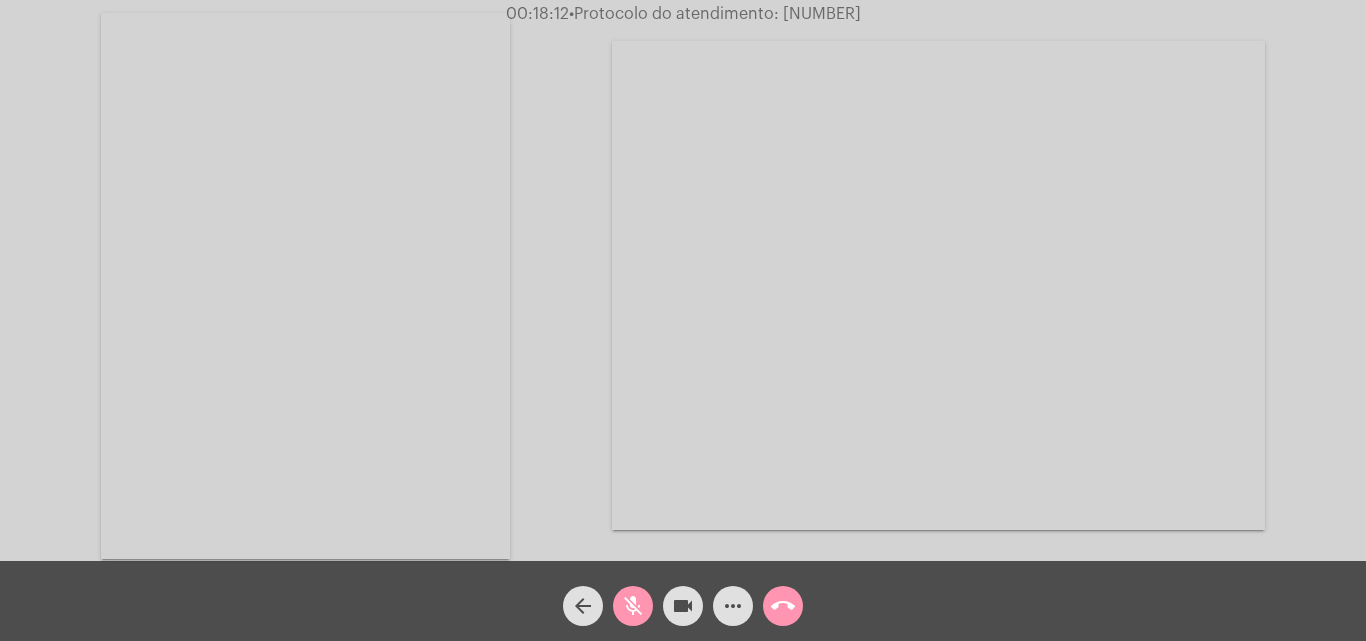 click on "call_end" 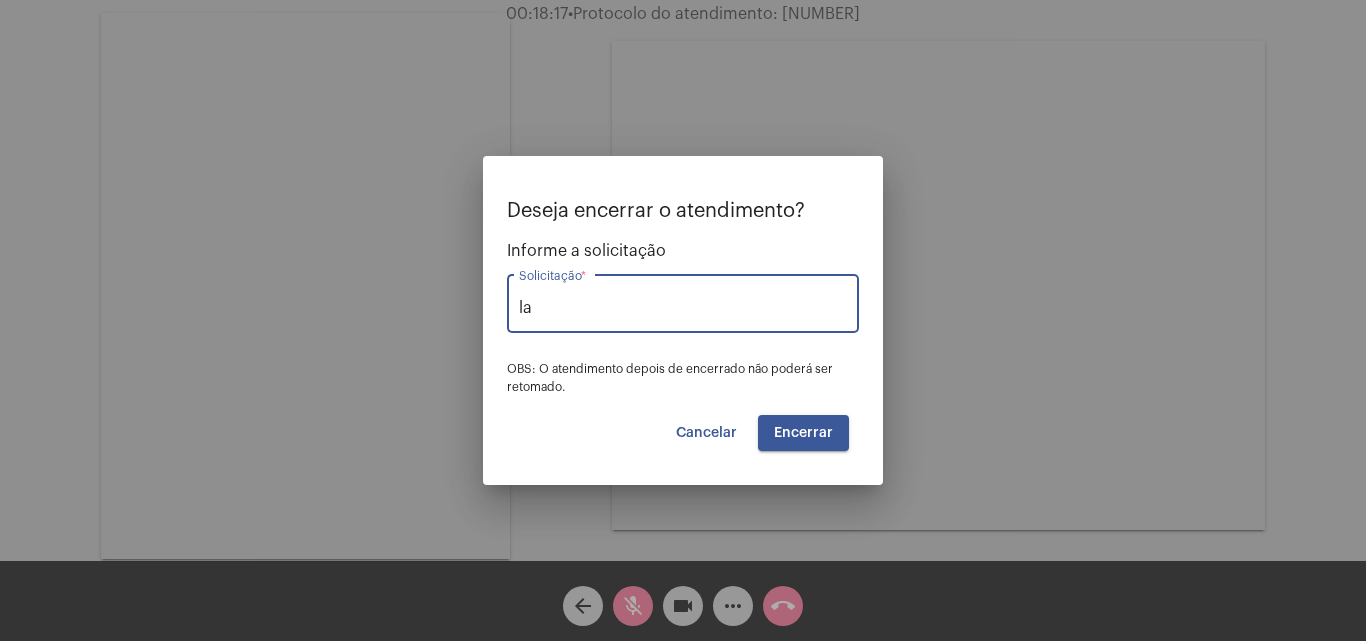 type on "l" 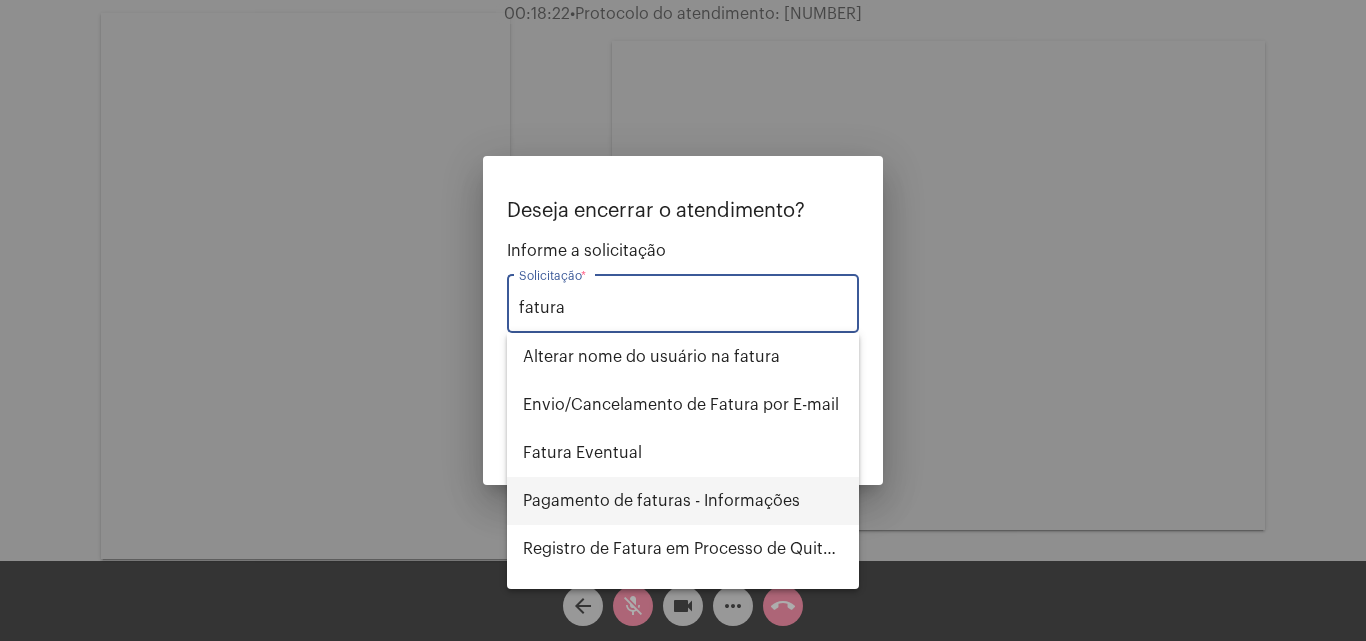 scroll, scrollTop: 100, scrollLeft: 0, axis: vertical 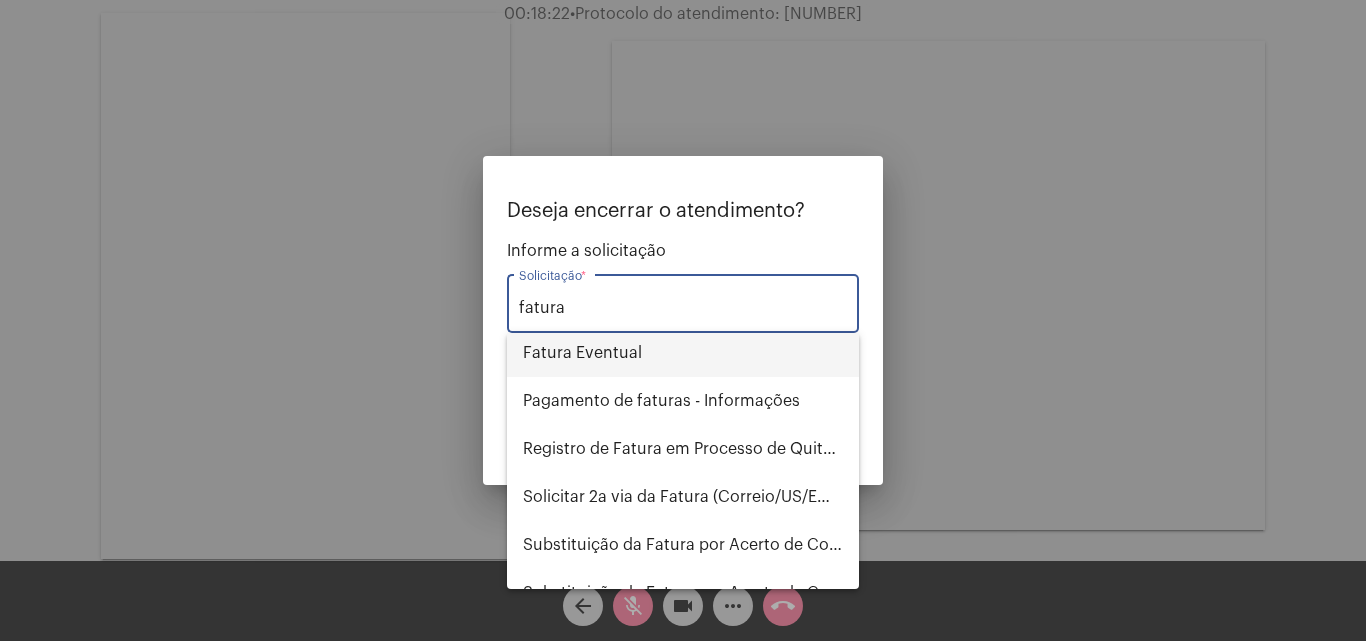 click on "Fatura Eventual" at bounding box center (683, 353) 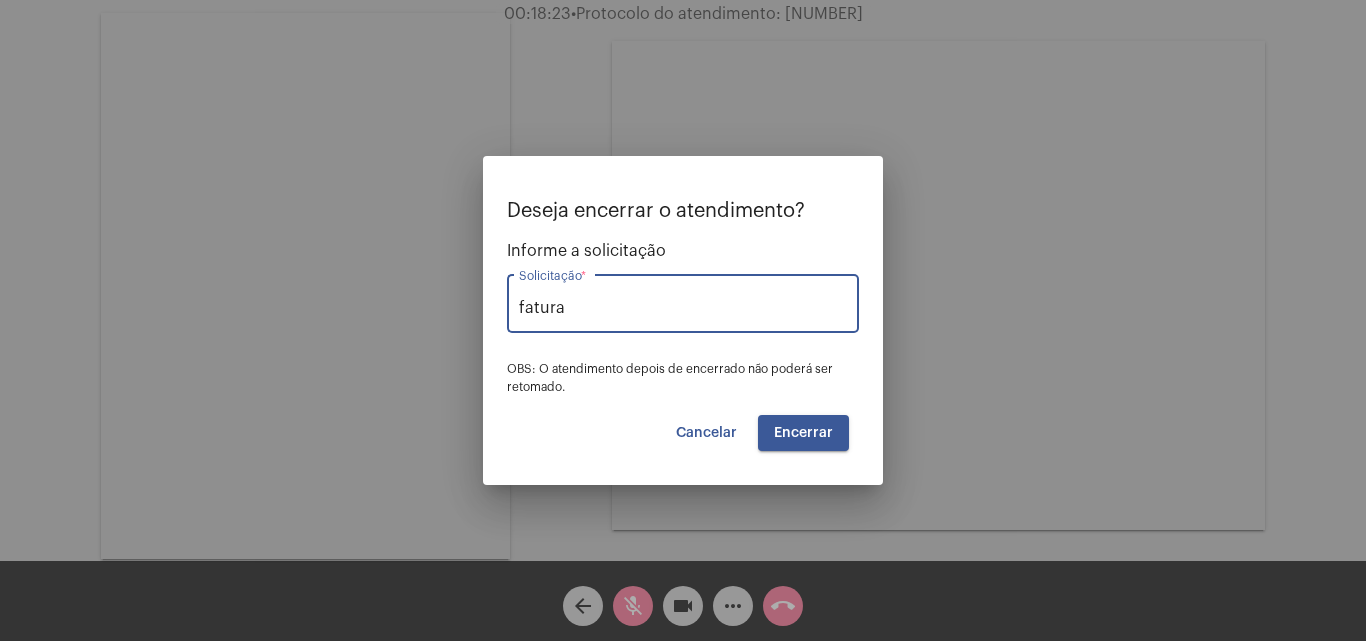 type on "Fatura Eventual" 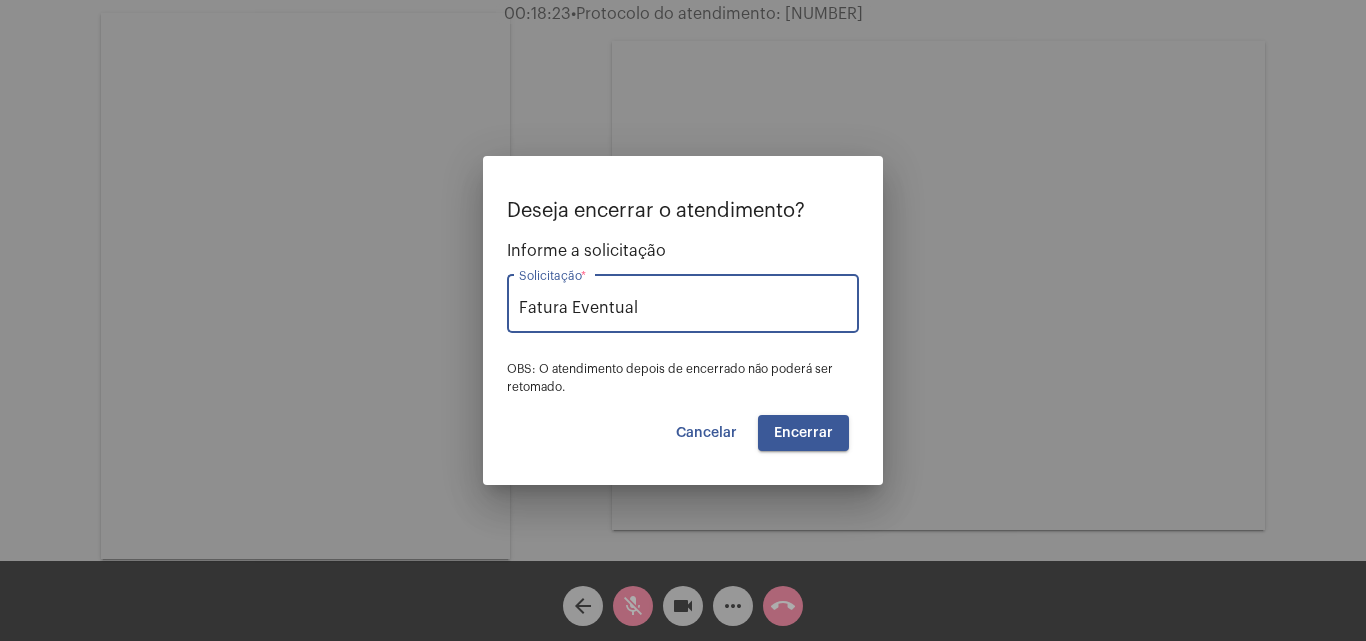 click on "Encerrar" at bounding box center (803, 433) 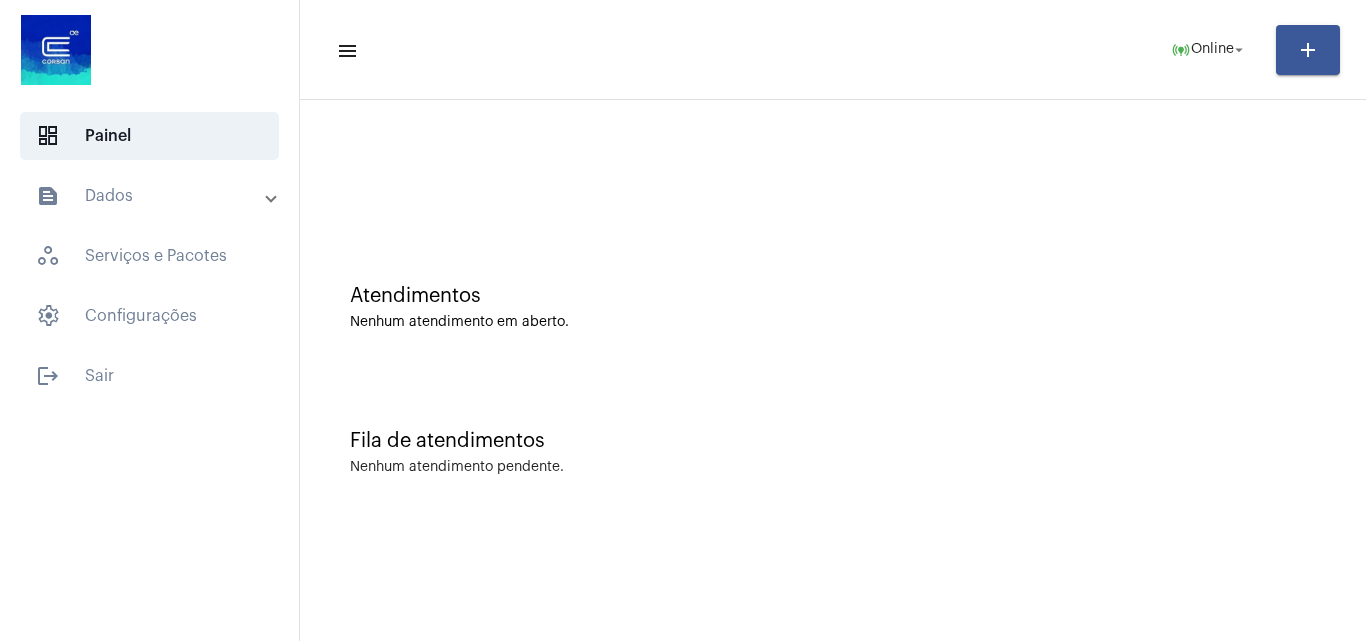 click on "text_snippet_outlined  Dados" at bounding box center (151, 196) 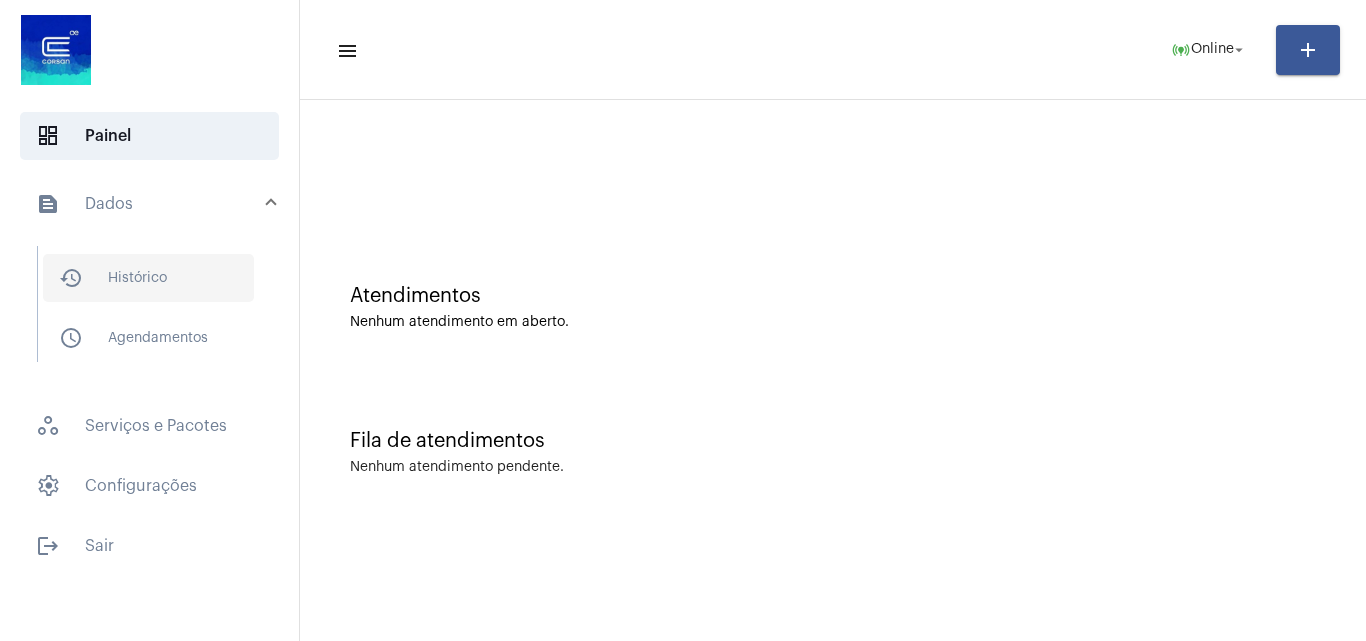 click on "history_outlined  Histórico" at bounding box center (148, 278) 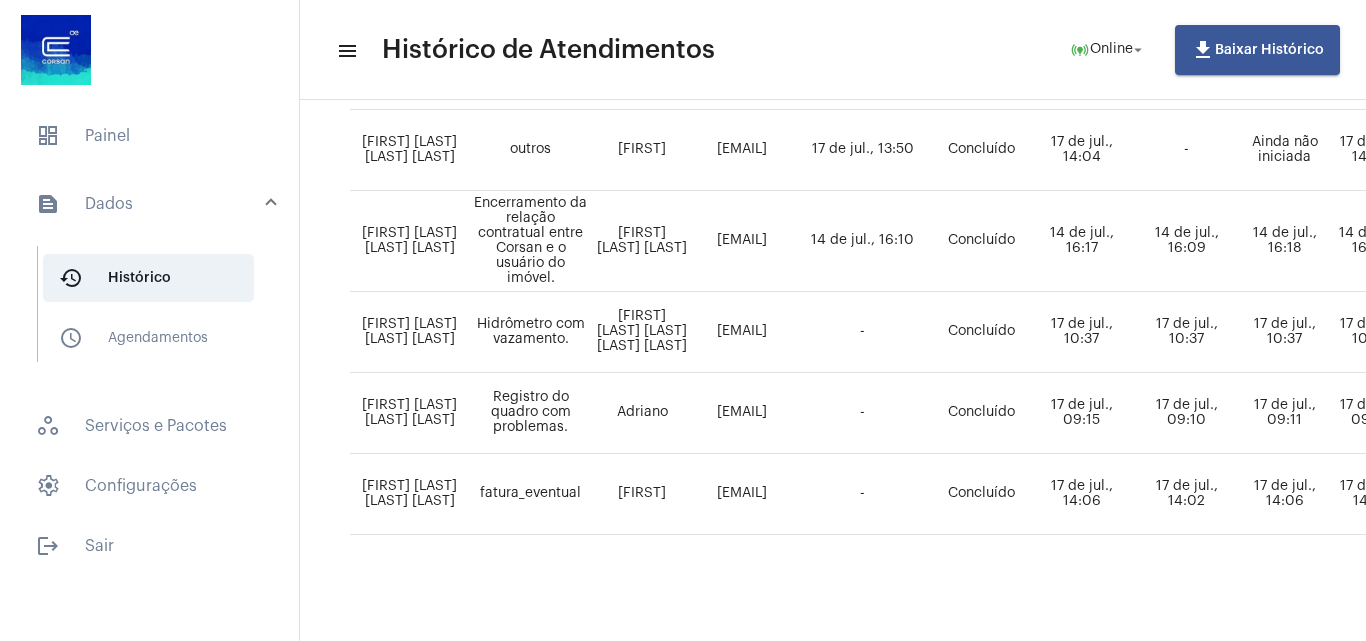scroll, scrollTop: 310, scrollLeft: 0, axis: vertical 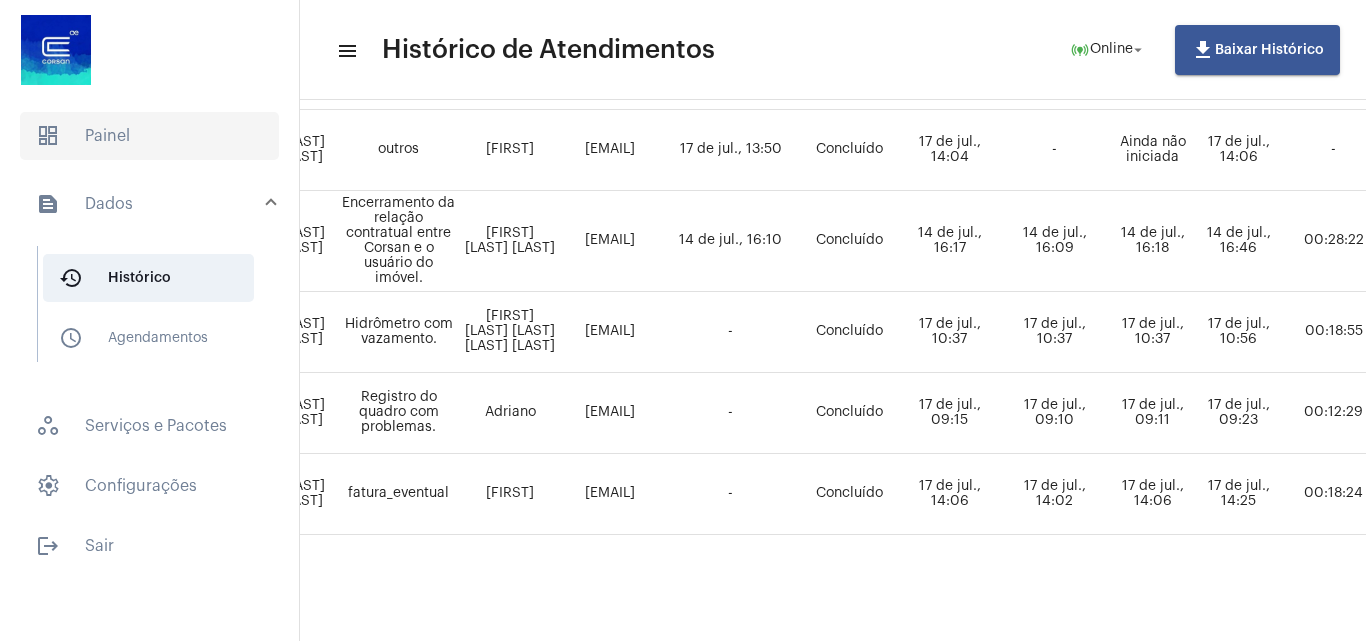 click on "dashboard   Painel" 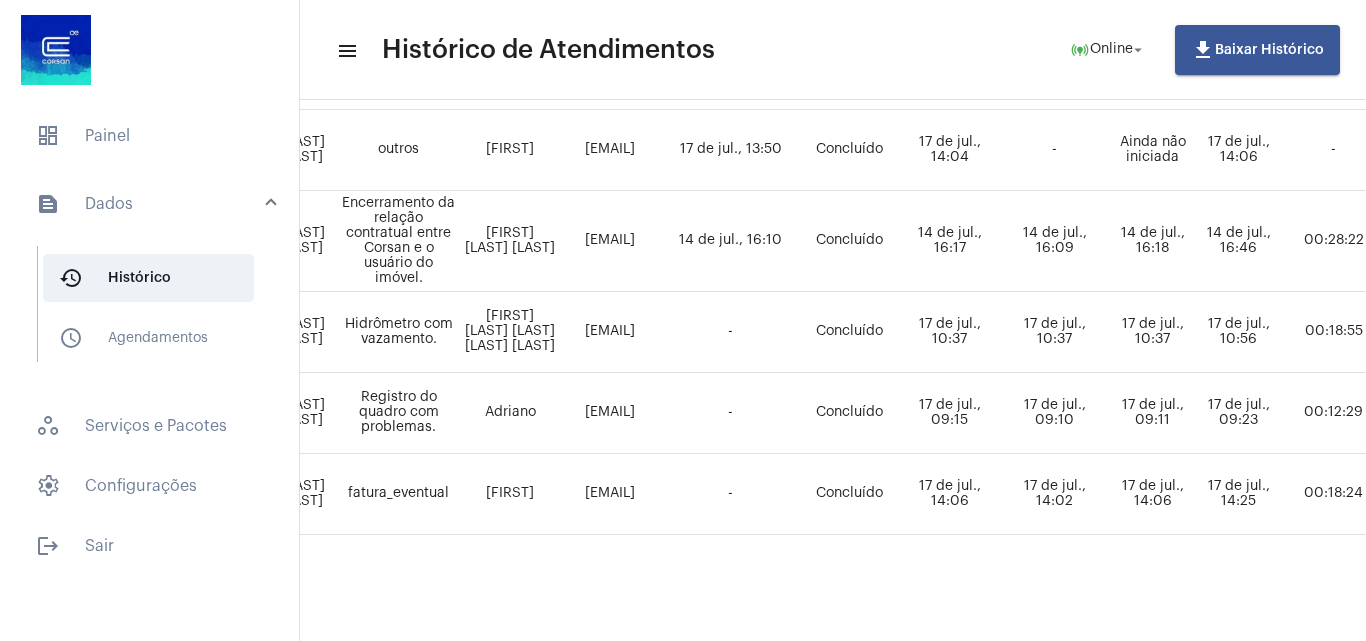 scroll, scrollTop: 0, scrollLeft: 0, axis: both 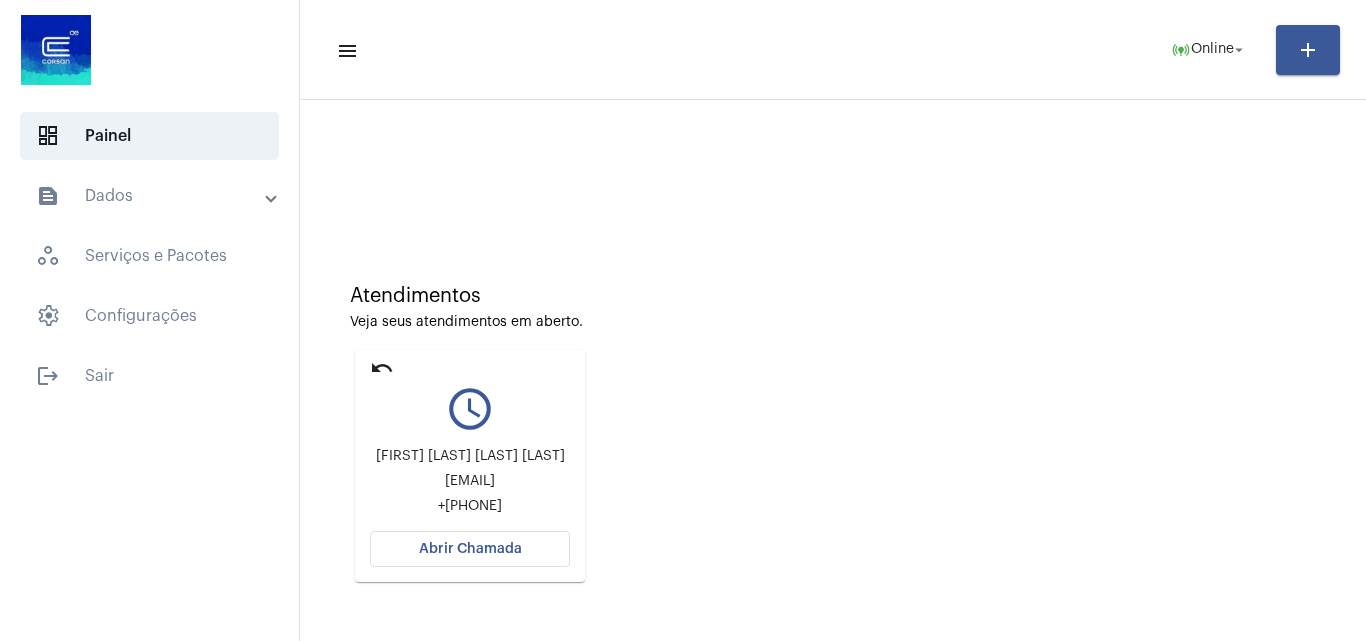 click on "Abrir Chamada" 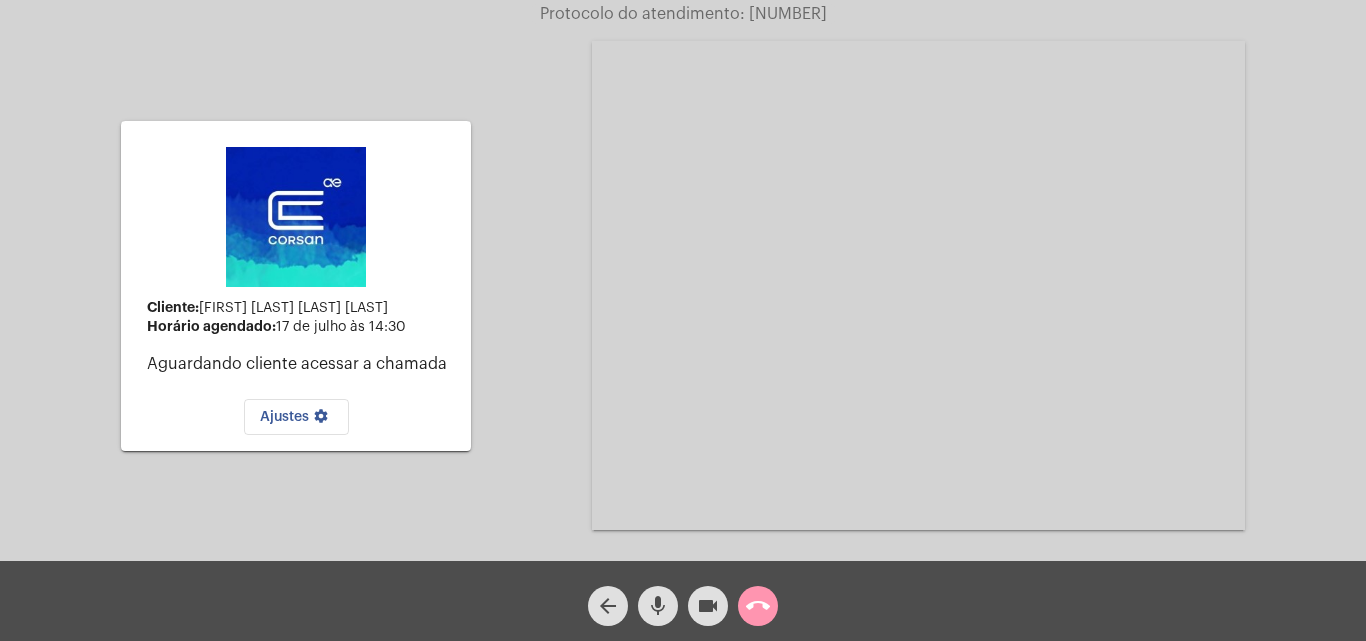 click on "call_end" 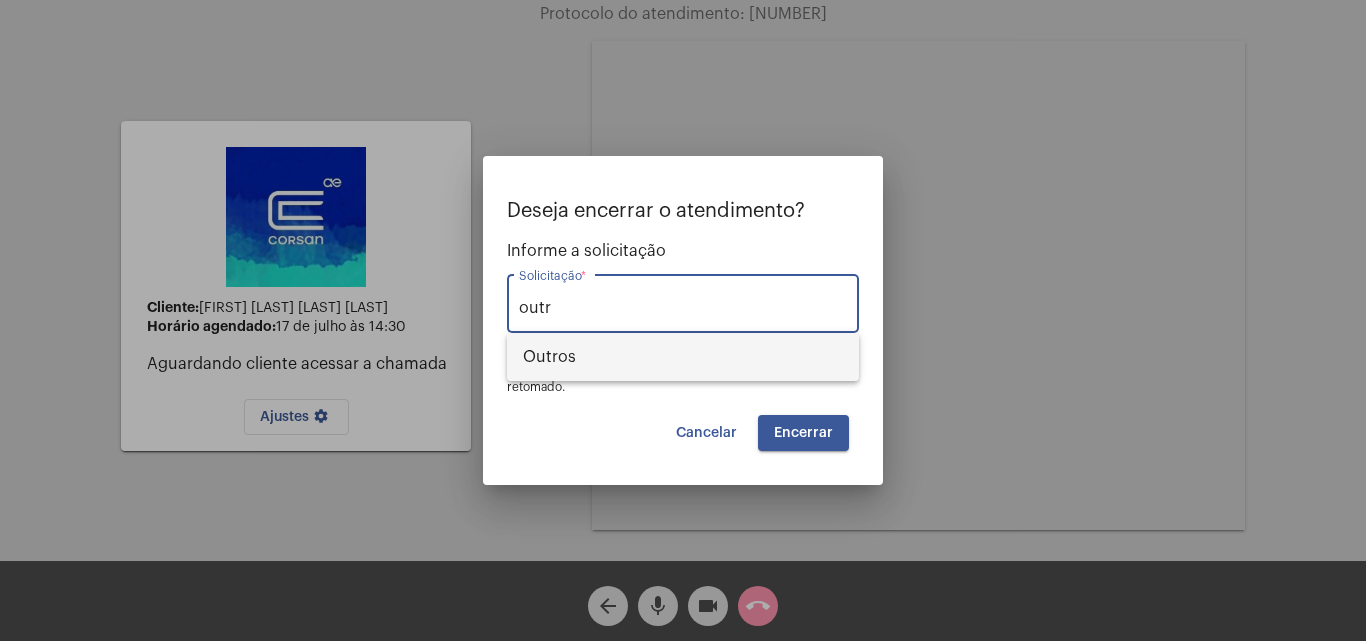 click on "Outros" at bounding box center (683, 357) 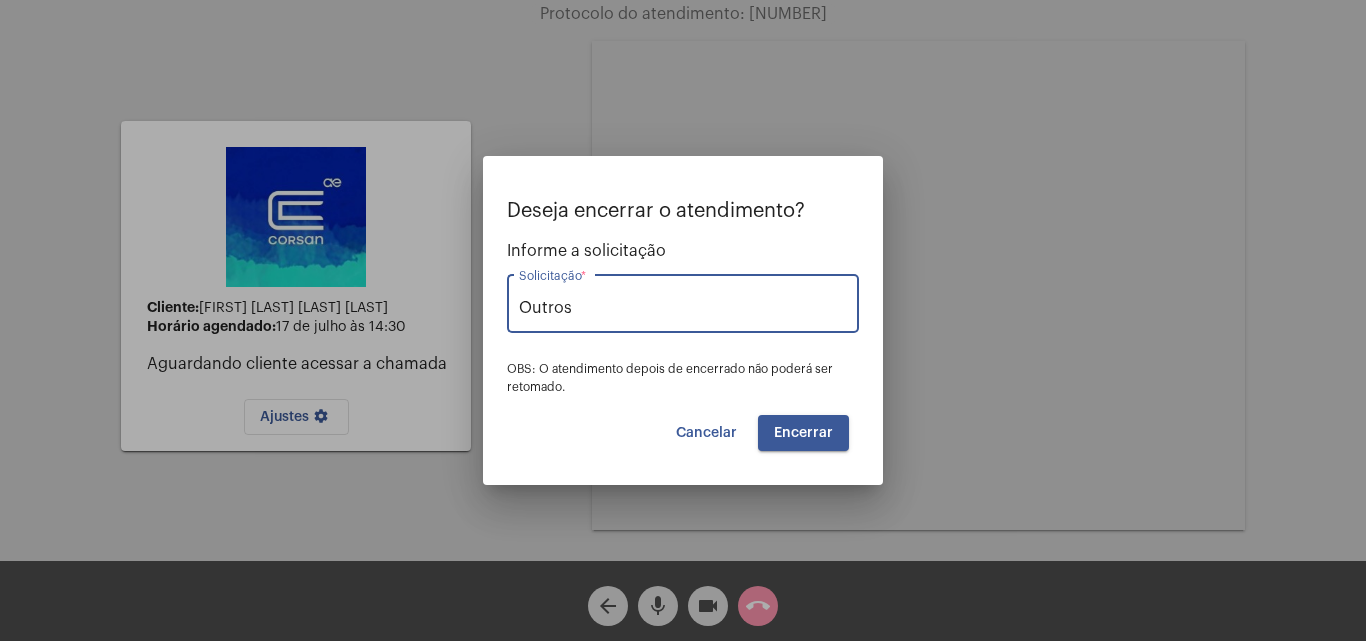 click on "Encerrar" at bounding box center (803, 433) 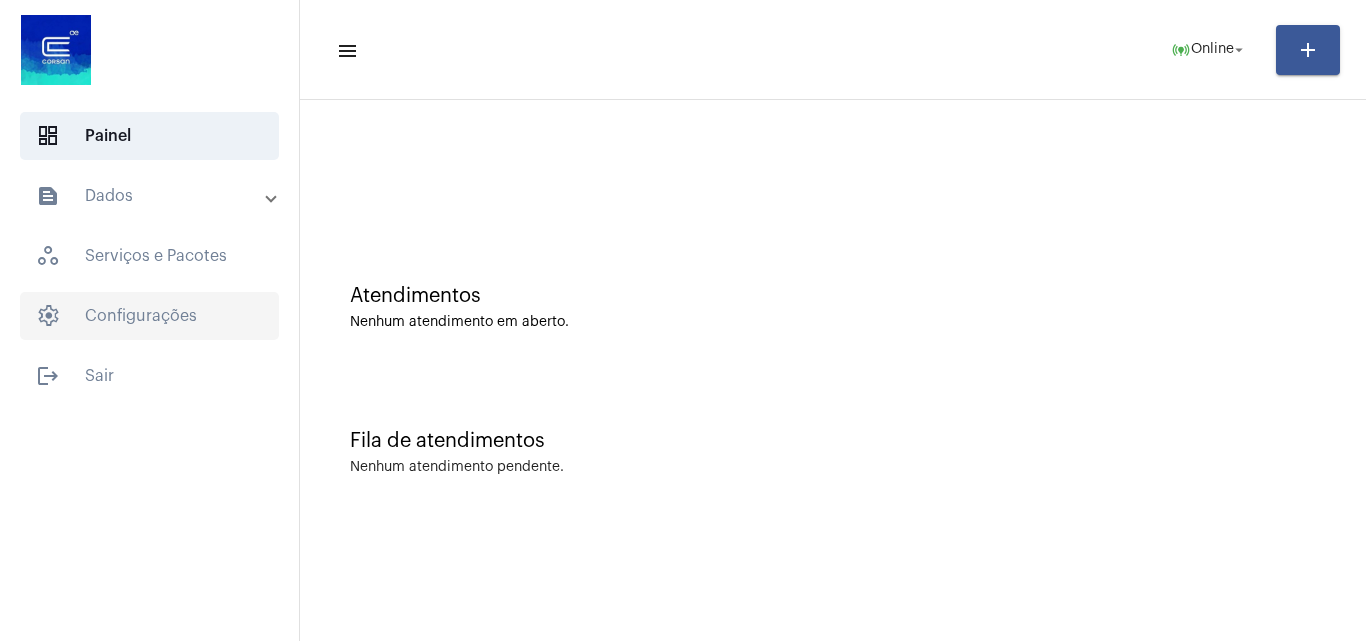 click on "settings   Configurações" 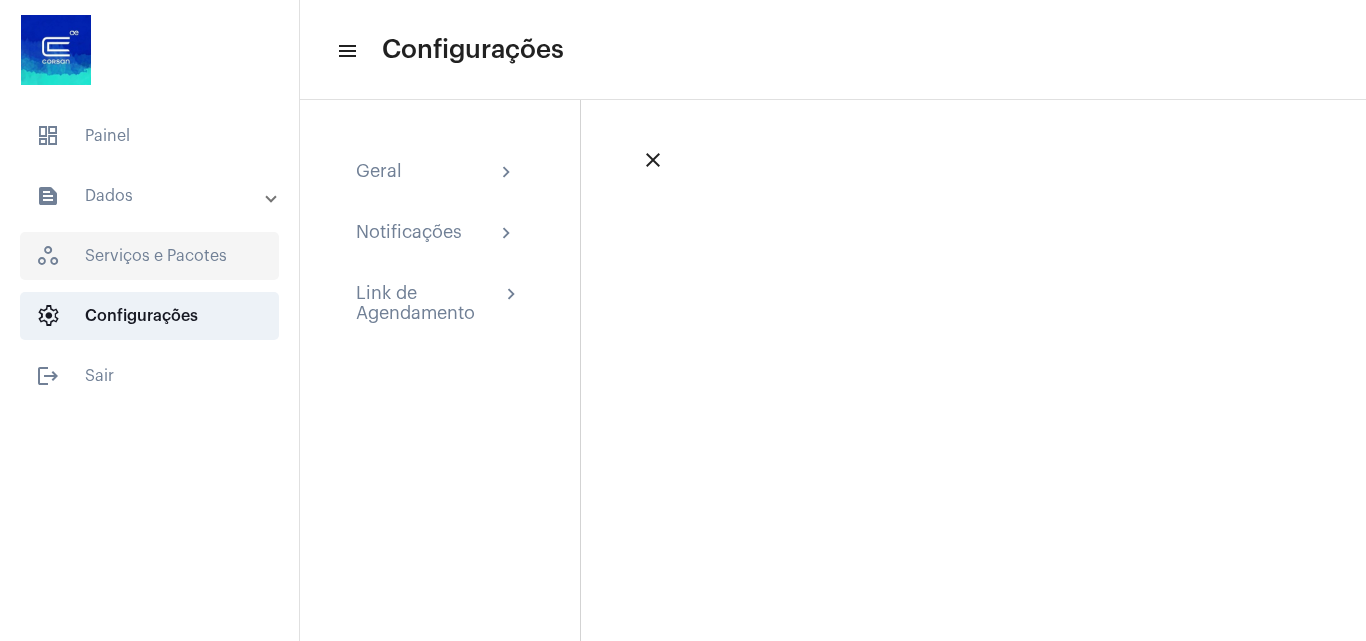 click on "workspaces_outlined   Serviços e Pacotes" 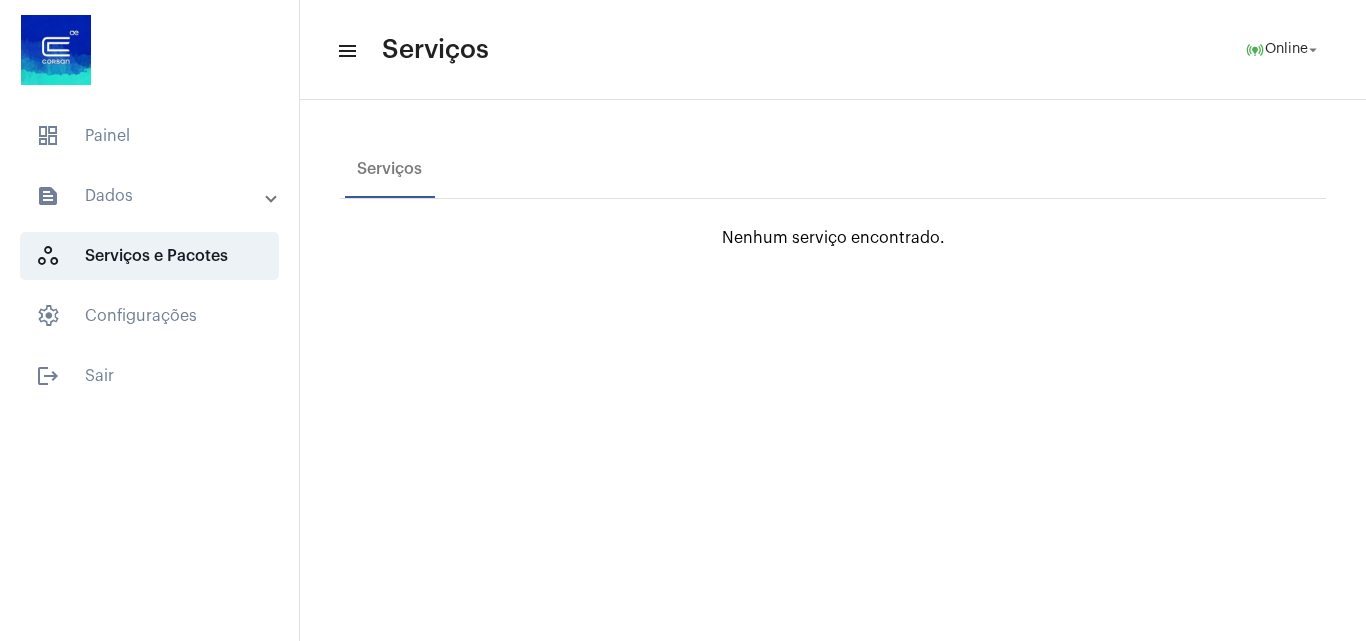 click on "text_snippet_outlined  Dados" at bounding box center [151, 196] 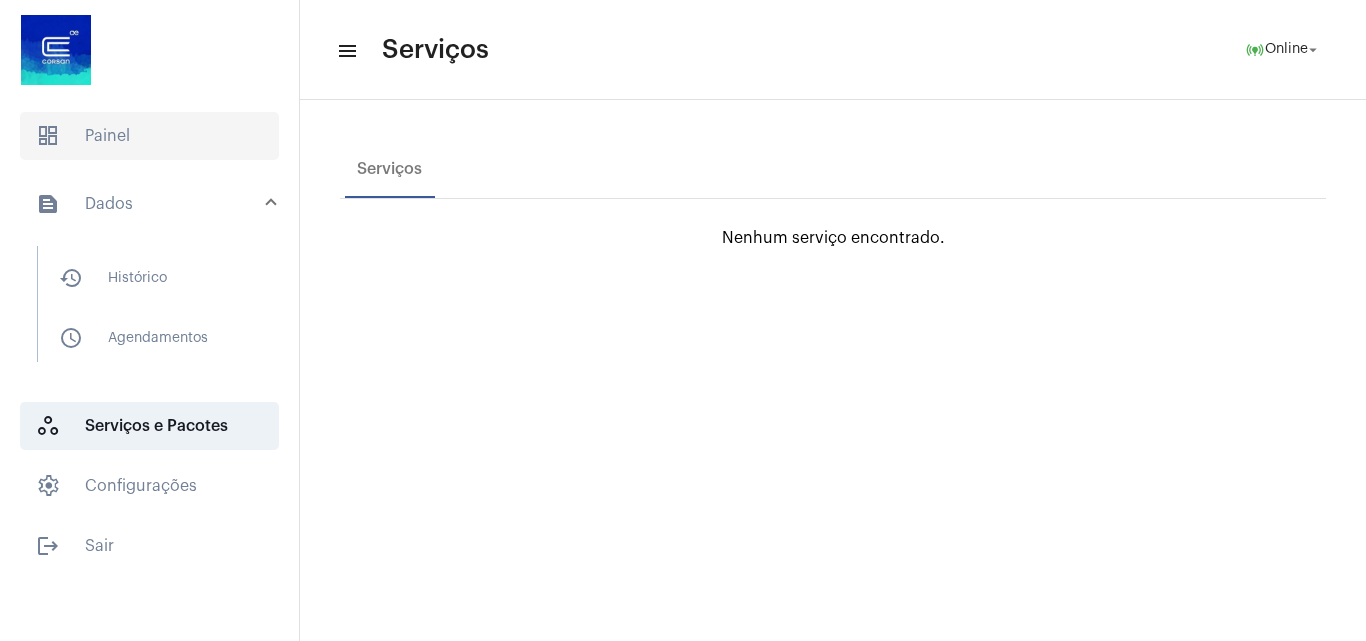 click on "dashboard   Painel" 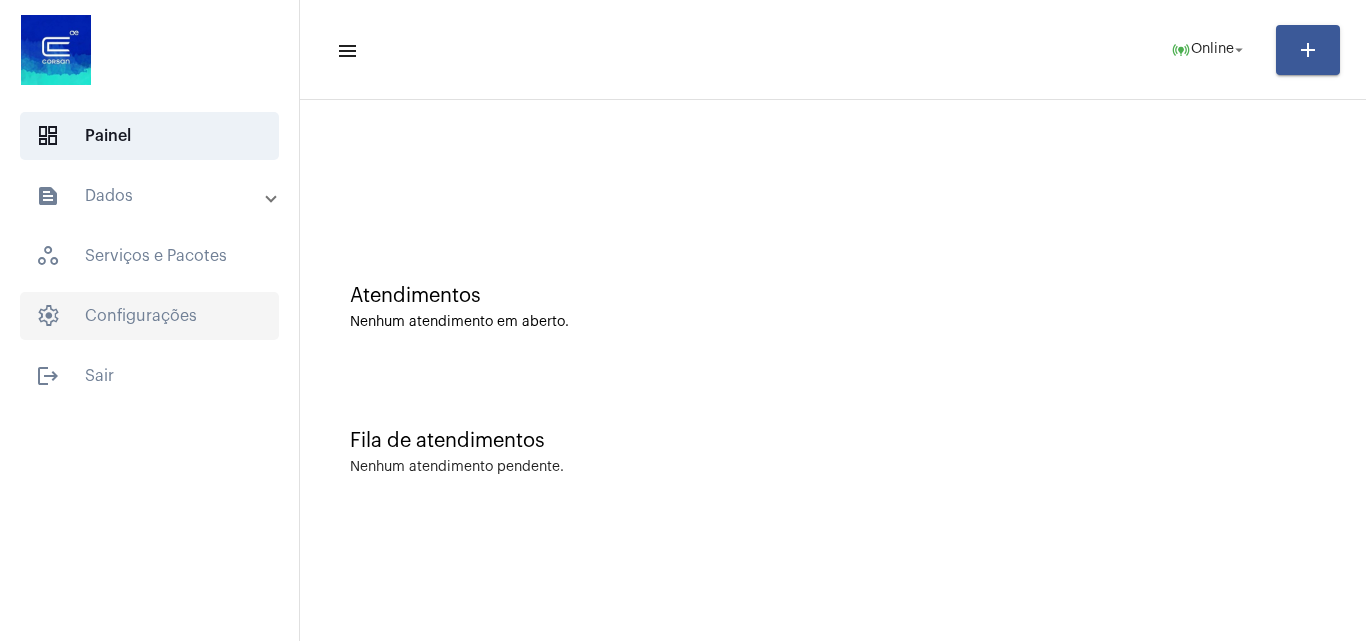 click on "settings   Configurações" 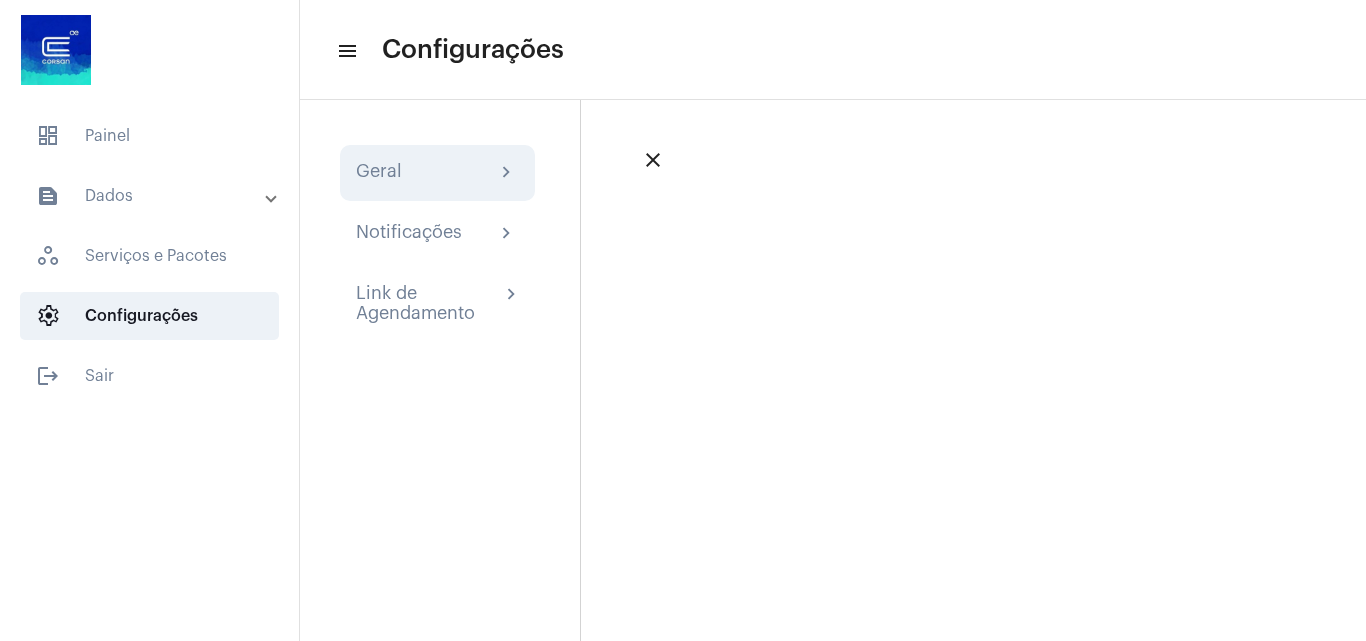 click on "Geral chevron_right" 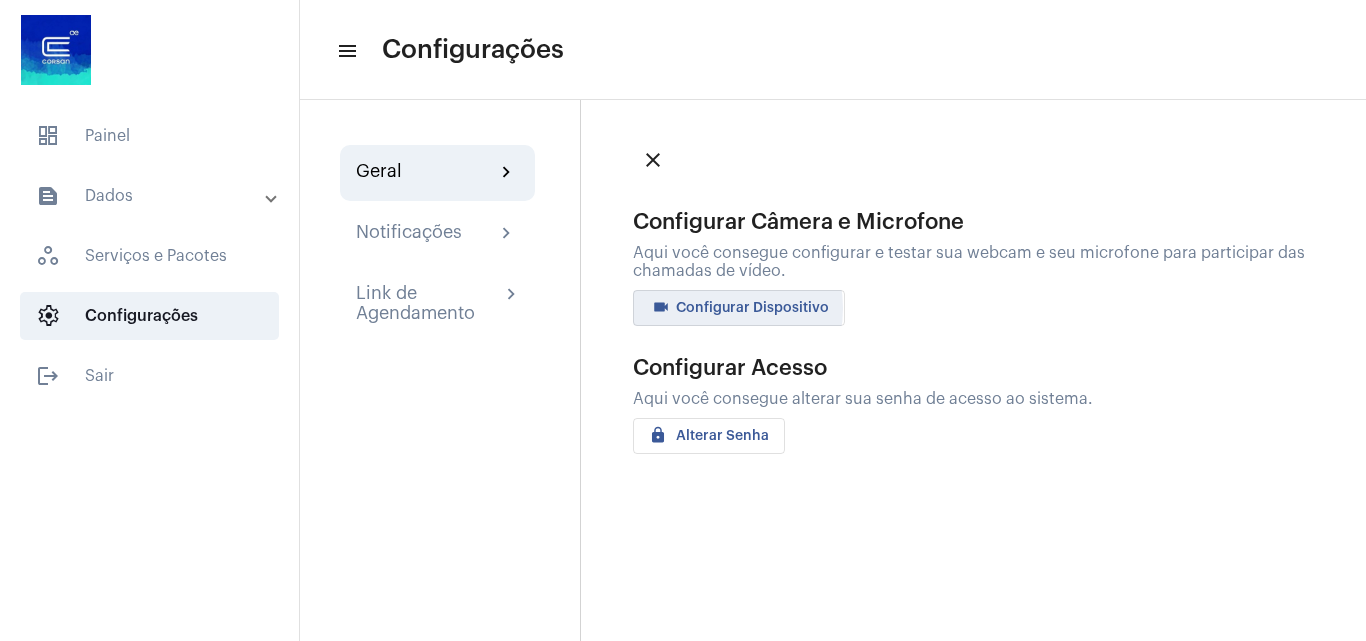 click on "videocam Configurar Dispositivo" 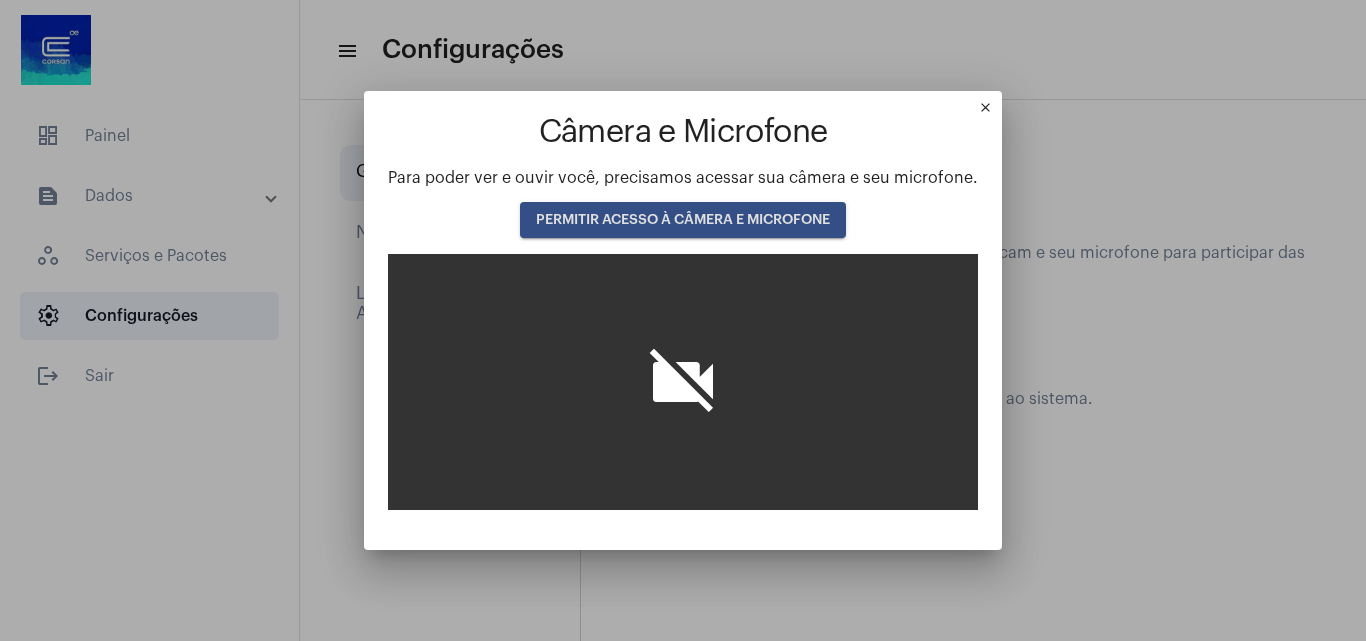 click on "PERMITIR ACESSO À CÂMERA E MICROFONE" at bounding box center (683, 220) 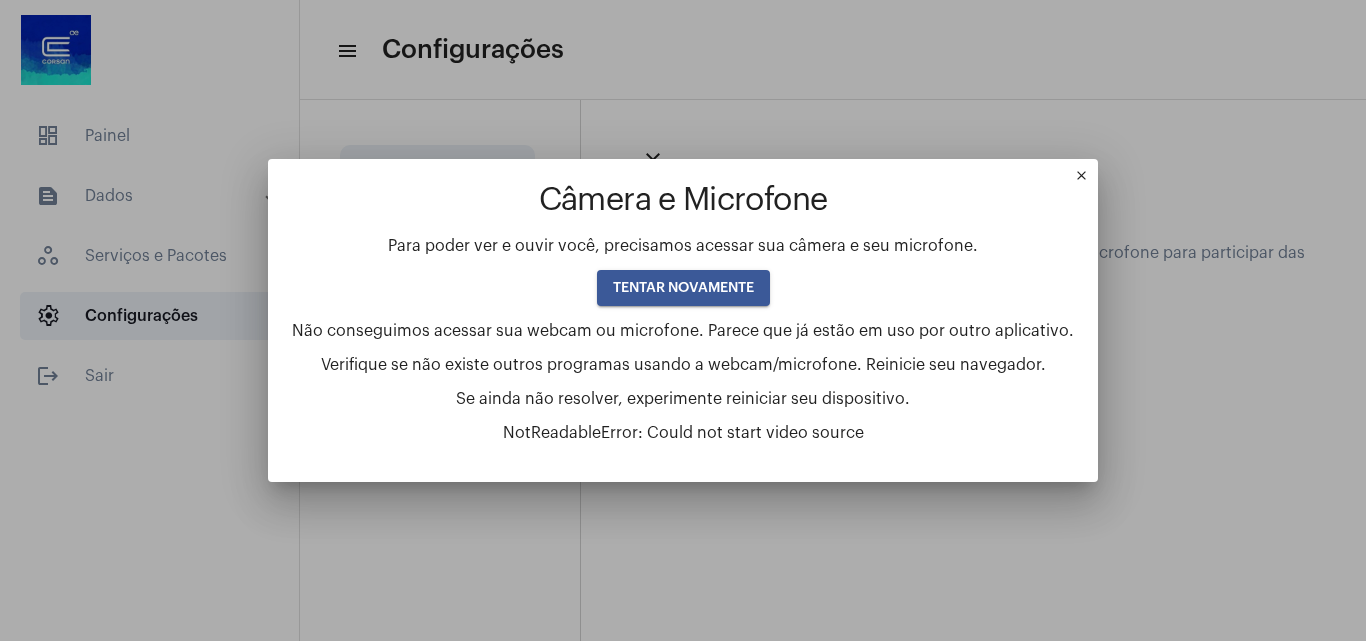 click on "TENTAR NOVAMENTE" at bounding box center [683, 288] 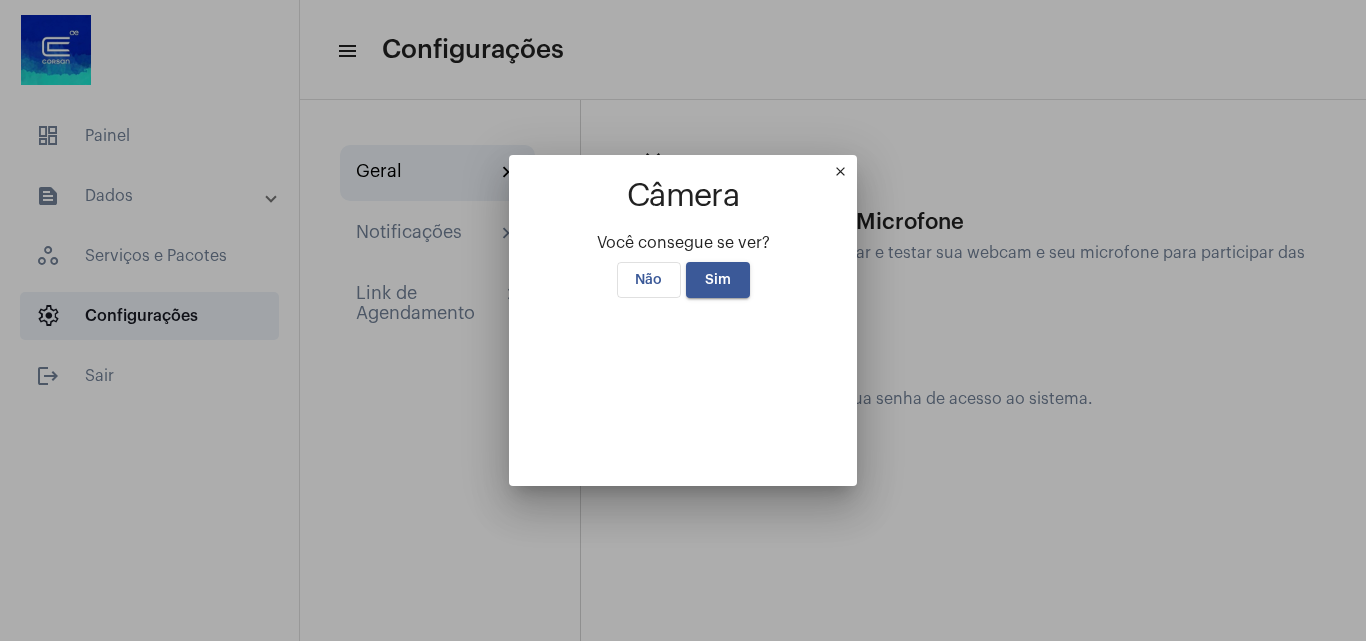 click on "Sim" at bounding box center [718, 280] 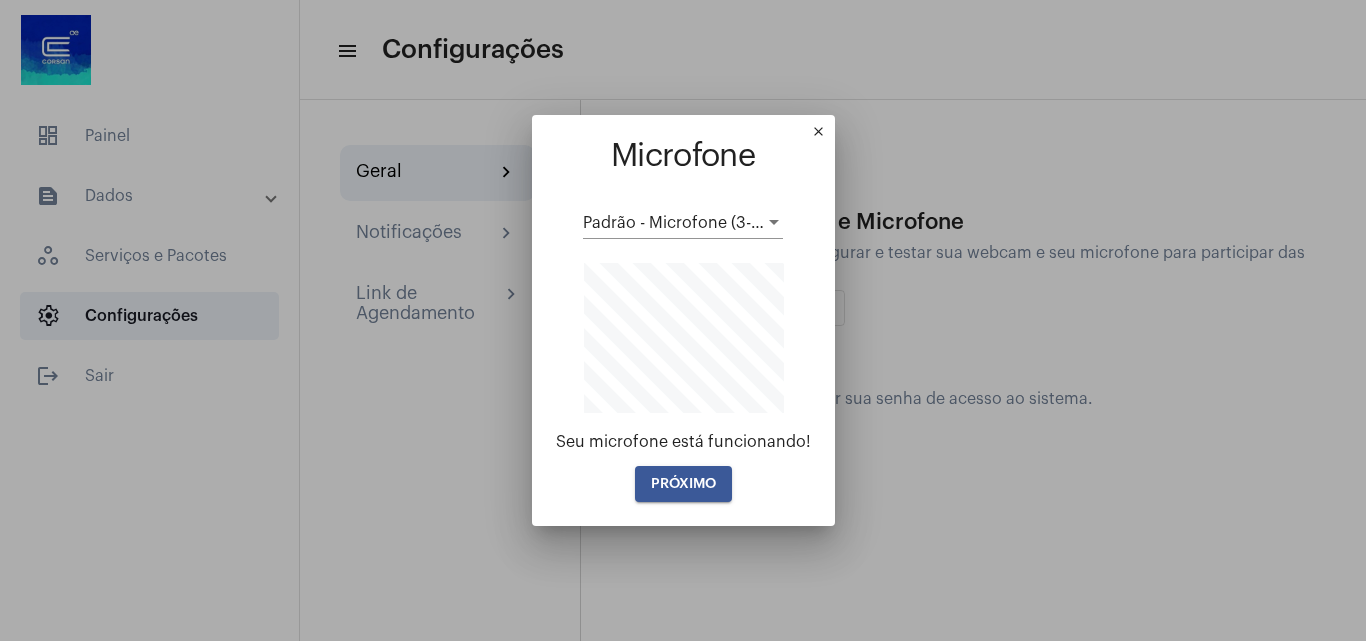 click on "PRÓXIMO" at bounding box center (683, 484) 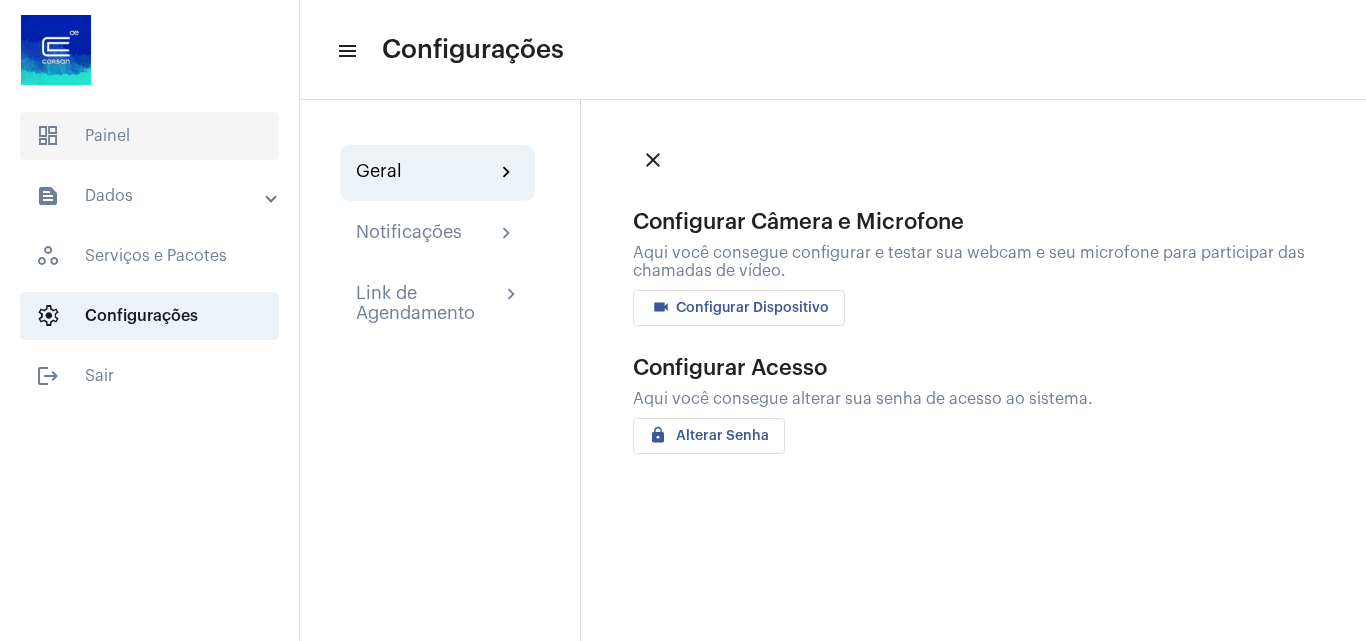 click on "dashboard   Painel" 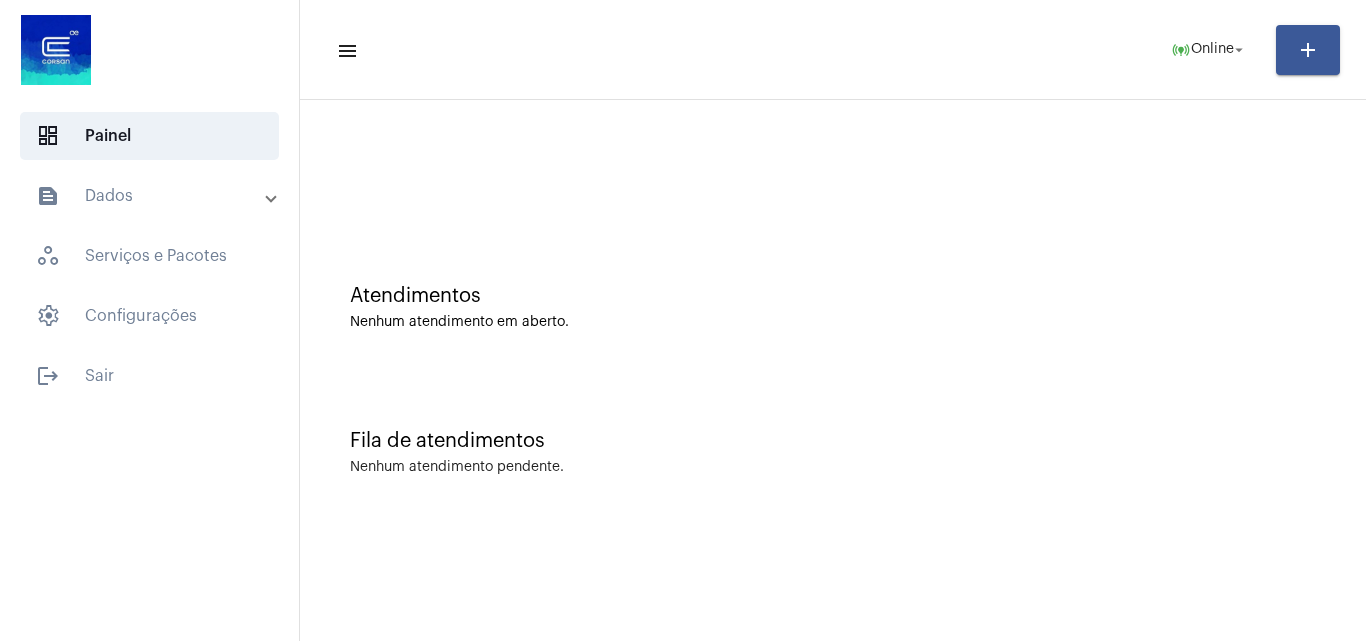 click on "text_snippet_outlined  Dados" at bounding box center (151, 196) 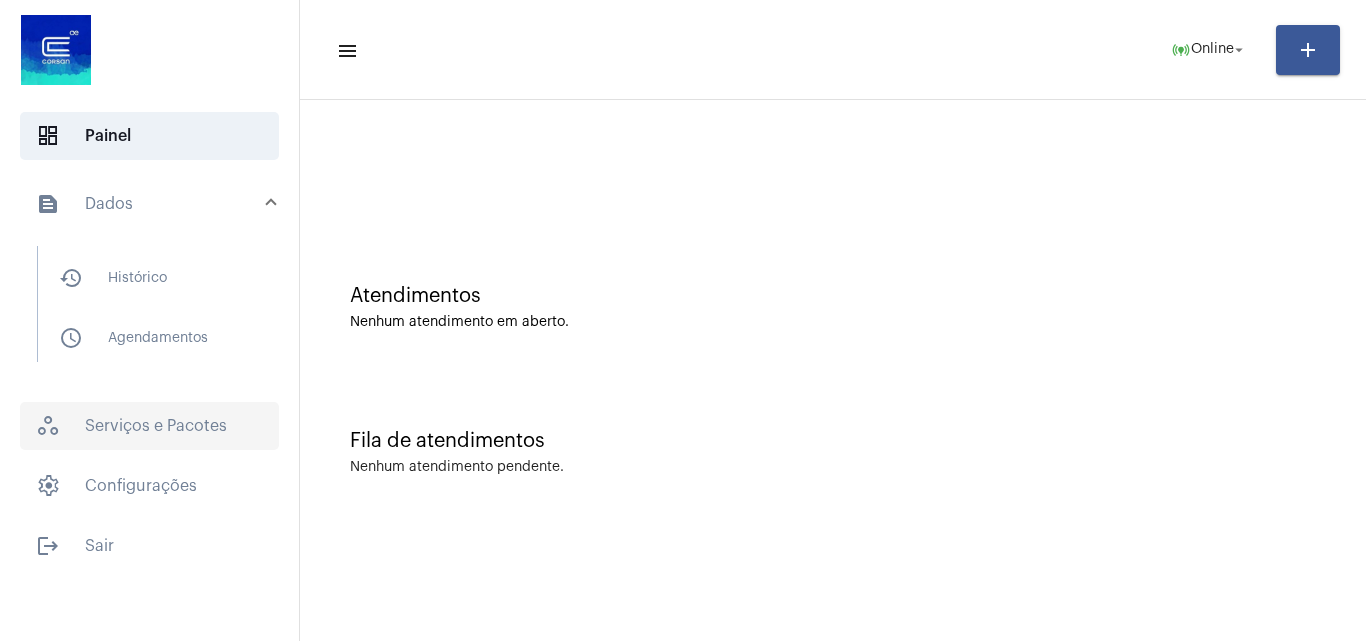 click on "workspaces_outlined   Serviços e Pacotes" 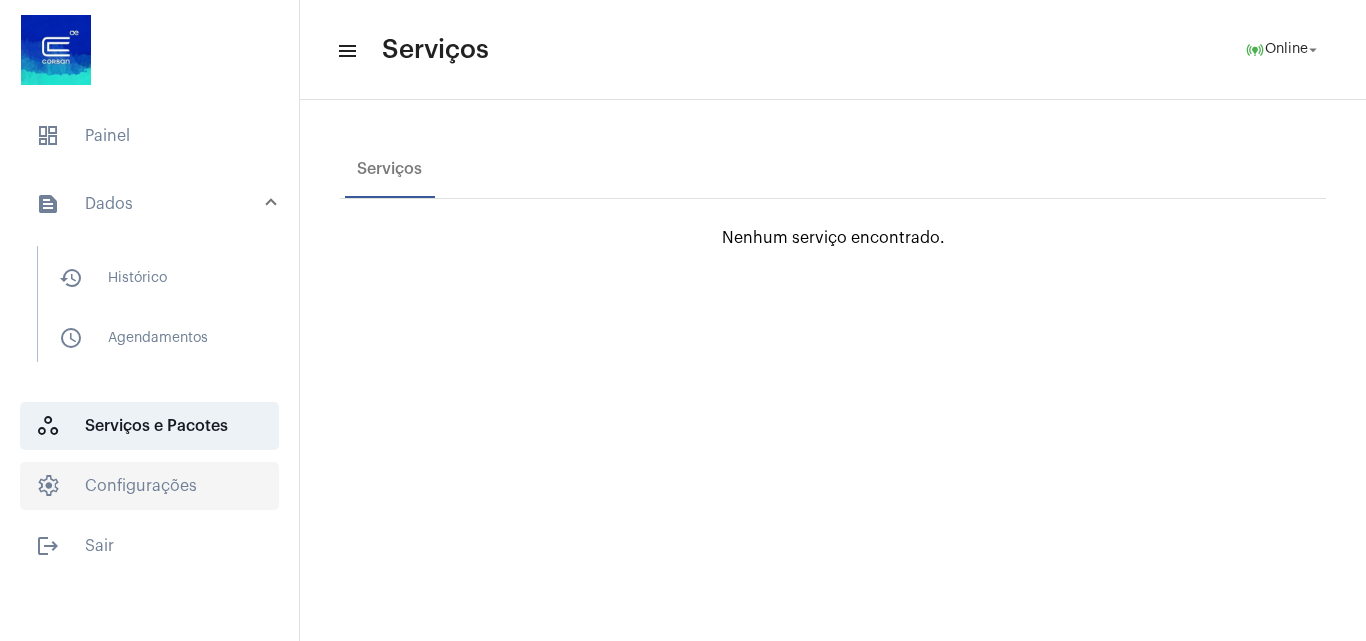 click on "settings   Configurações" 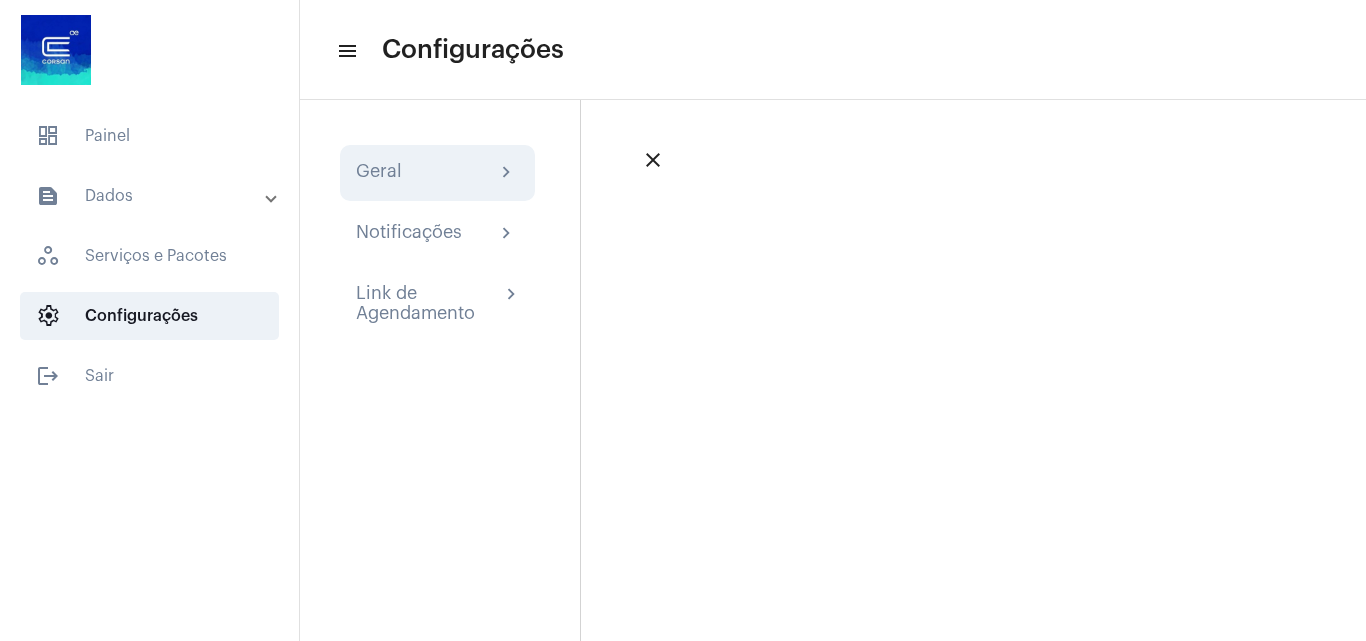 click on "Geral chevron_right" 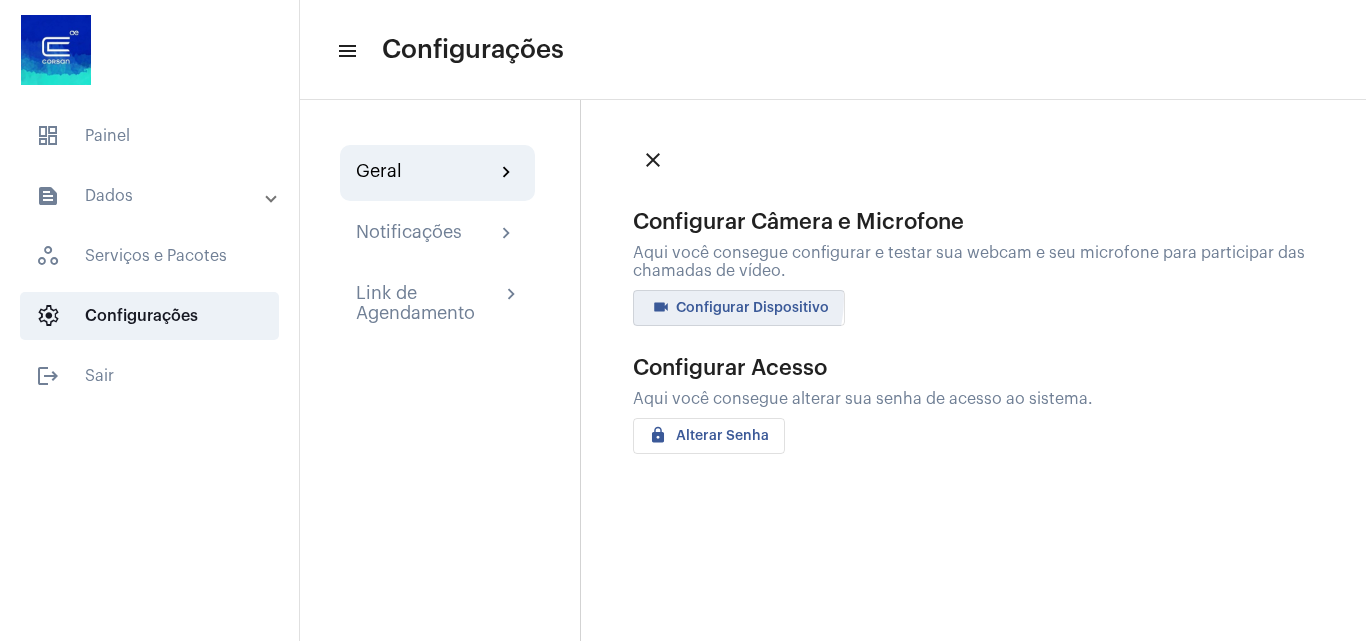 click on "videocam Configurar Dispositivo" 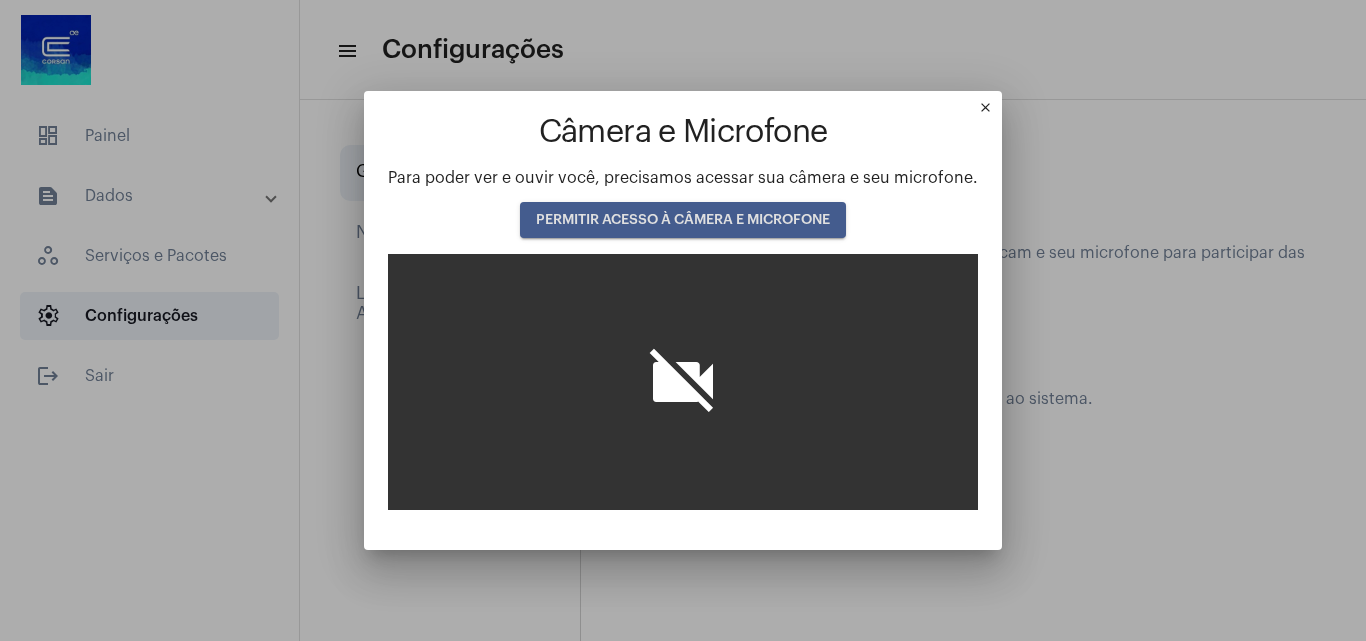 click on "PERMITIR ACESSO À CÂMERA E MICROFONE" at bounding box center [683, 220] 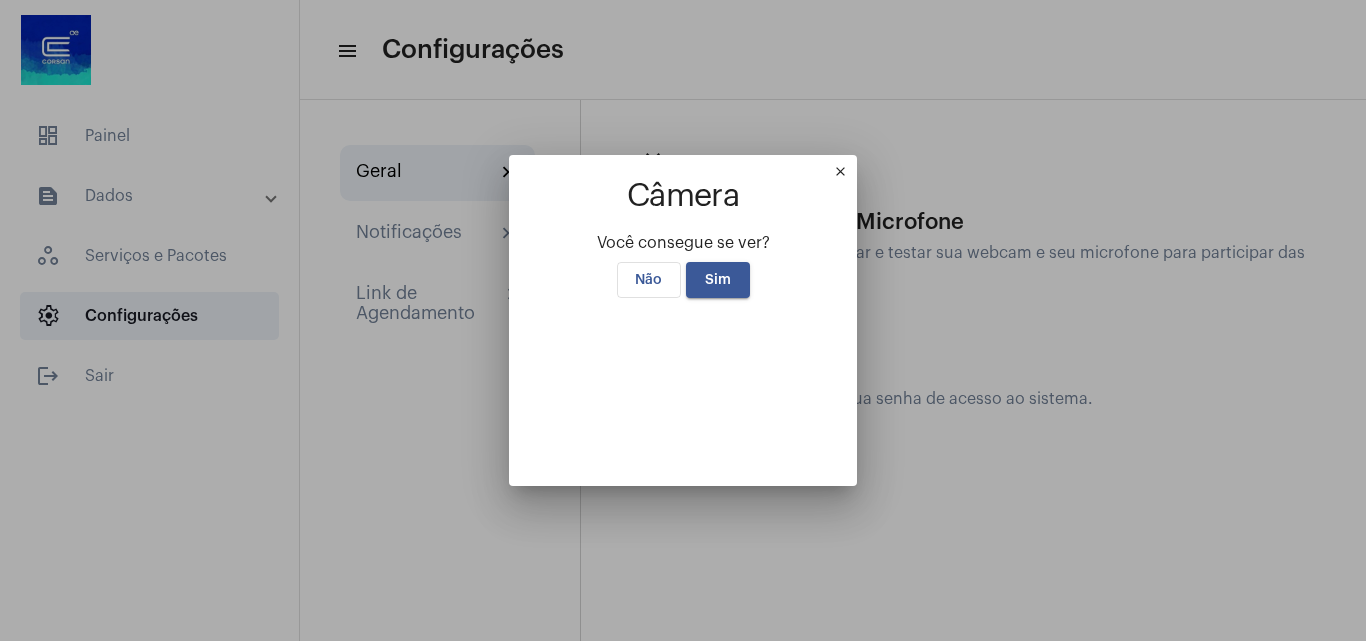 scroll, scrollTop: 19, scrollLeft: 0, axis: vertical 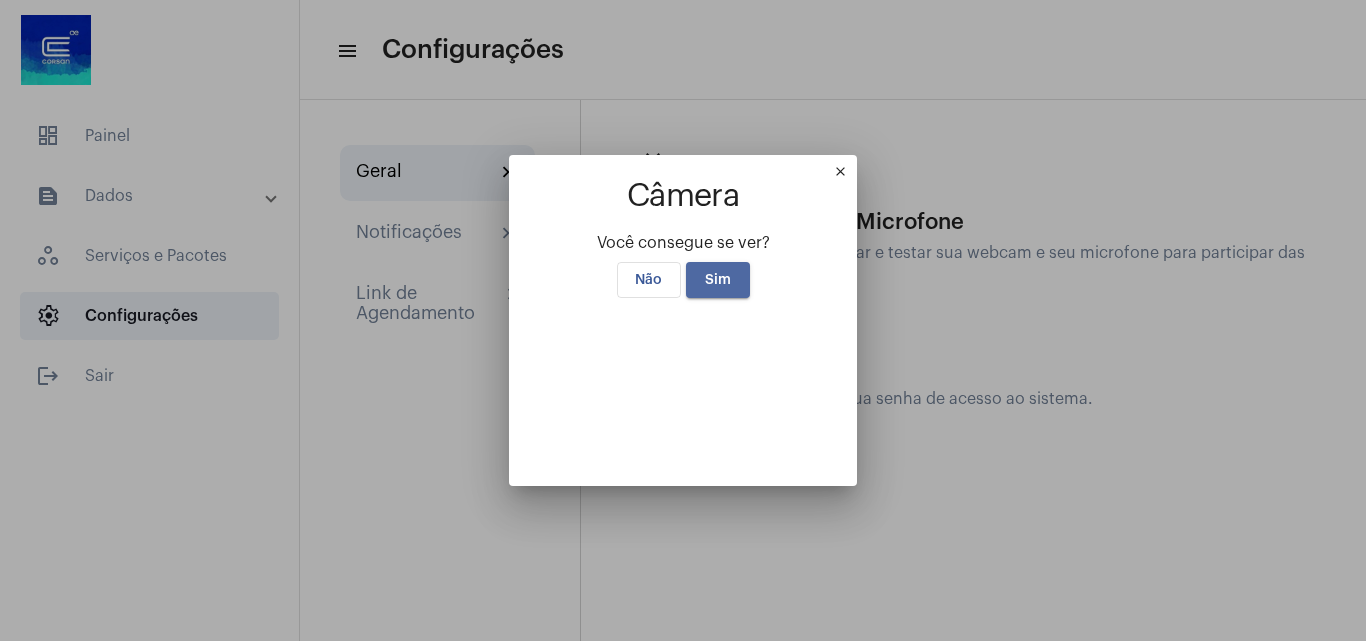 click on "Sim" at bounding box center [718, 280] 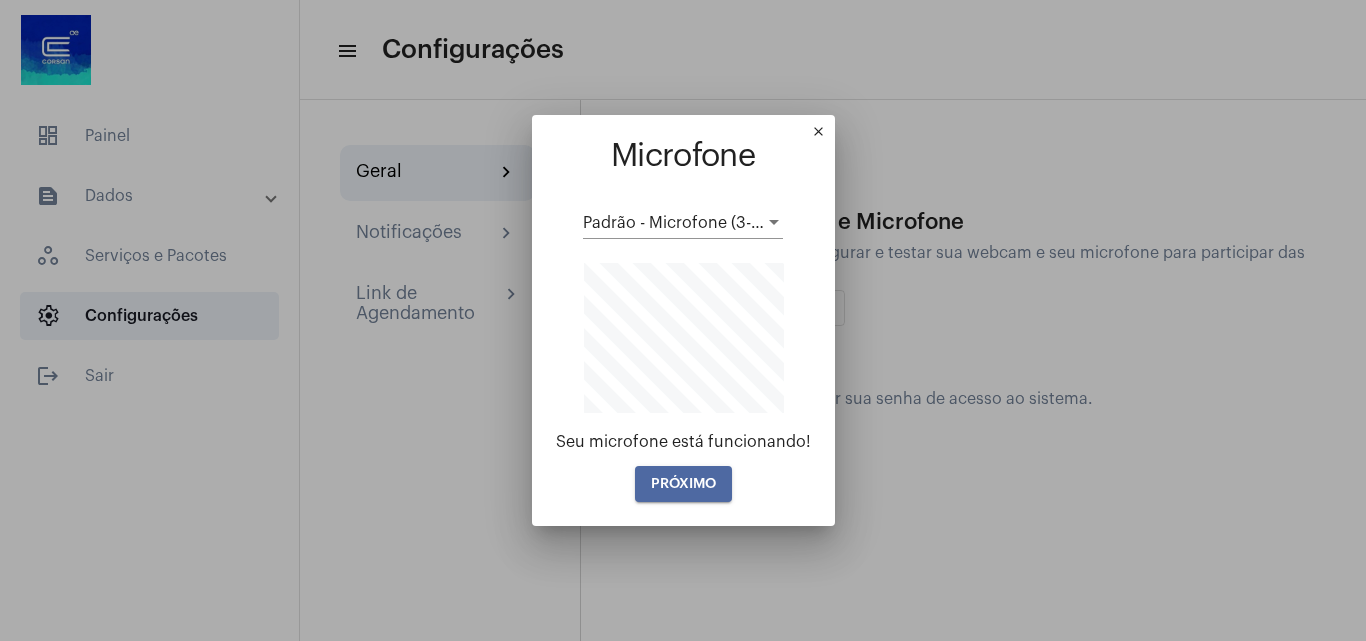 click on "PRÓXIMO" at bounding box center (683, 484) 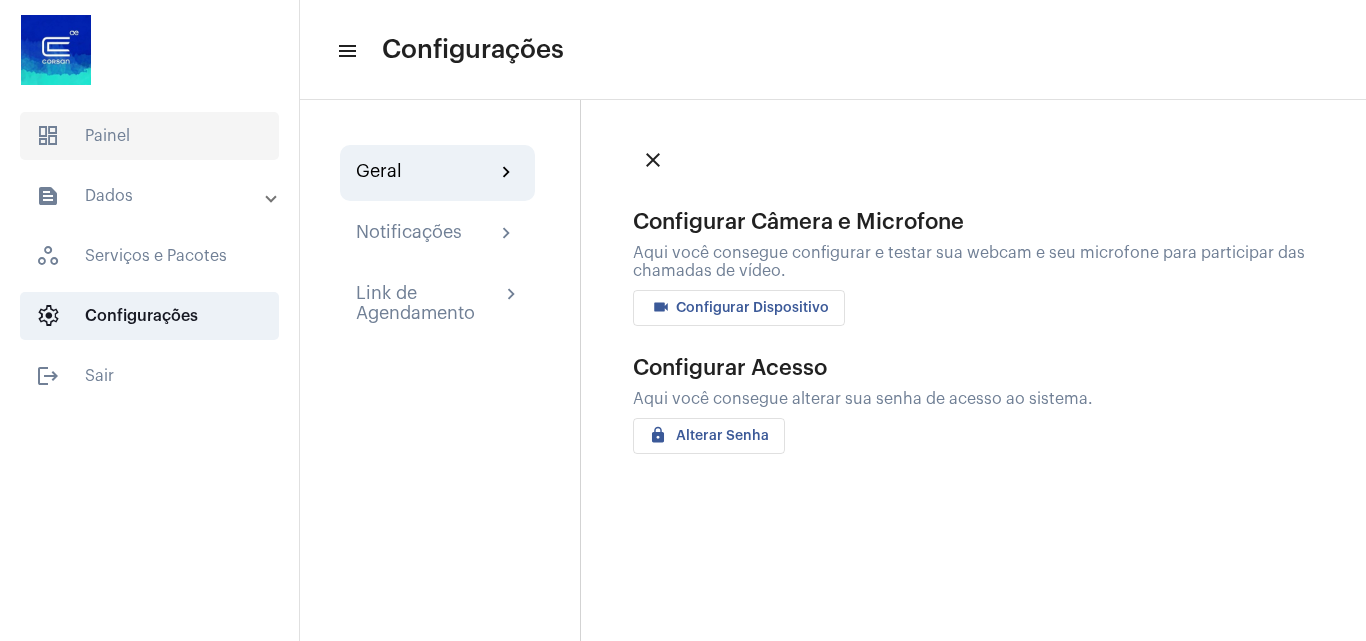 click on "dashboard   Painel" 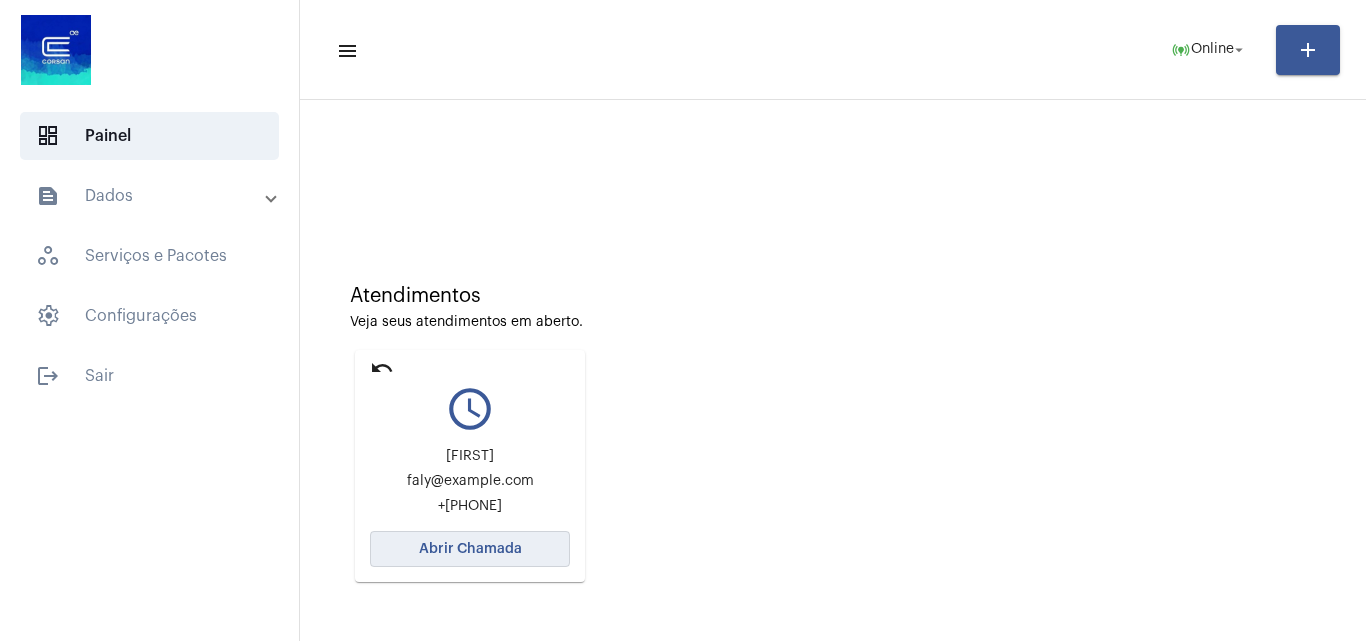 click on "Abrir Chamada" 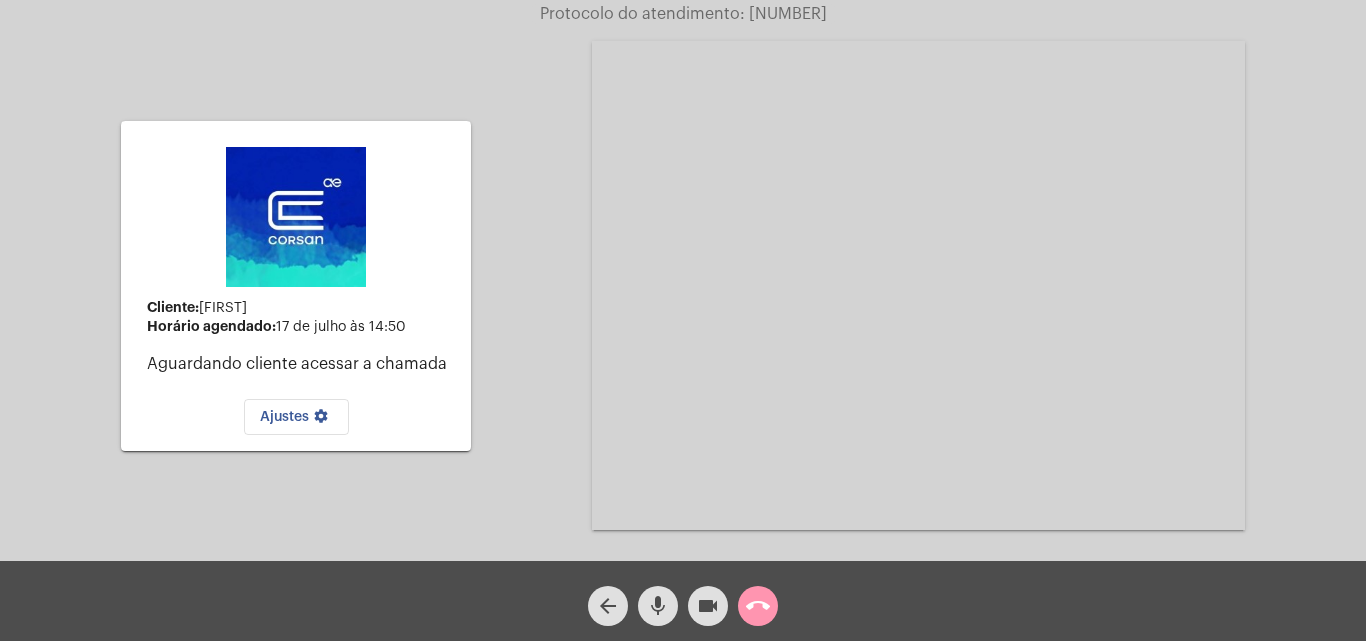 drag, startPoint x: 670, startPoint y: 604, endPoint x: 659, endPoint y: 606, distance: 11.18034 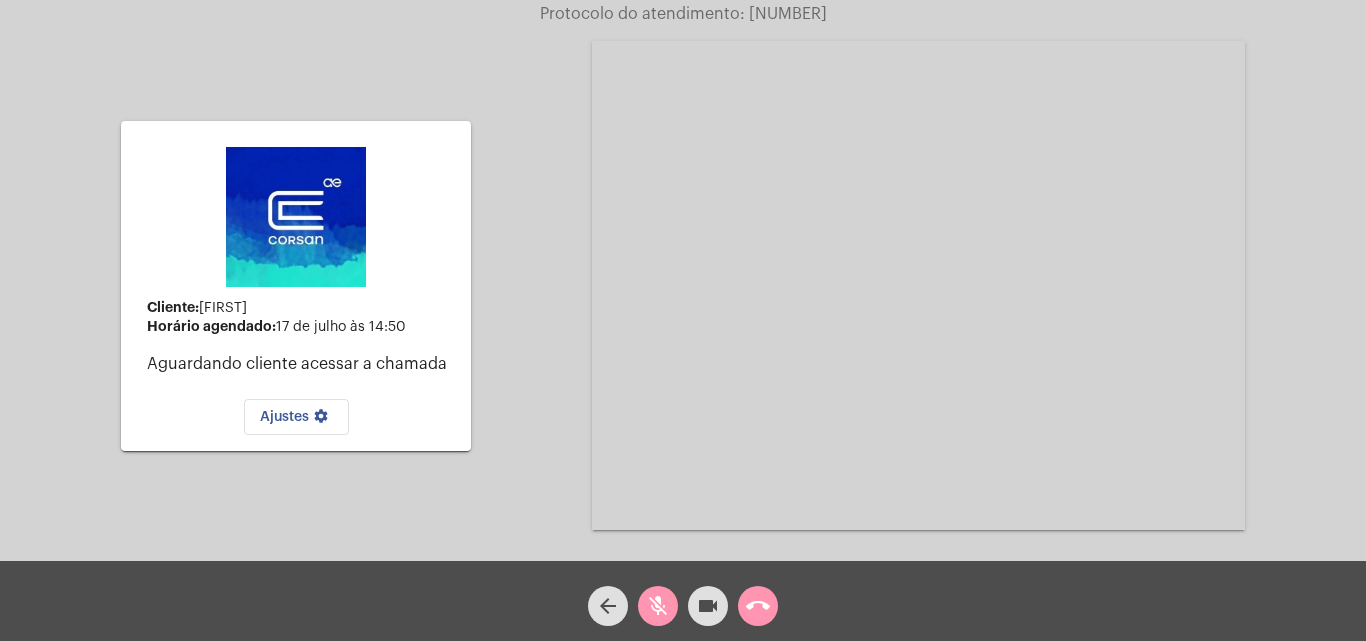 click on "mic_off" 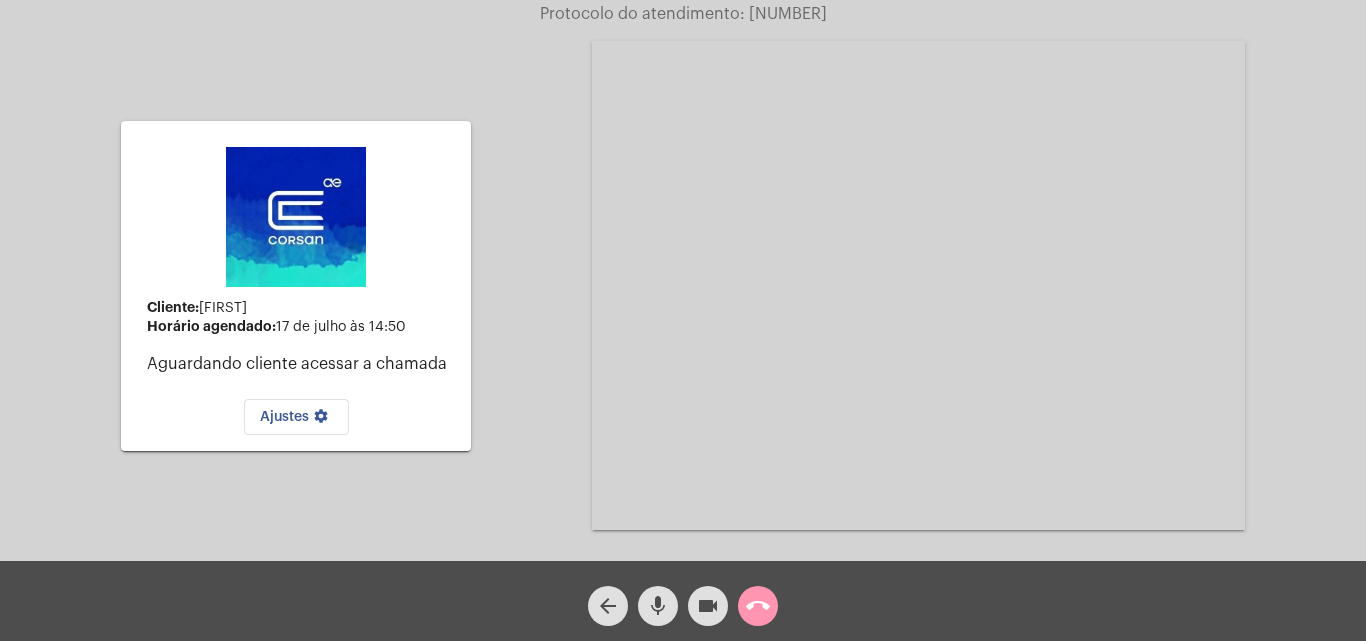 click on "call_end" 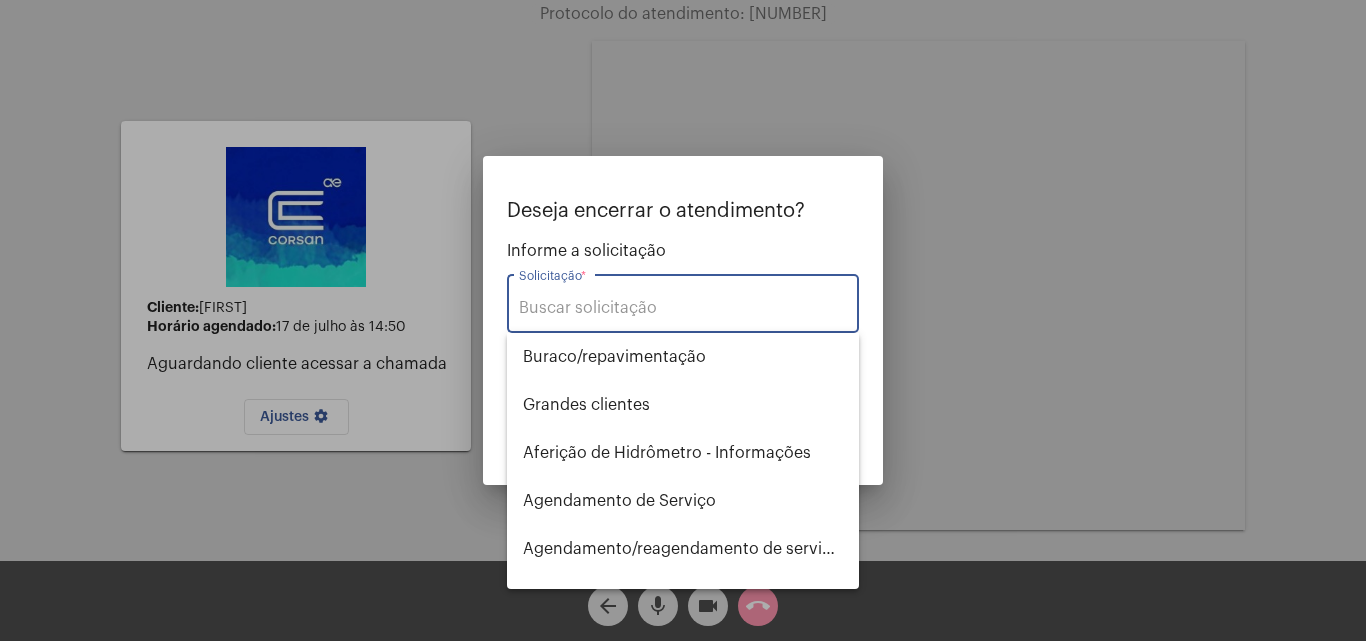 click on "Solicitação  *" at bounding box center (683, 308) 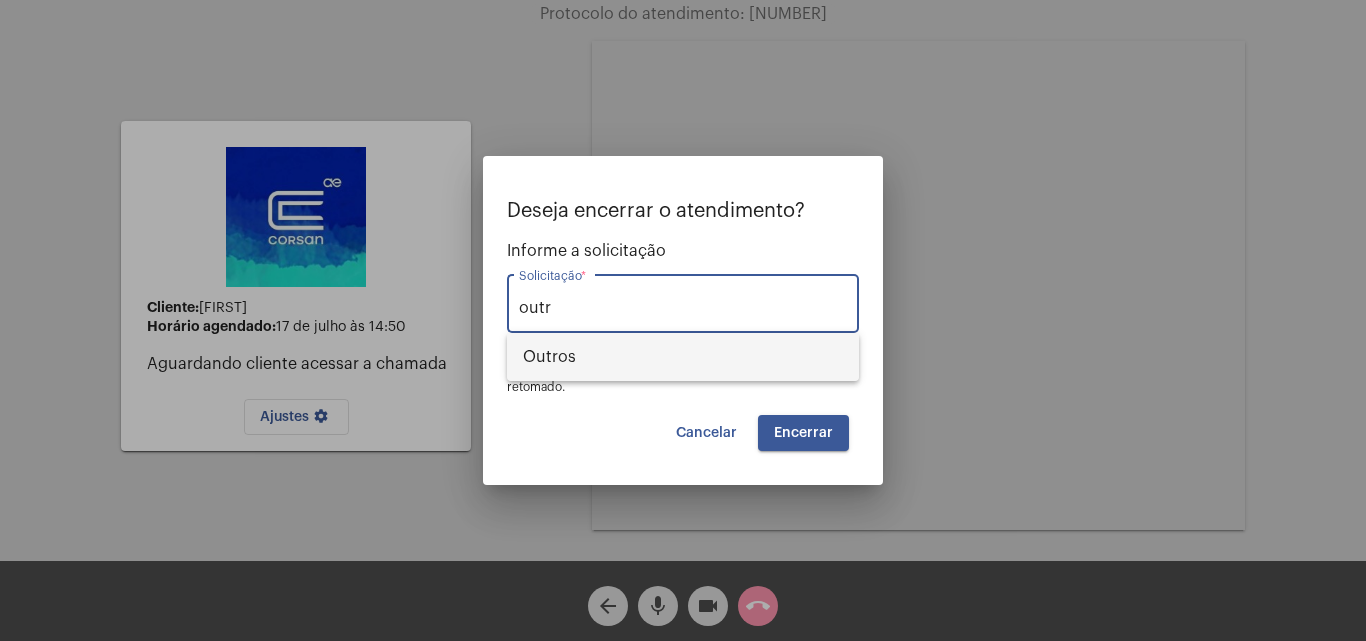 click on "Outros" at bounding box center (683, 357) 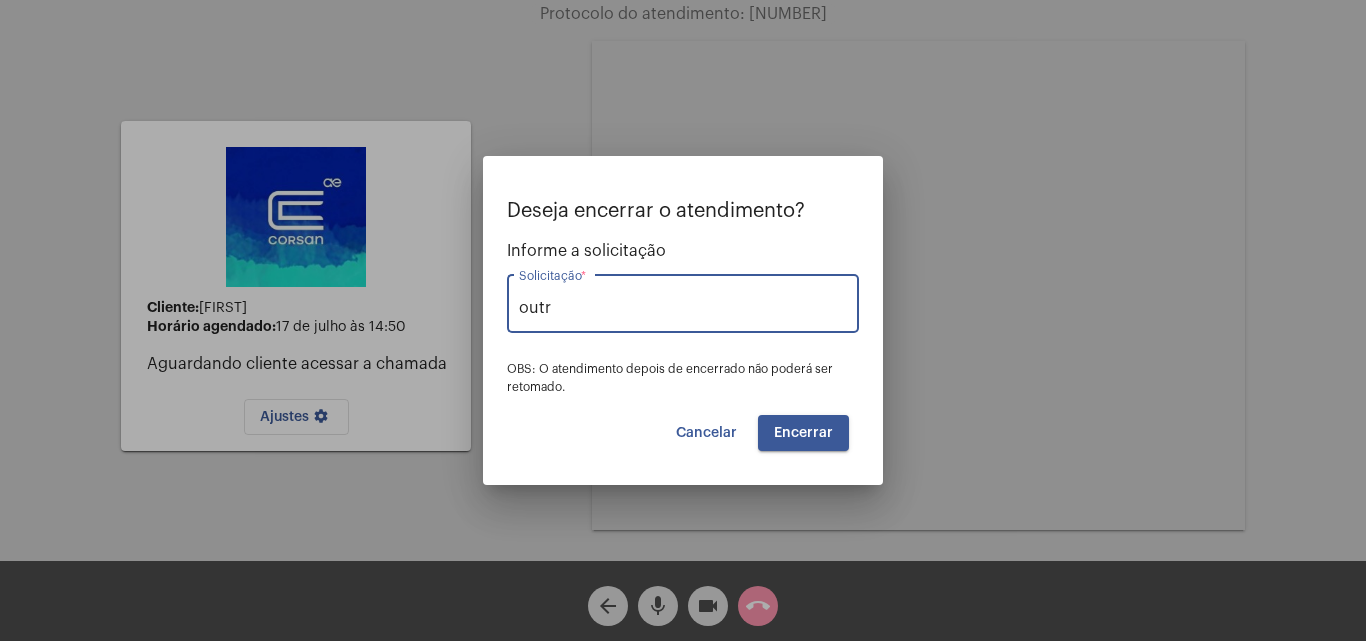 type on "Outros" 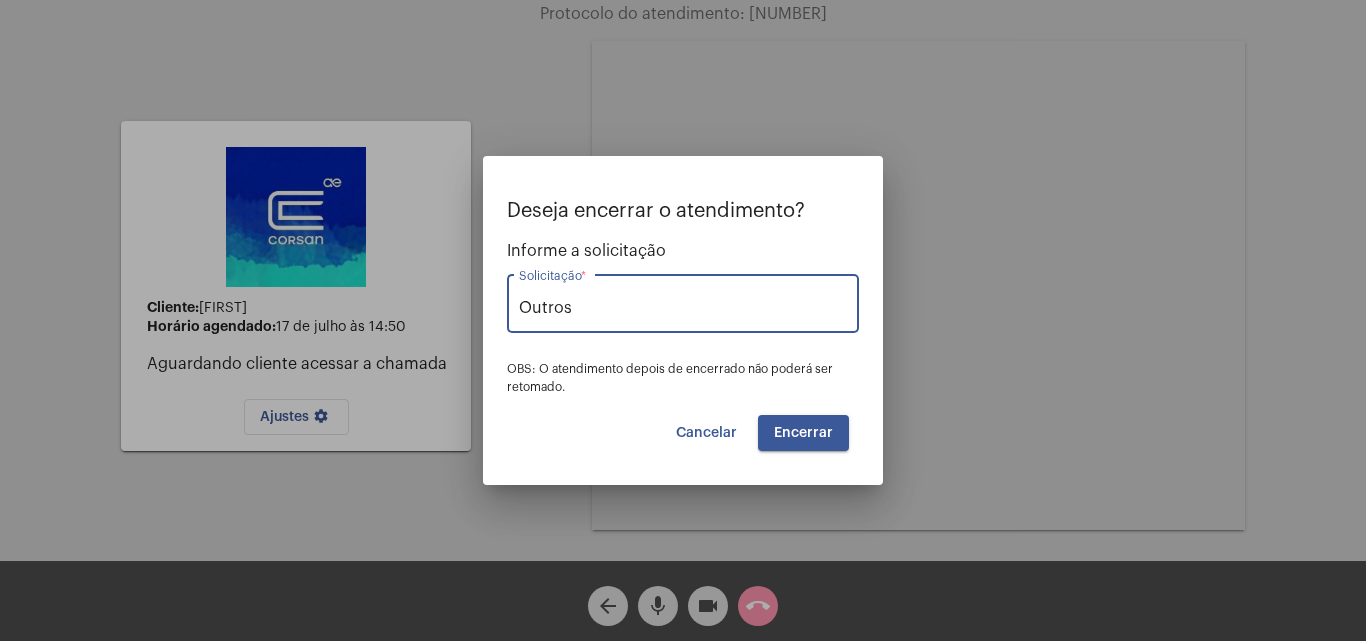 click on "Encerrar" at bounding box center (803, 433) 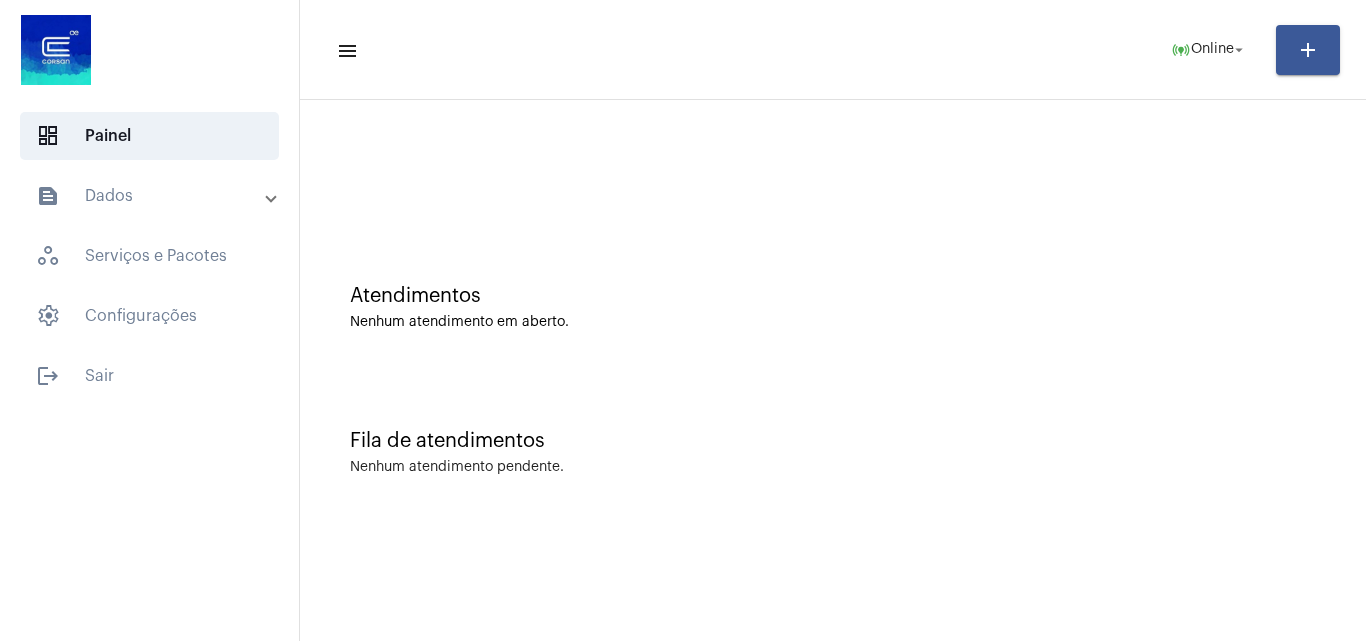 click on "text_snippet_outlined  Dados" at bounding box center (151, 196) 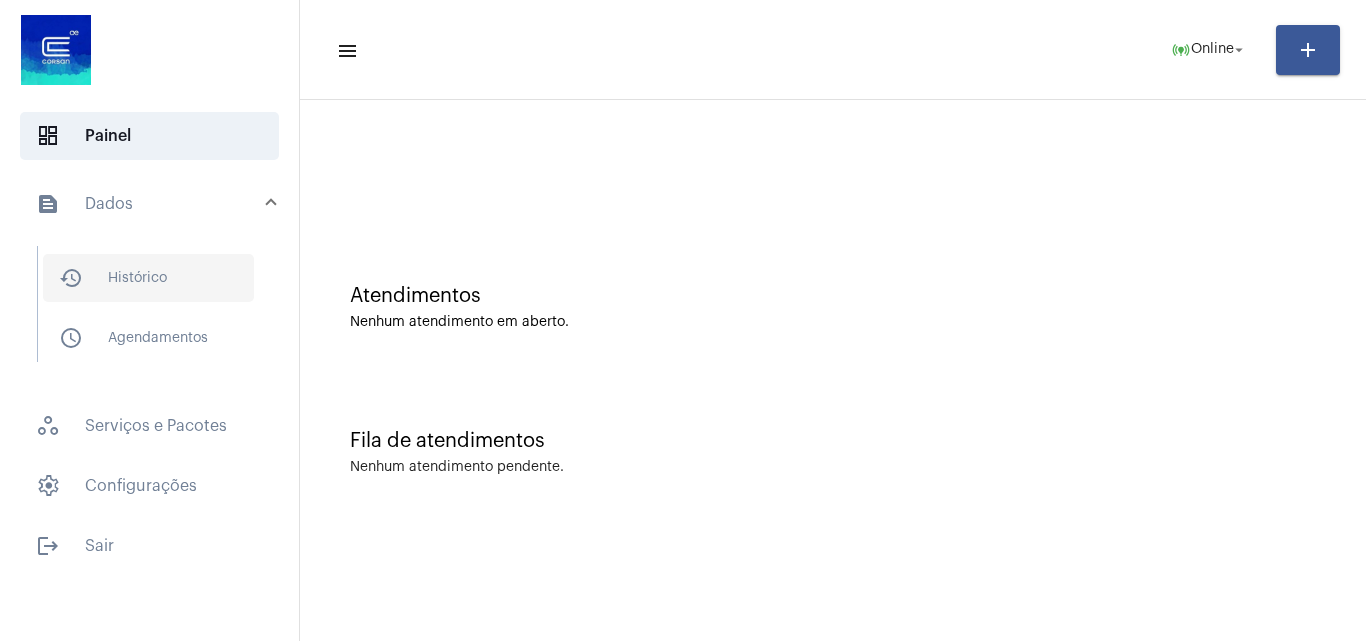 click on "history_outlined  Histórico" at bounding box center [148, 278] 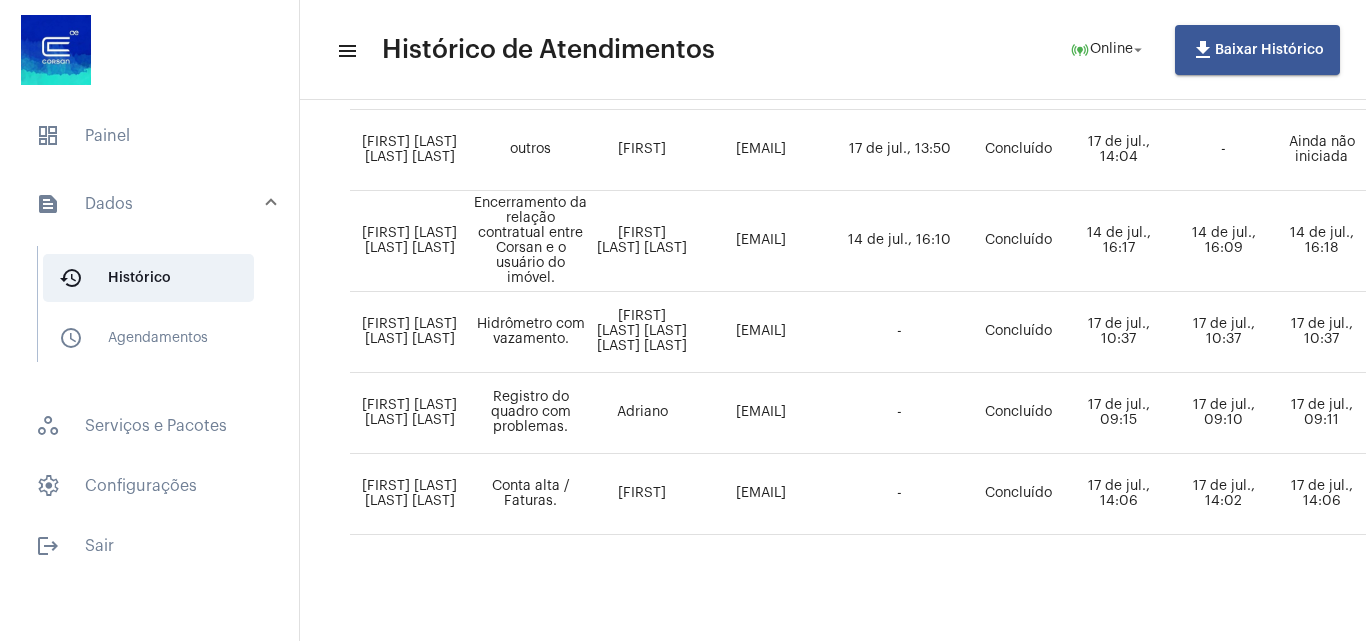 scroll, scrollTop: 472, scrollLeft: 0, axis: vertical 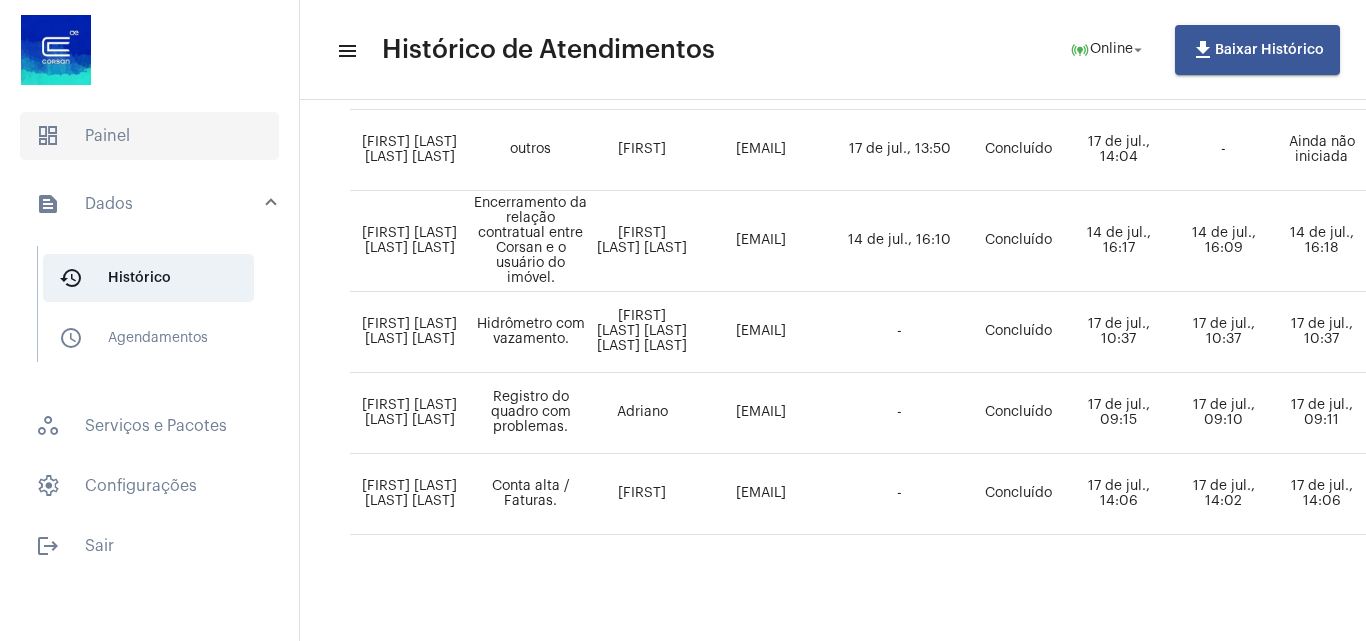 click on "dashboard   Painel" 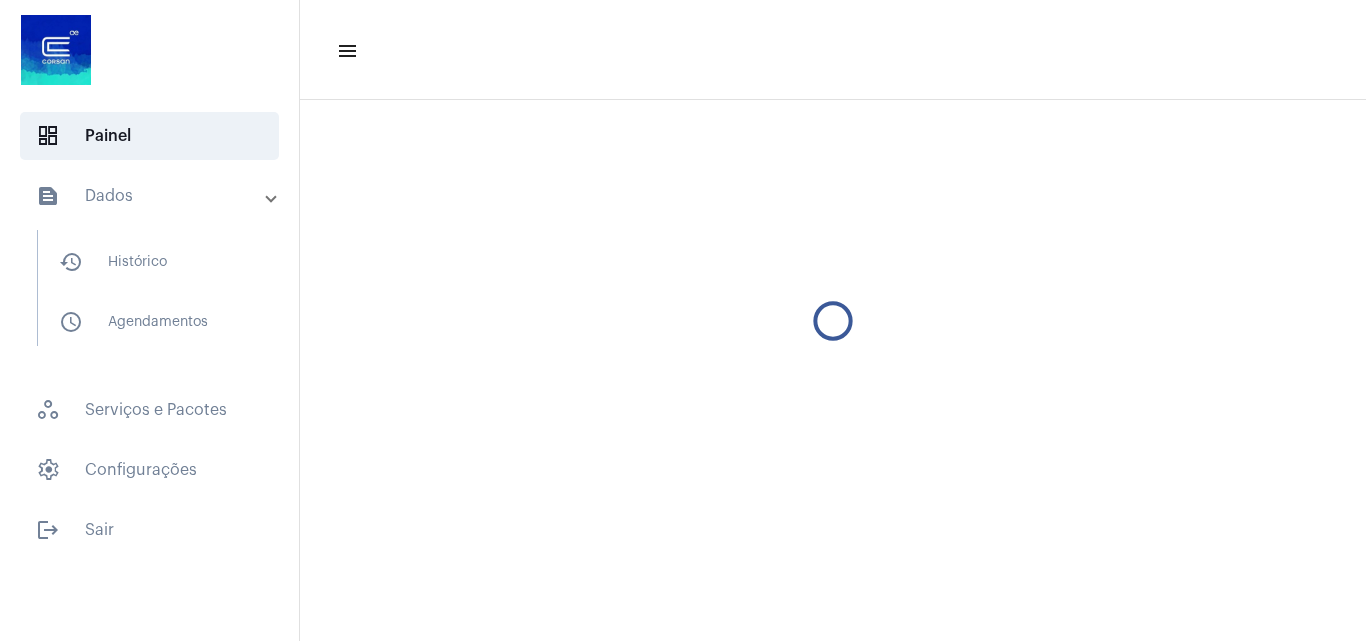 scroll, scrollTop: 0, scrollLeft: 0, axis: both 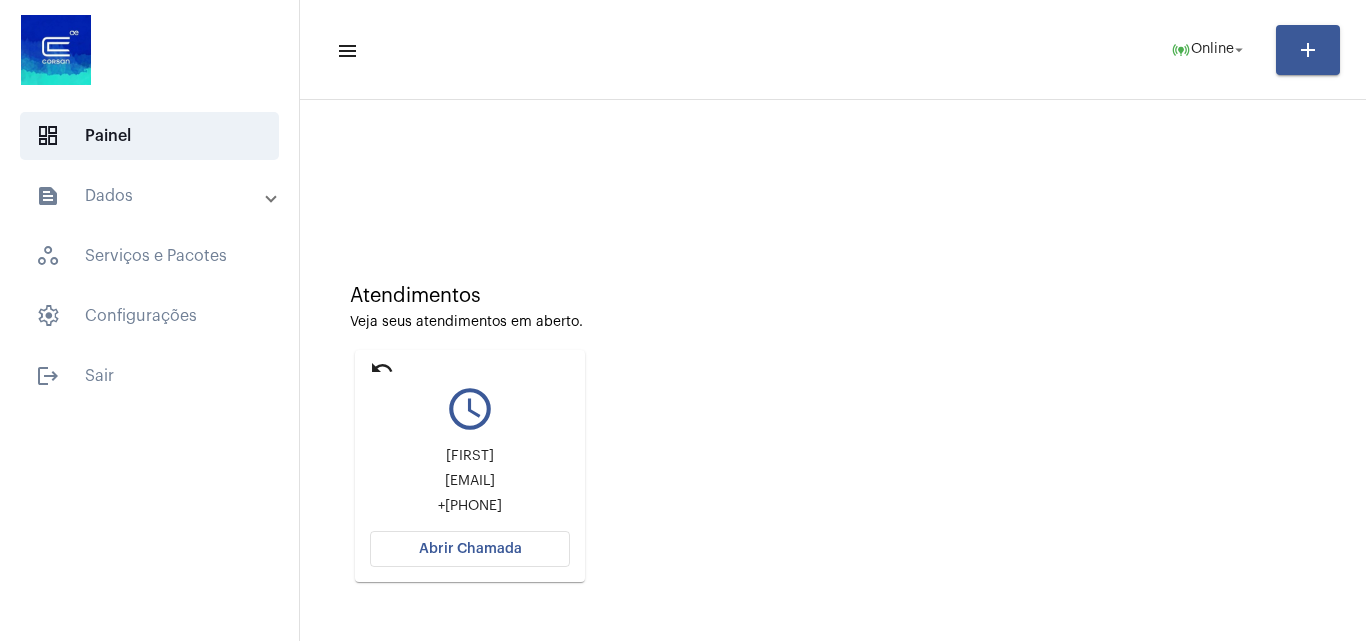 click on "Abrir Chamada" 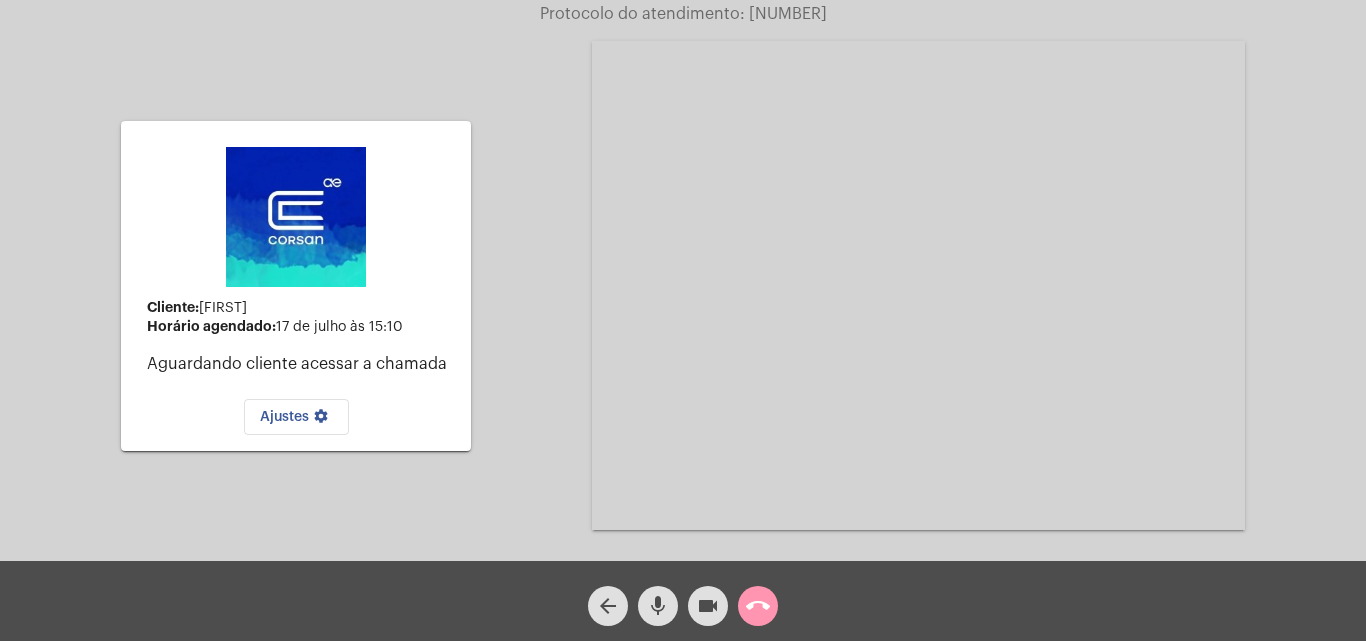 click on "mic" 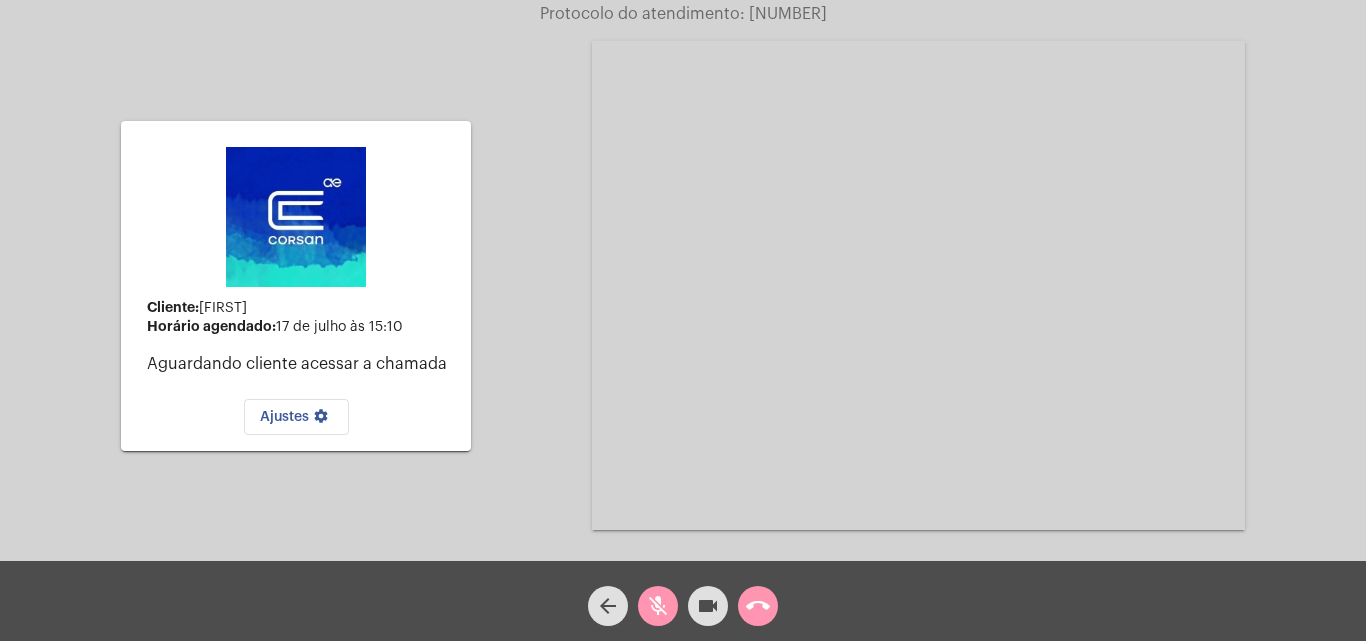 click on "mic_off" 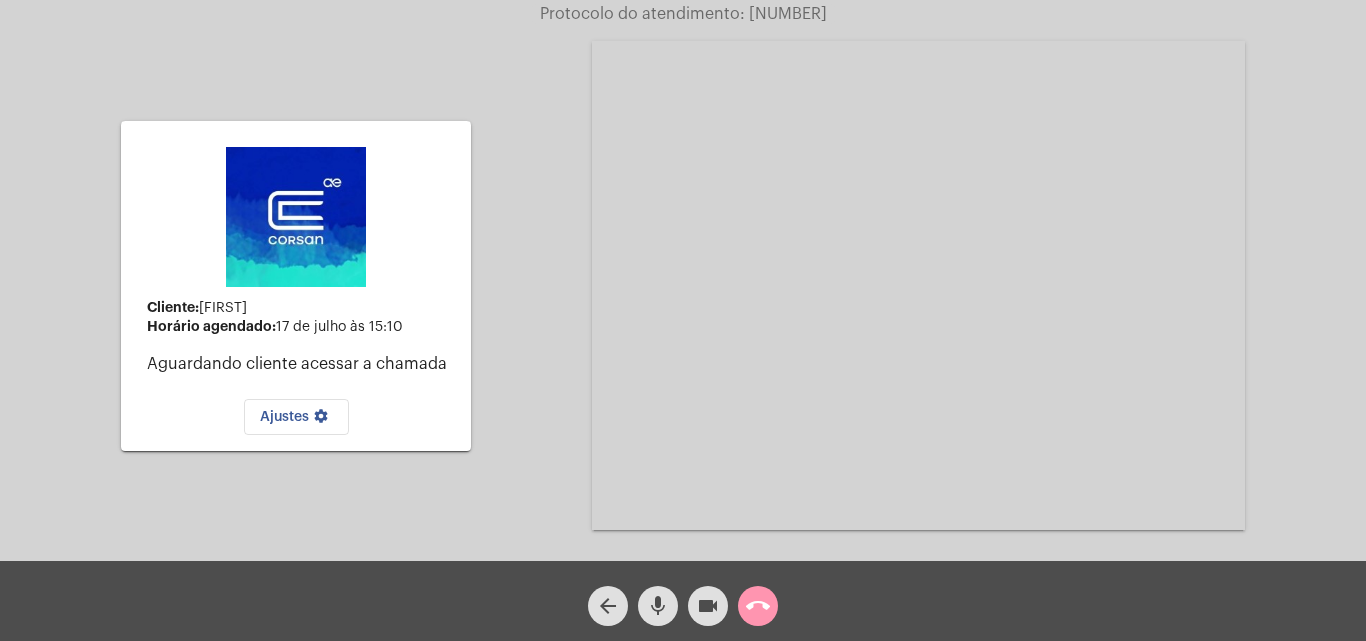 click on "call_end" 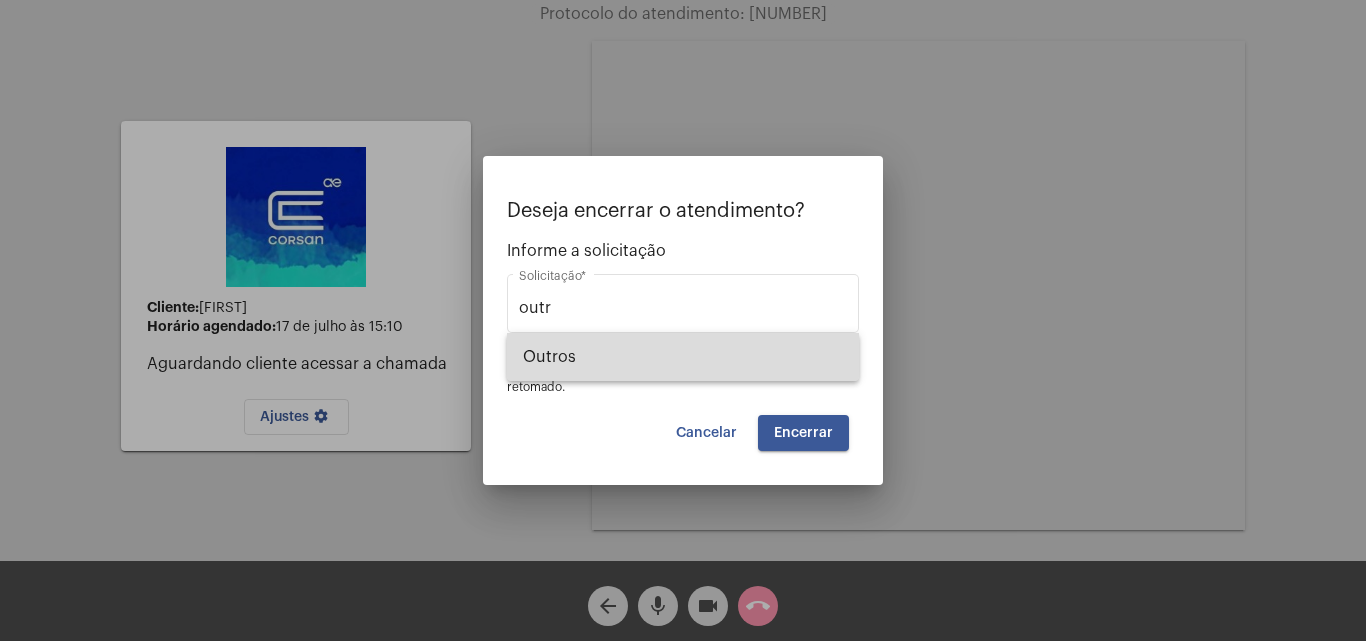 click on "Outros" at bounding box center [683, 357] 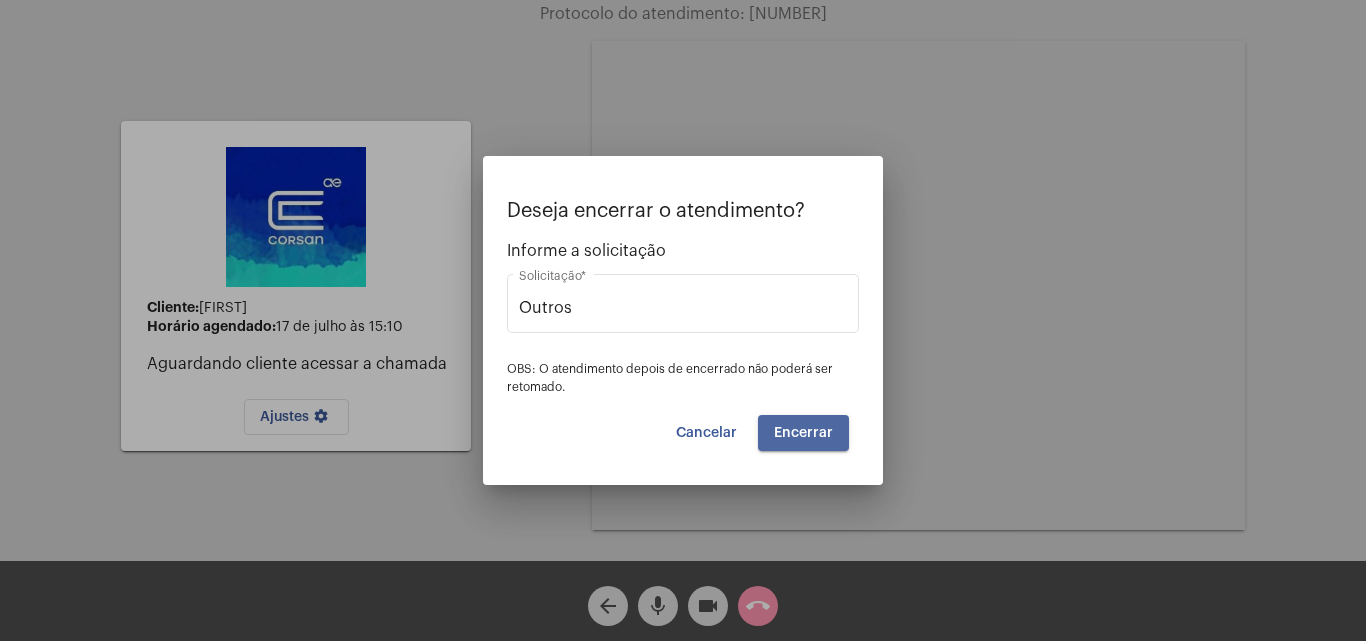 click on "Encerrar" at bounding box center (803, 433) 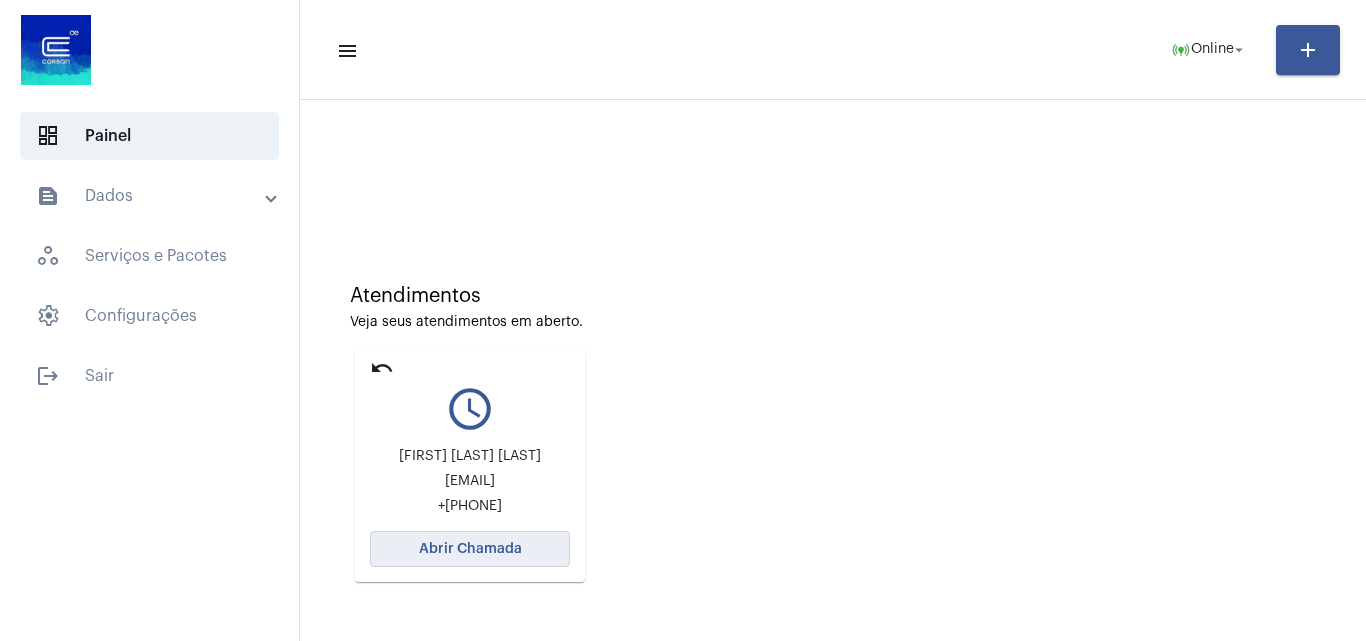 click on "Abrir Chamada" 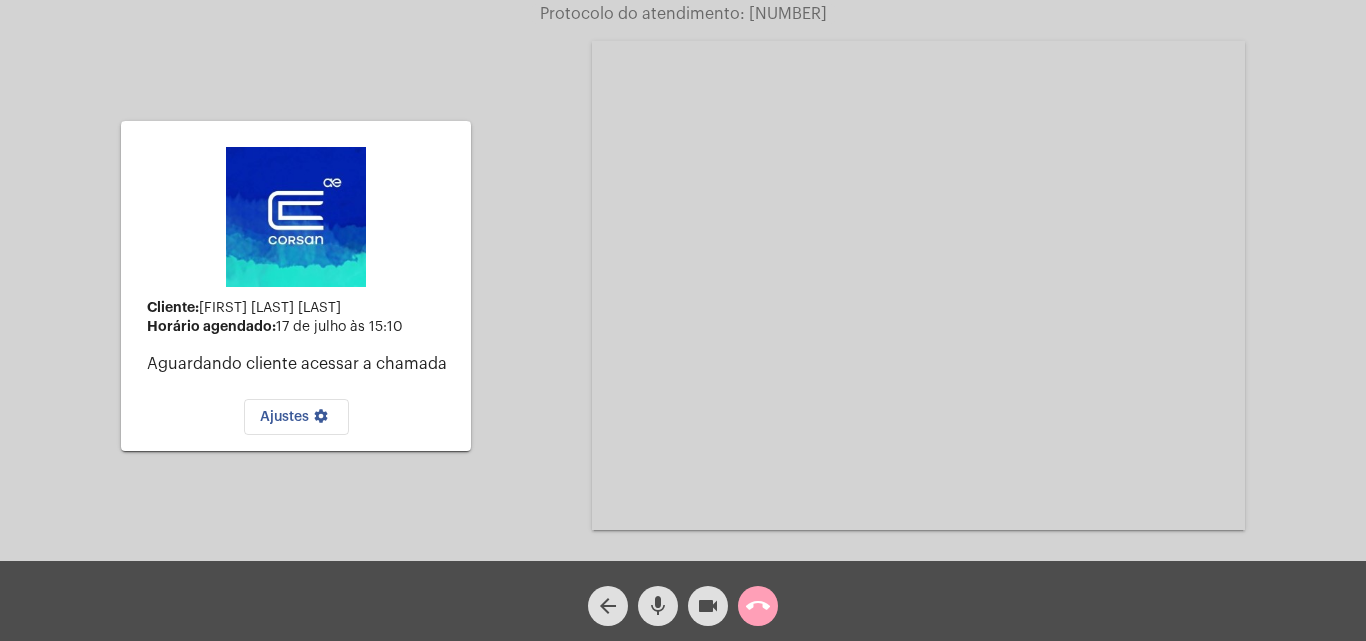 click on "call_end" 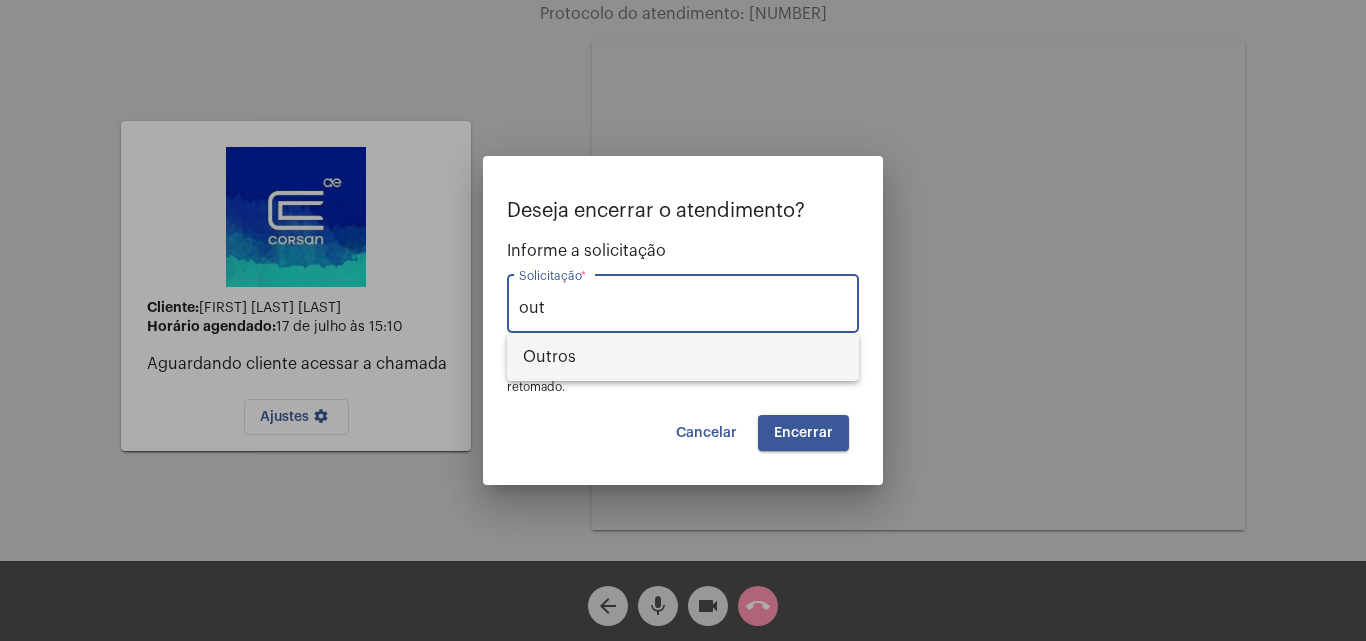 click on "Outros" at bounding box center (683, 357) 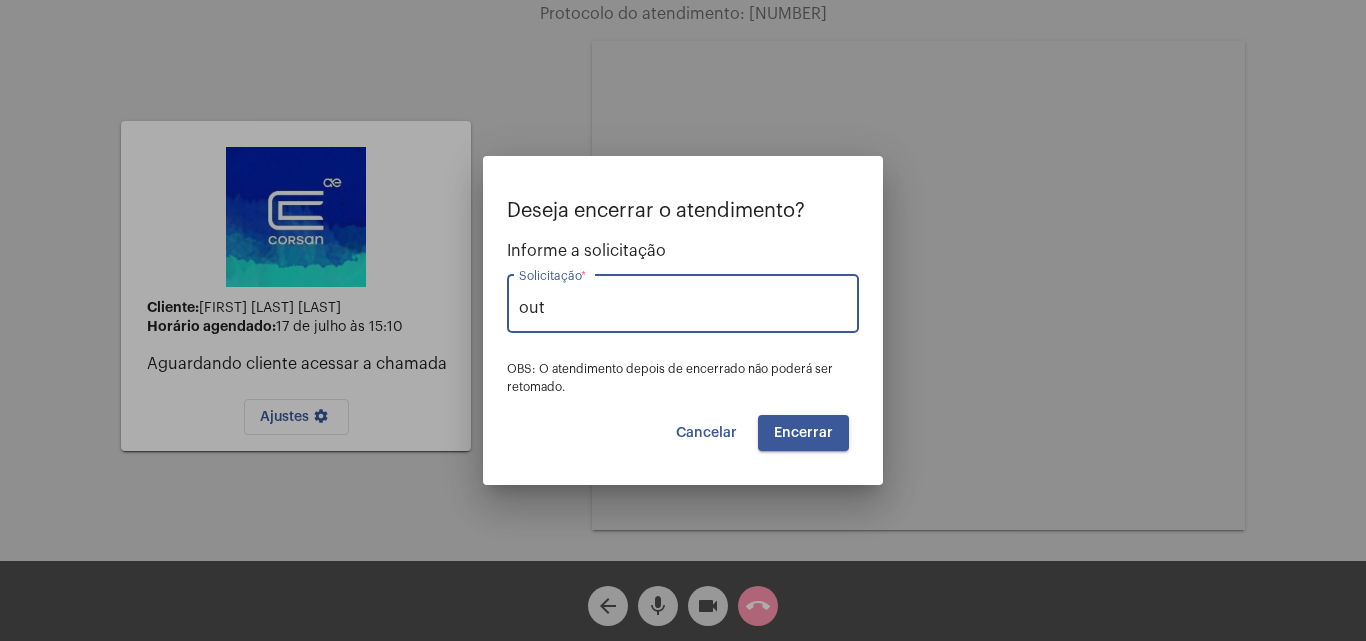 type on "Outros" 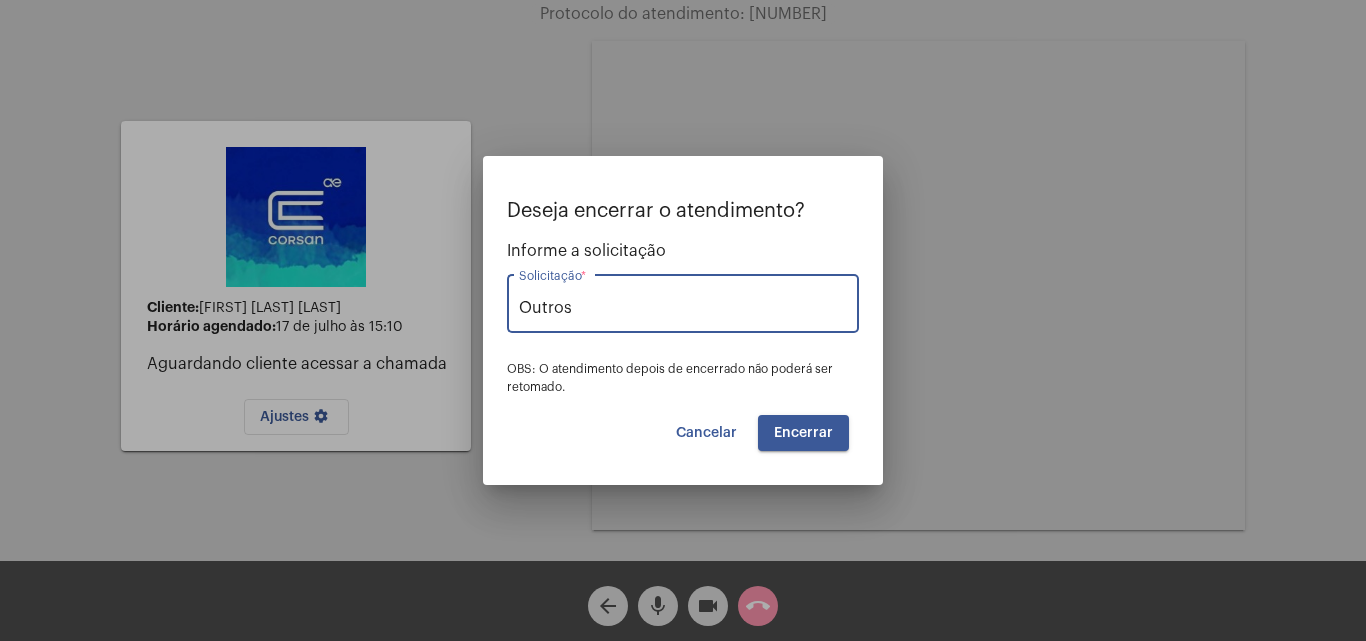 click on "Encerrar" at bounding box center [803, 433] 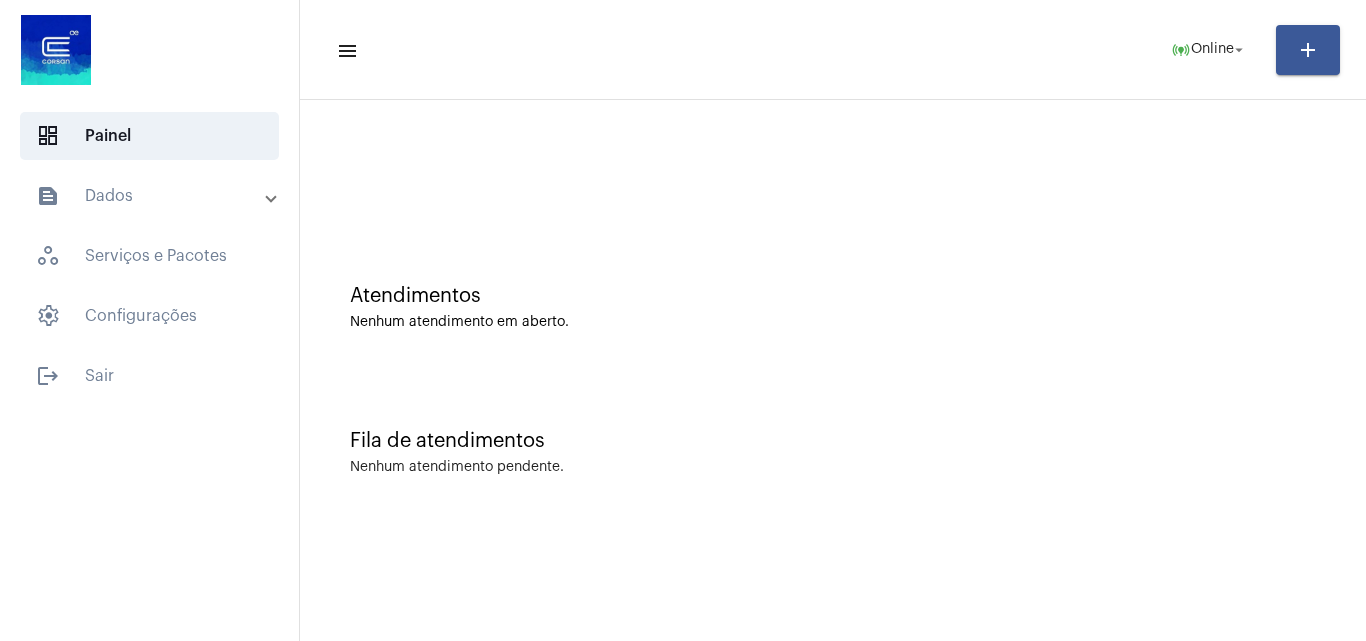 click on "text_snippet_outlined  Dados" at bounding box center [151, 196] 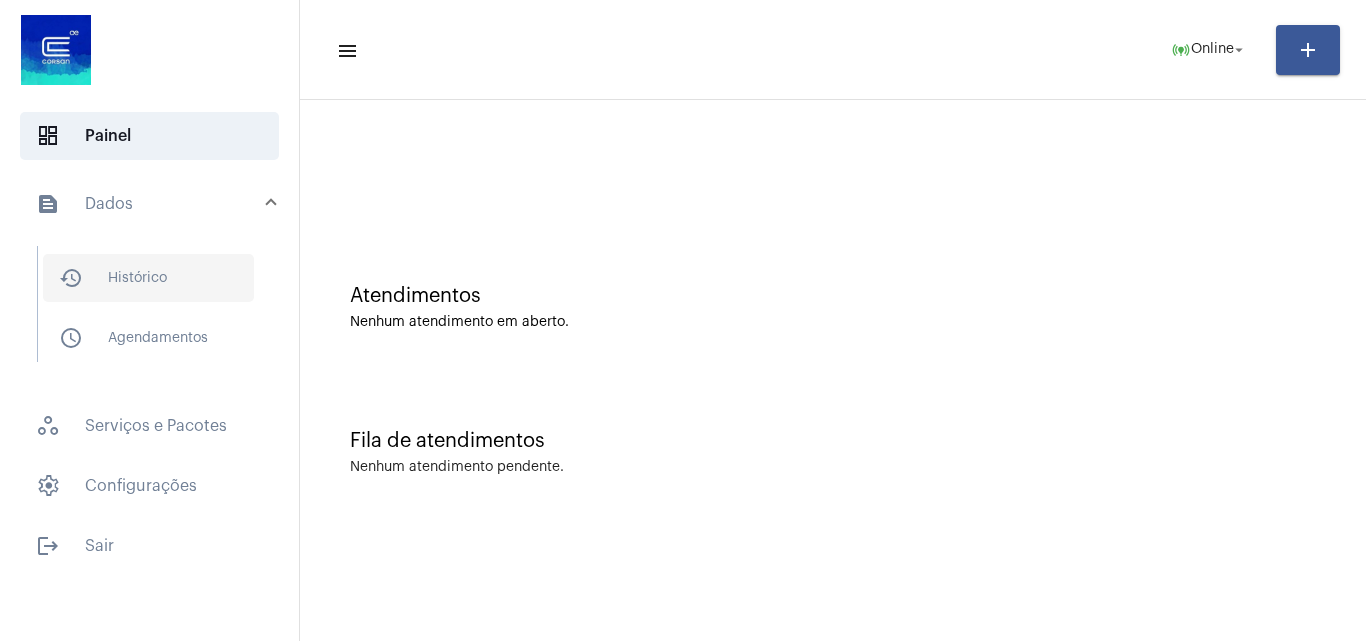 click on "history_outlined  Histórico" at bounding box center (148, 278) 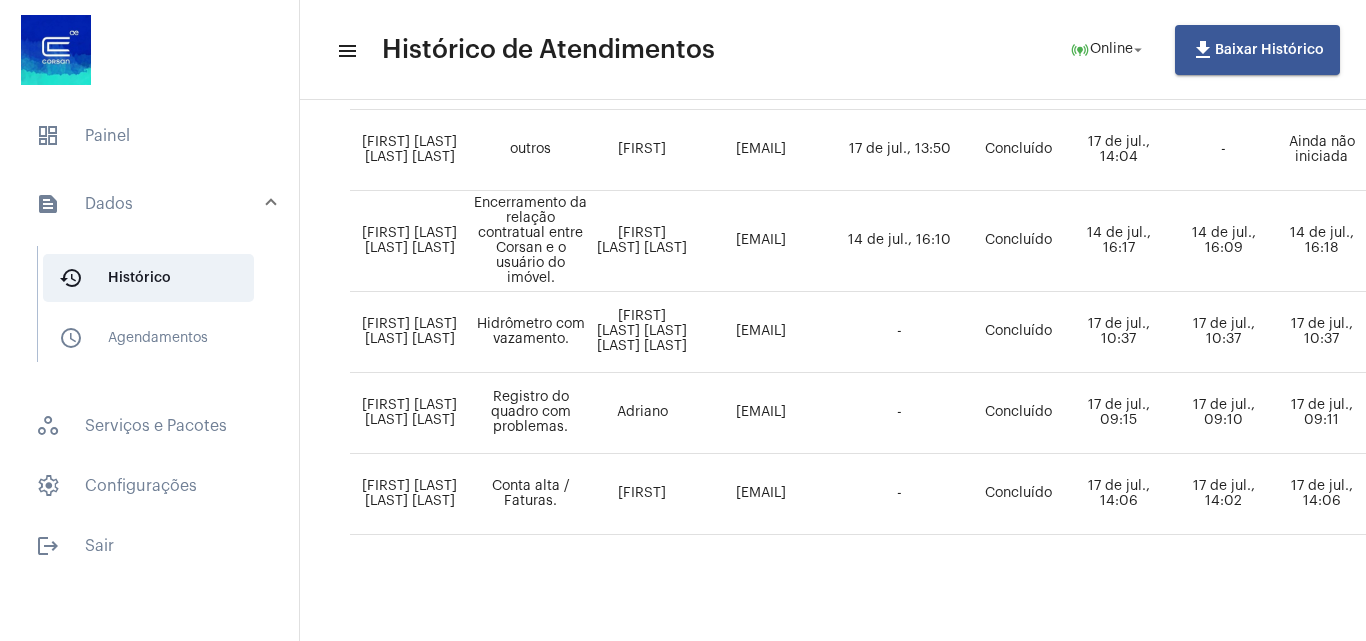 scroll, scrollTop: 634, scrollLeft: 0, axis: vertical 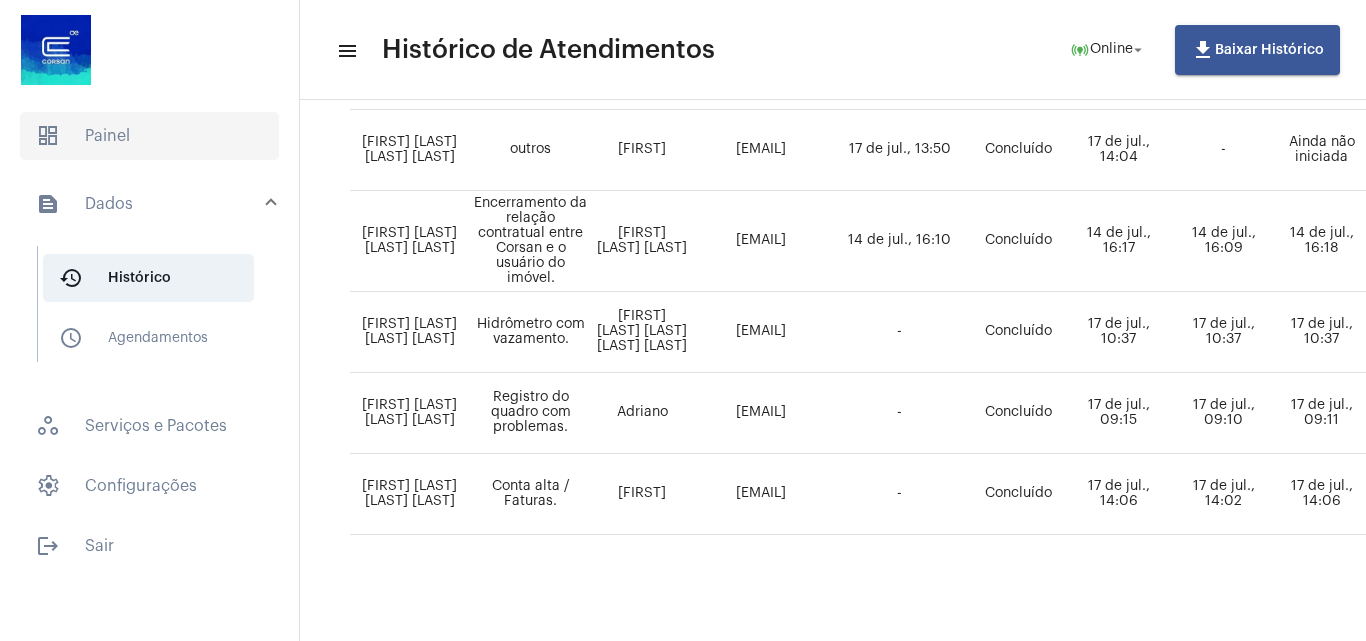 click on "dashboard   Painel" 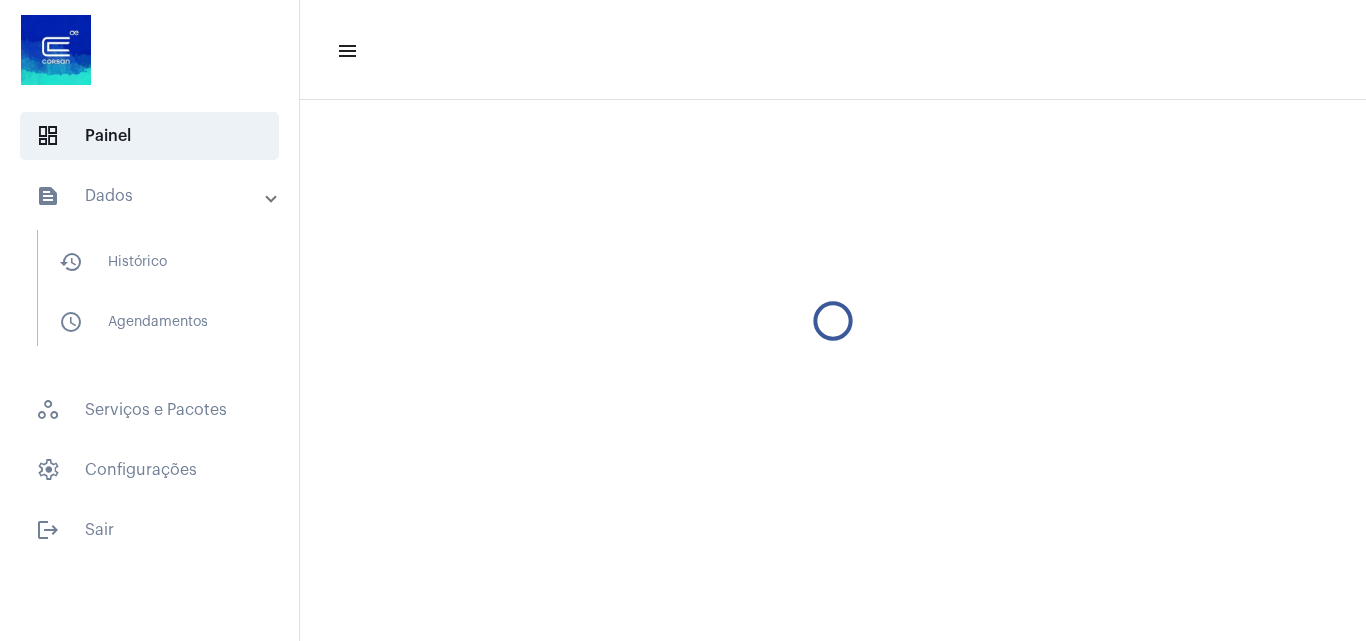 scroll, scrollTop: 0, scrollLeft: 0, axis: both 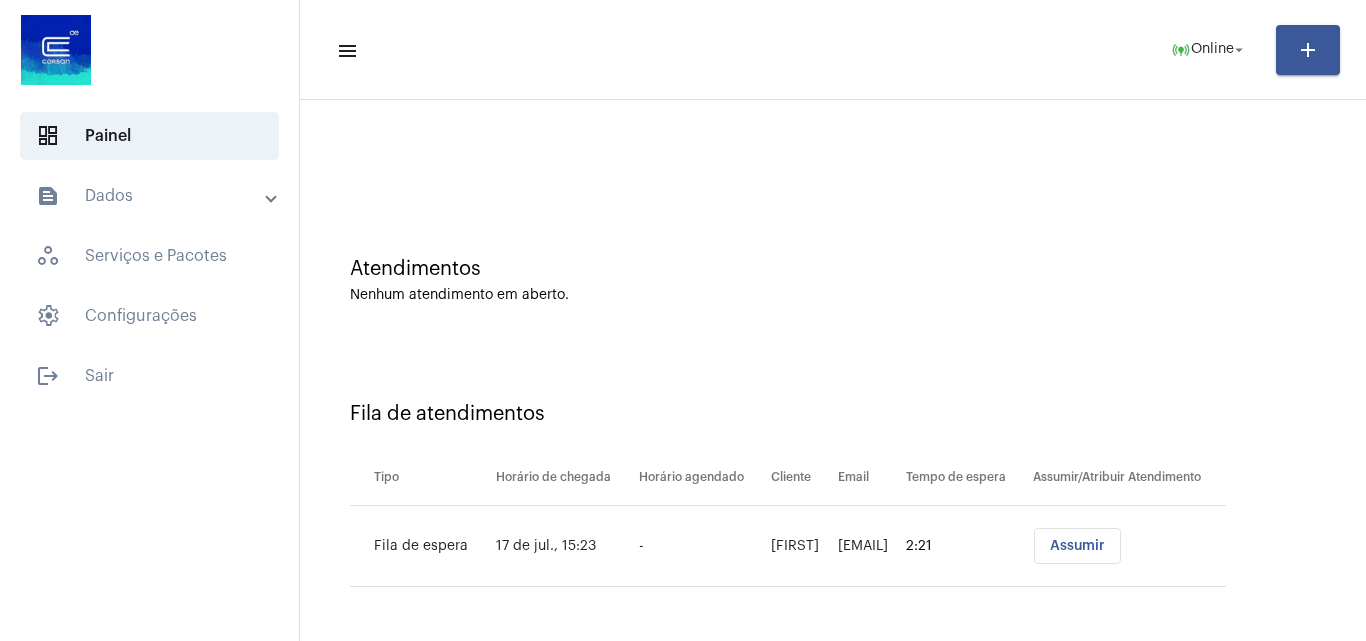click on "Assumir" at bounding box center (1077, 546) 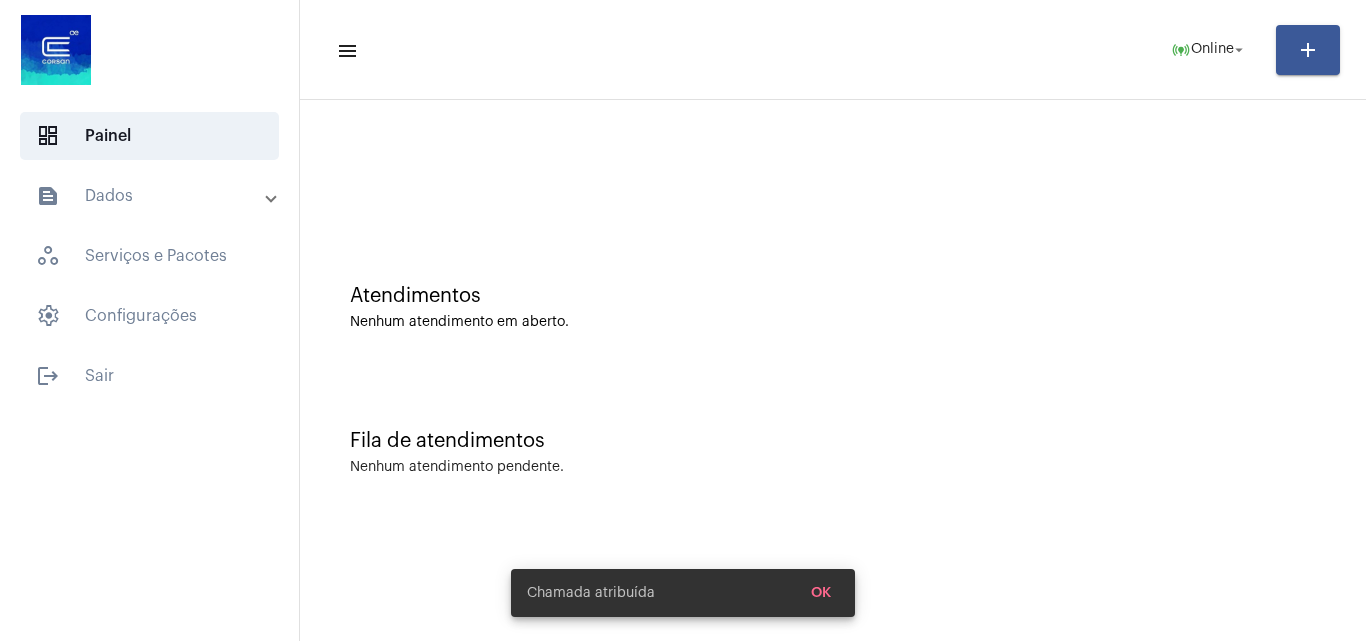 scroll, scrollTop: 0, scrollLeft: 0, axis: both 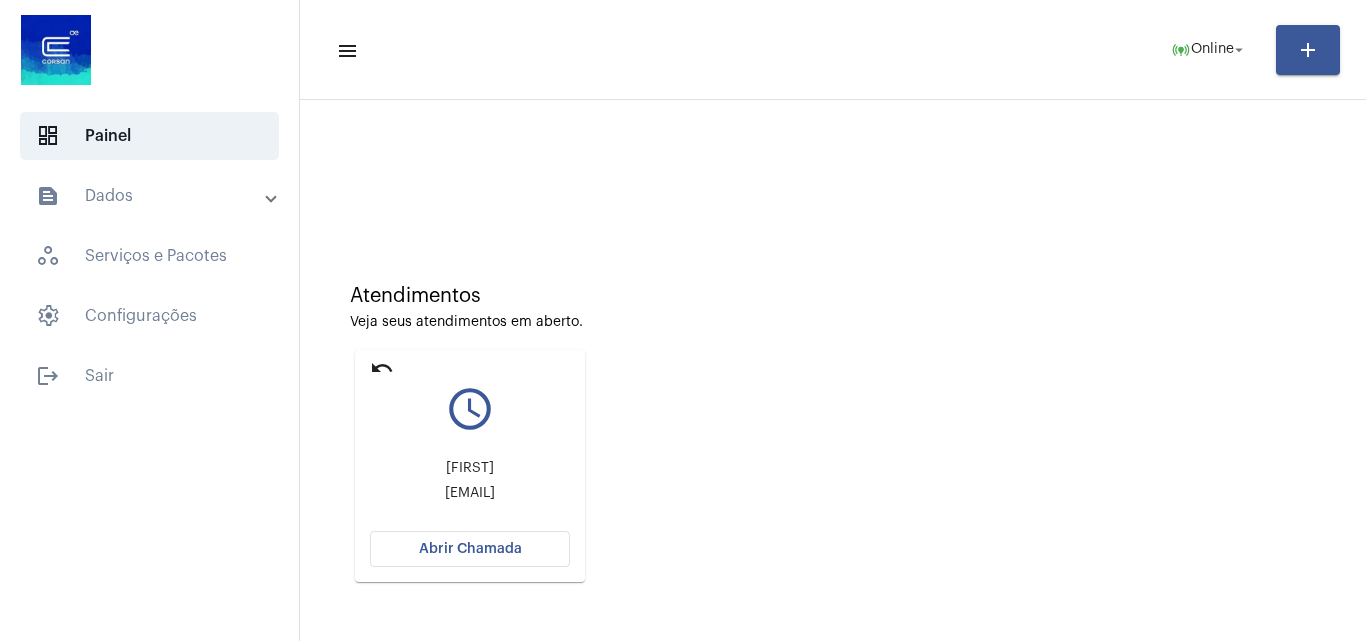 click on "Abrir Chamada" 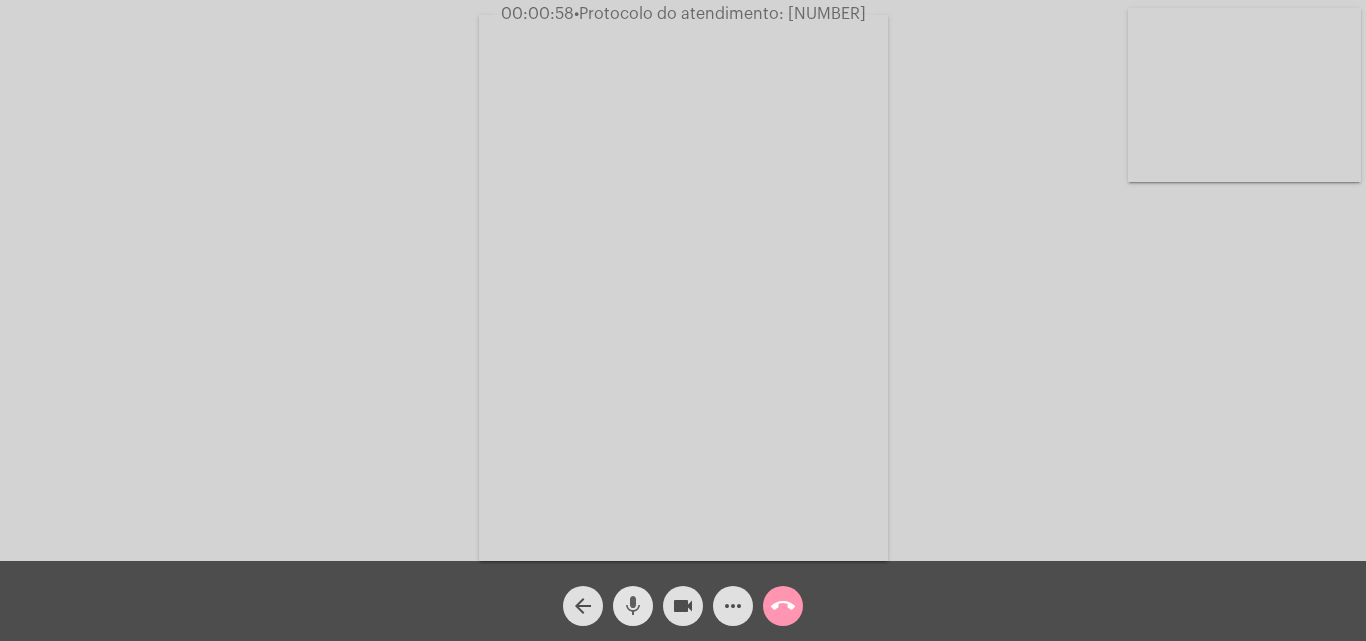 click on "mic" 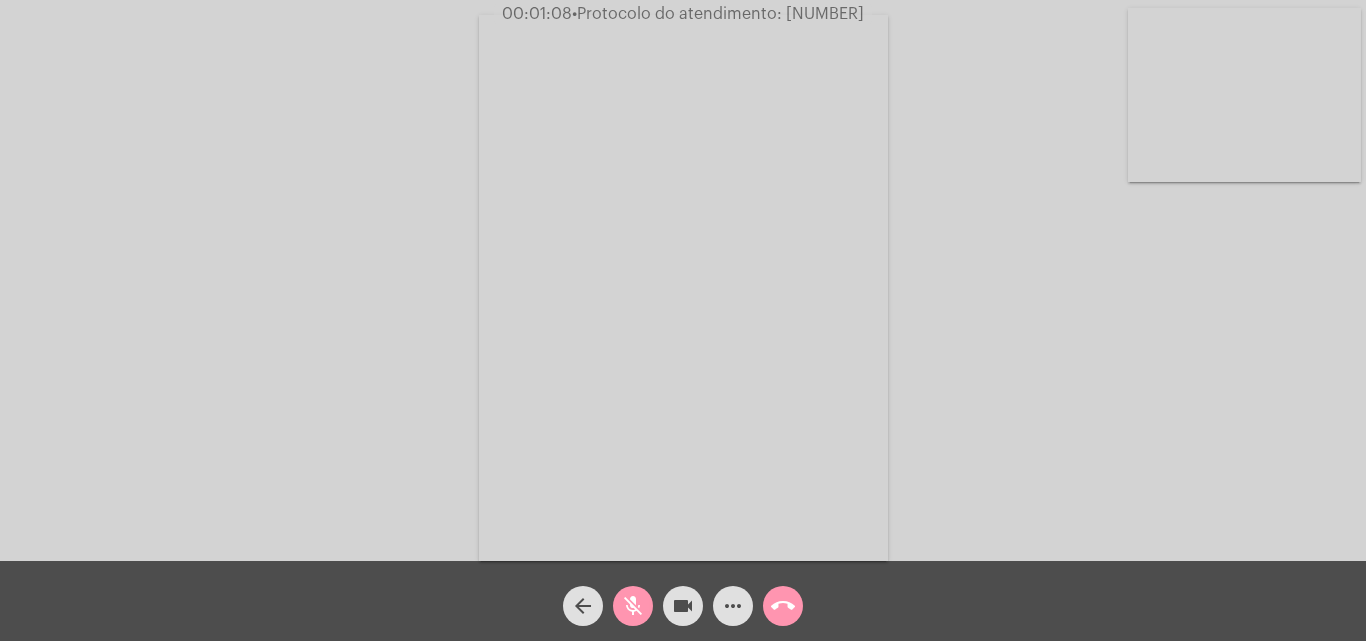 click on "mic_off" 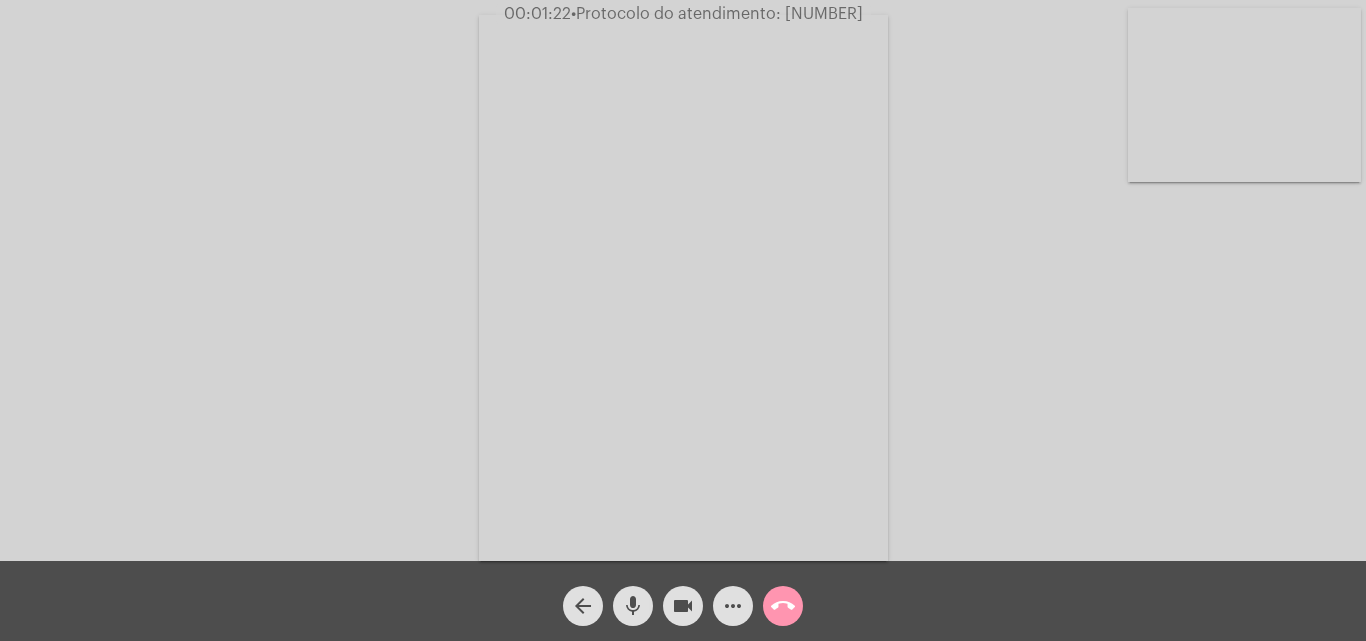 click on "videocam" 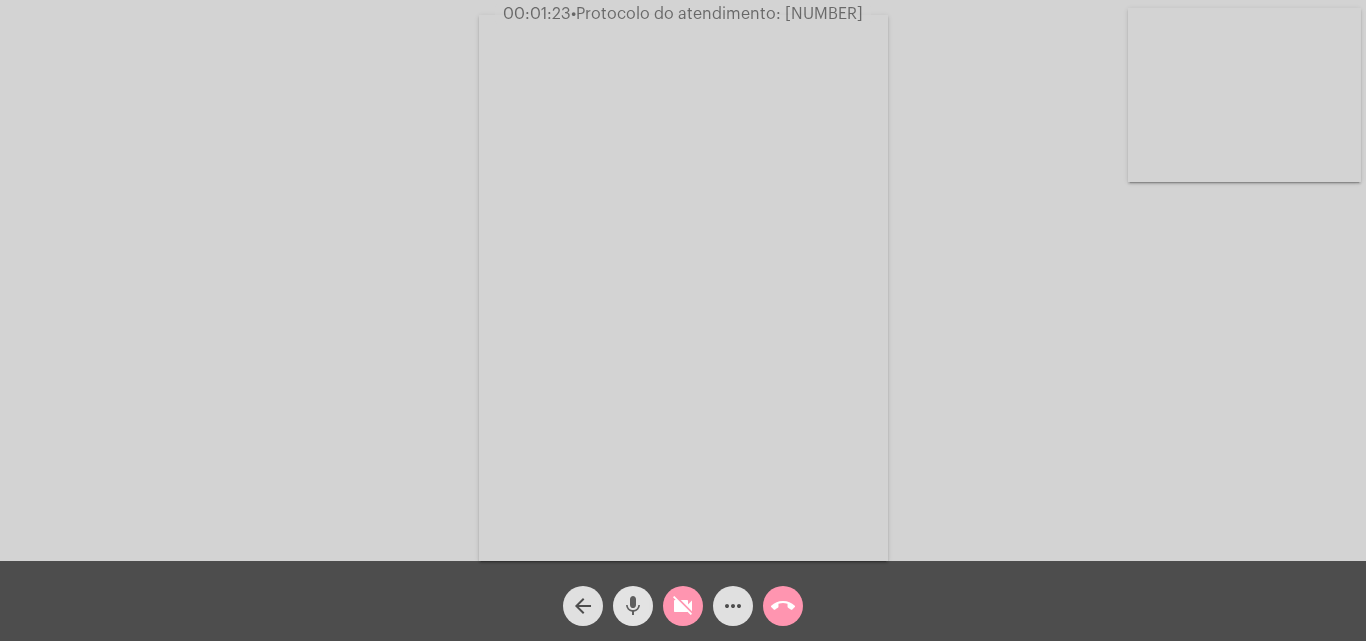 click on "mic" 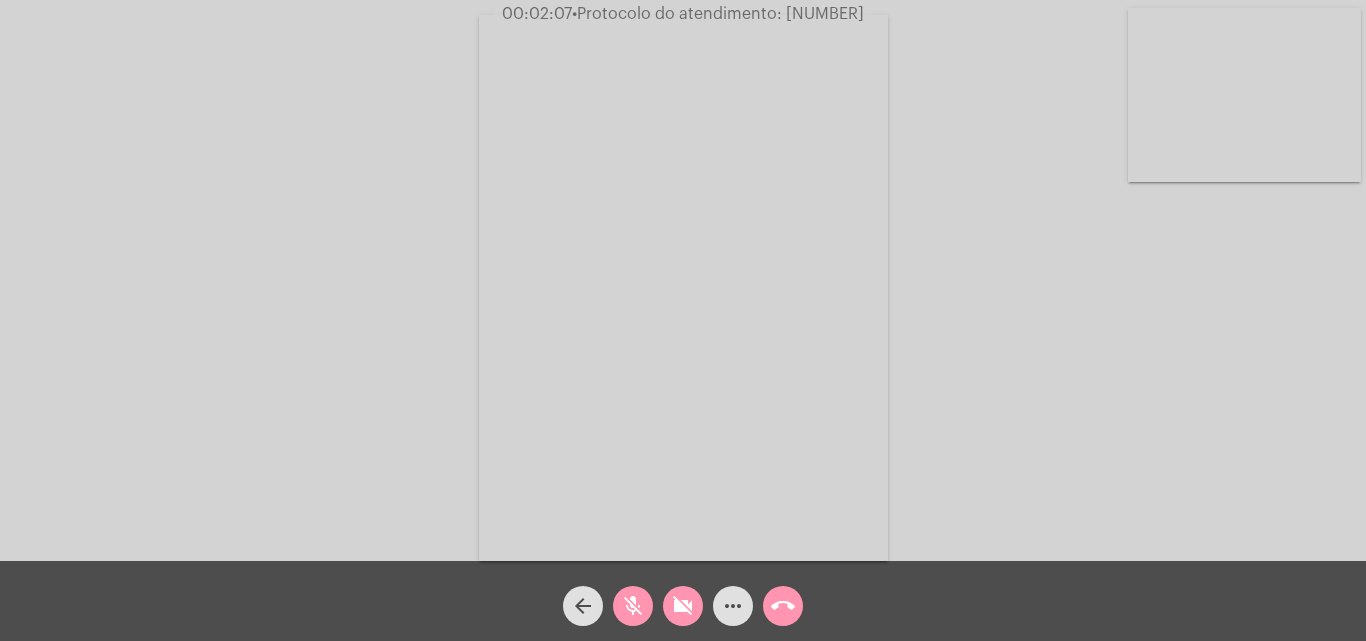 click on "videocam_off" 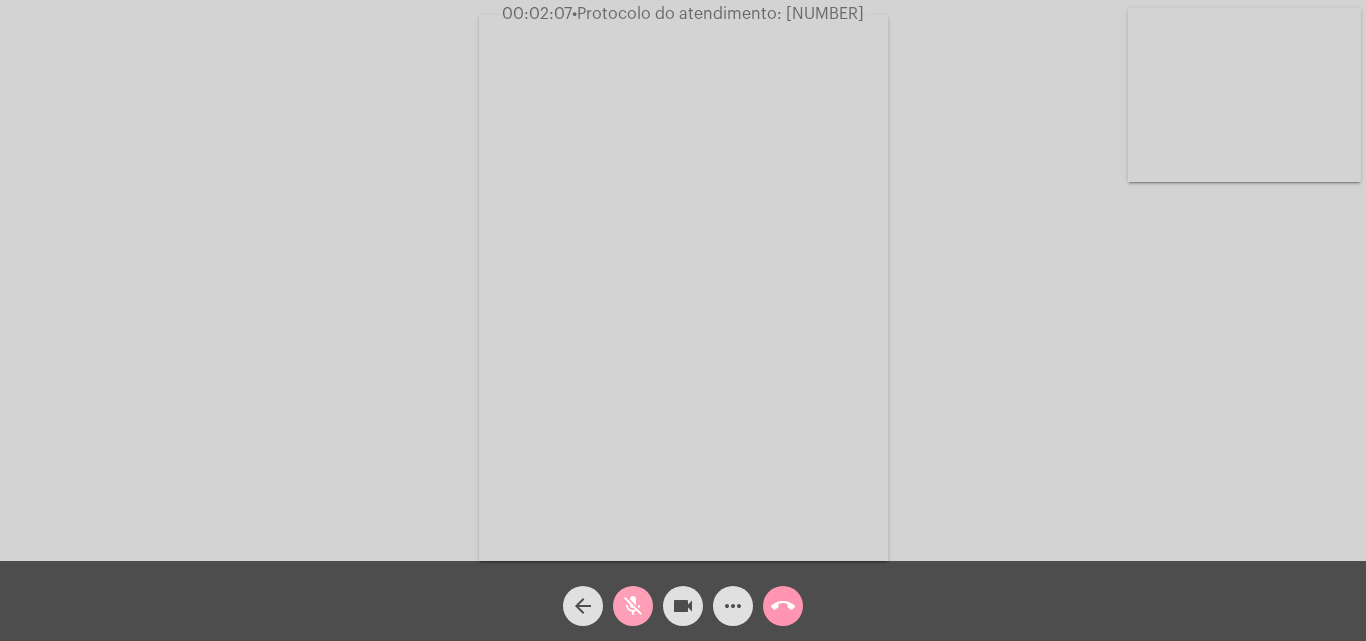 click on "mic_off" 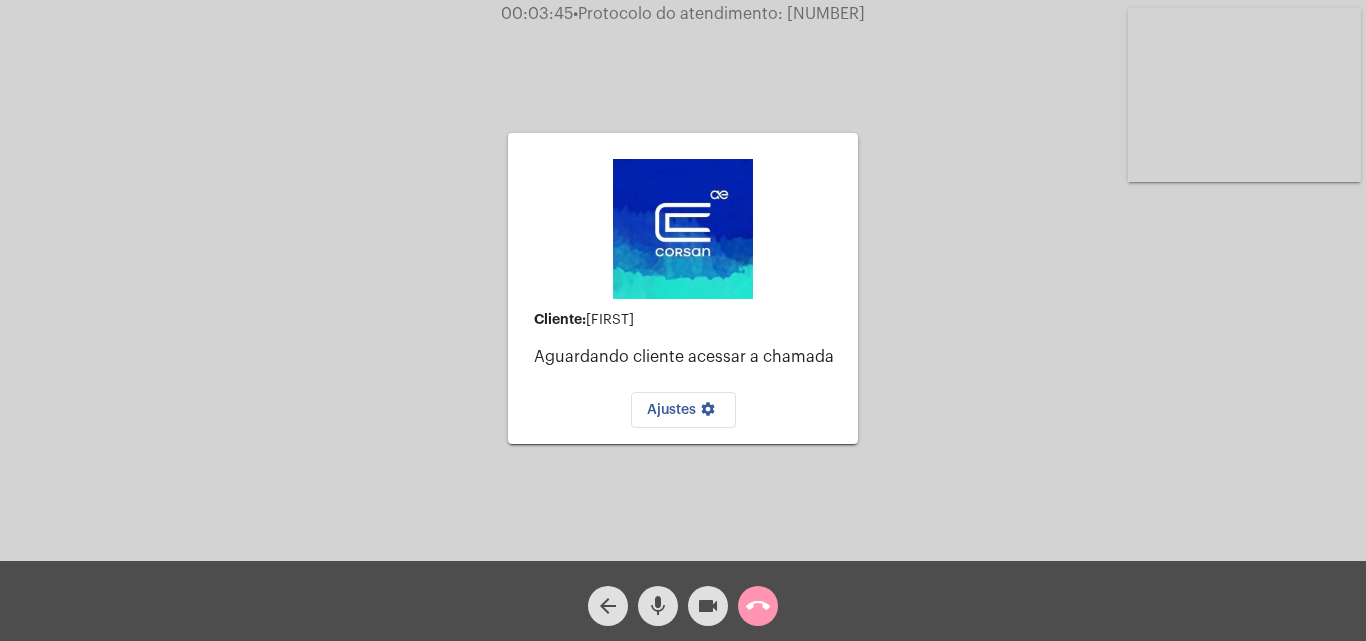 click on "mic" 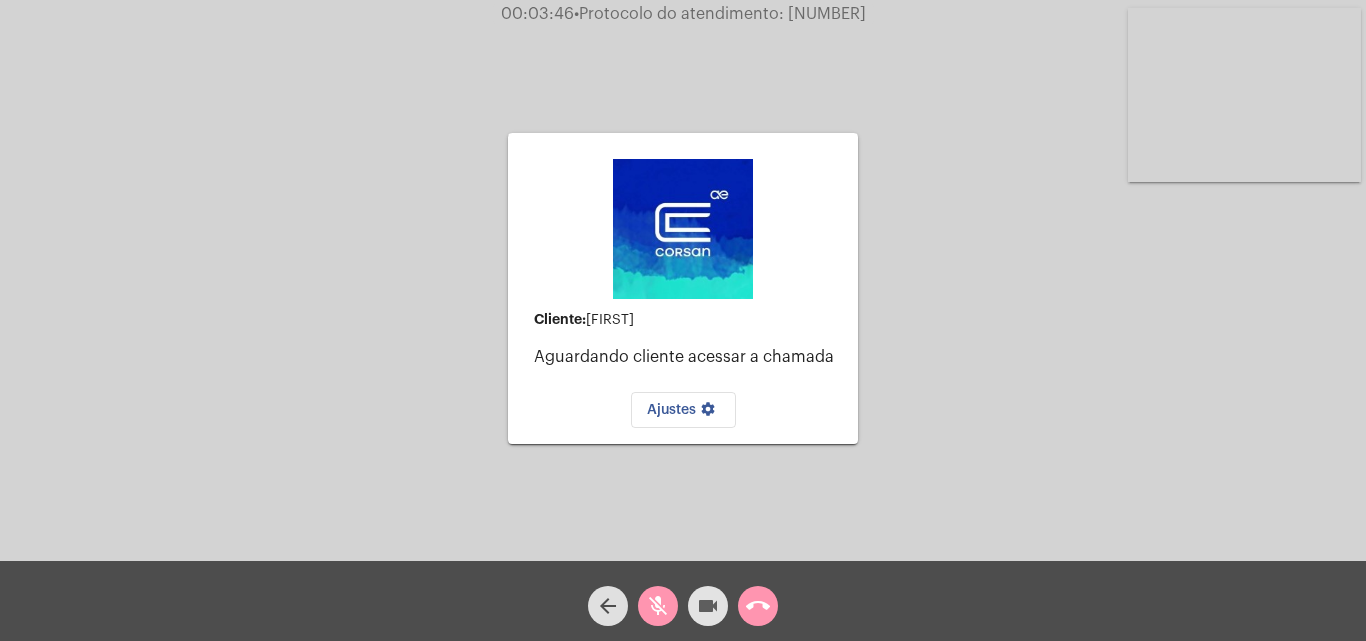 click on "videocam" 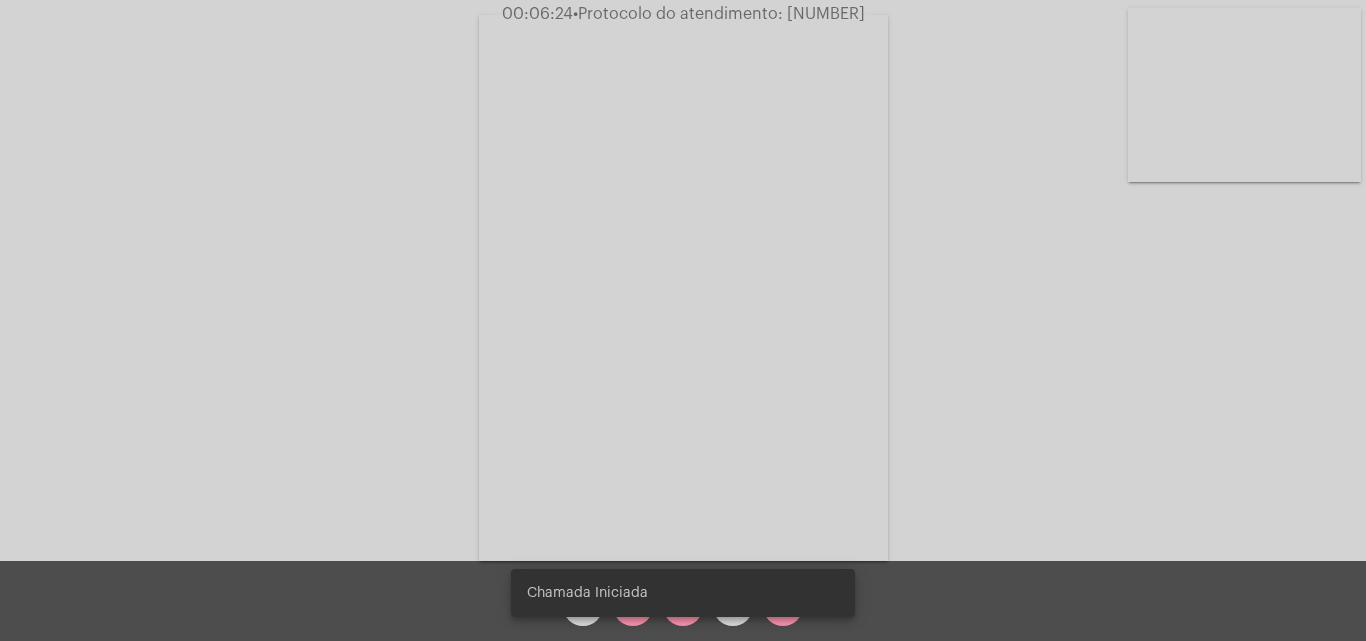 click on "Chamada Iniciada" at bounding box center (683, 593) 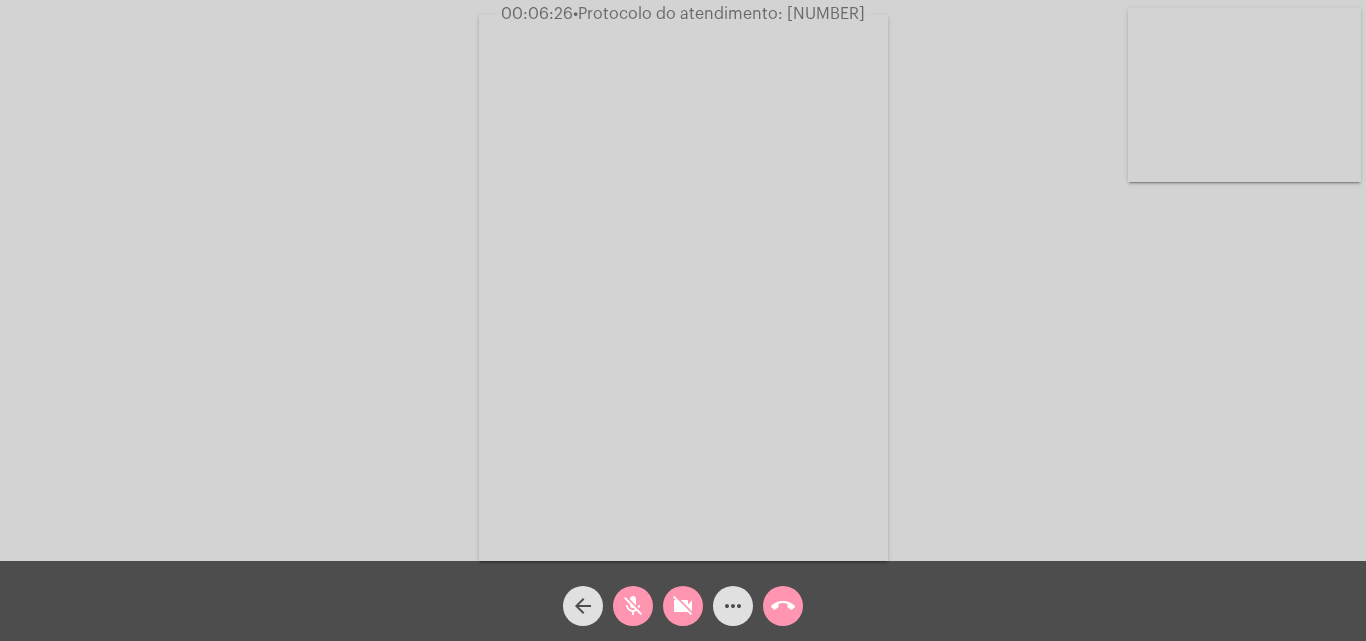 click on "mic_off" 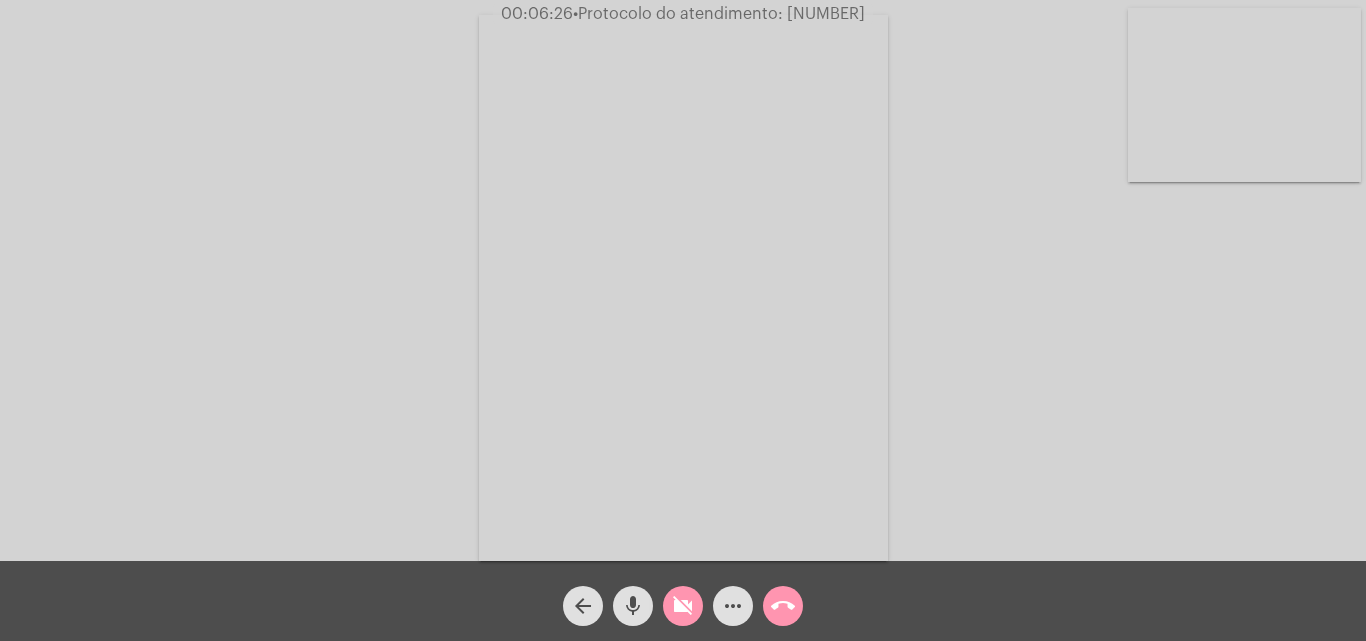 click on "videocam_off" 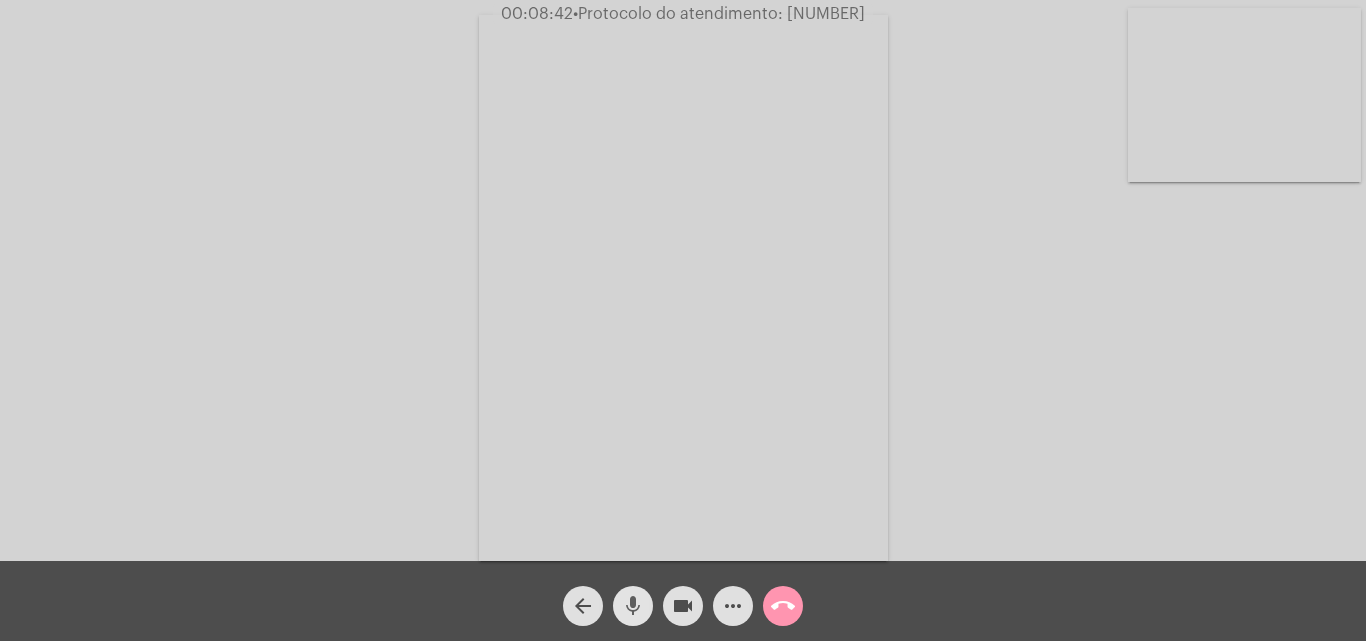 click on "mic" 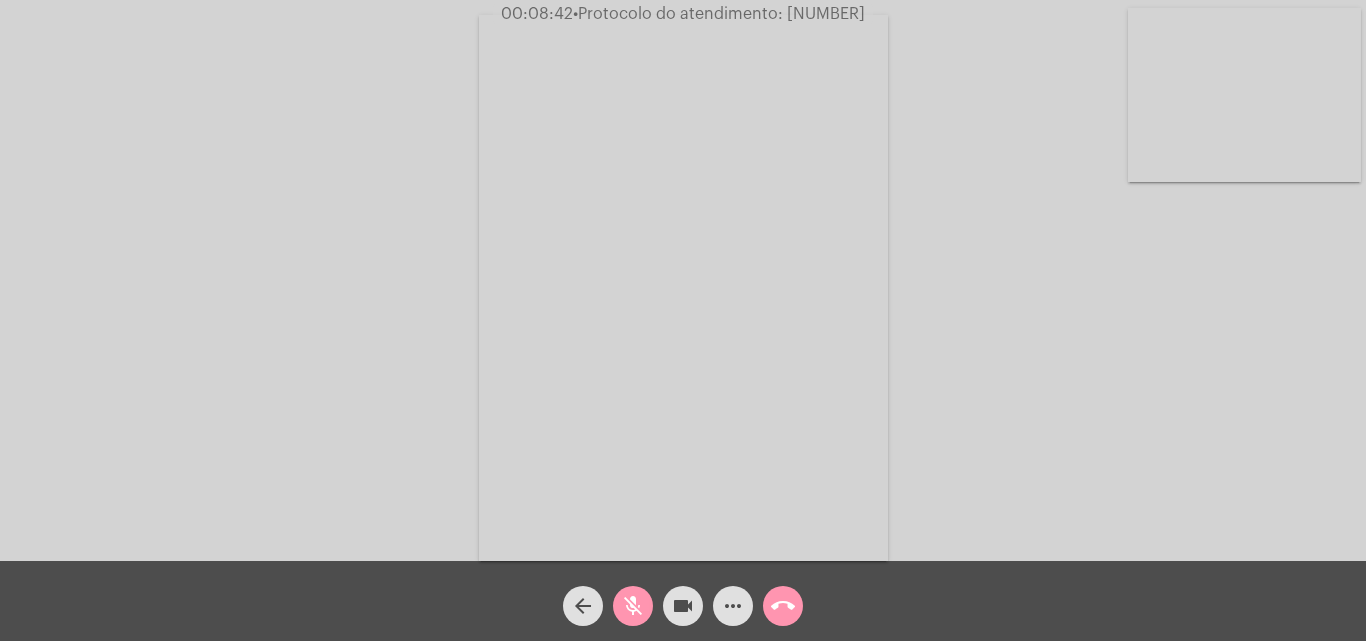 click on "videocam" 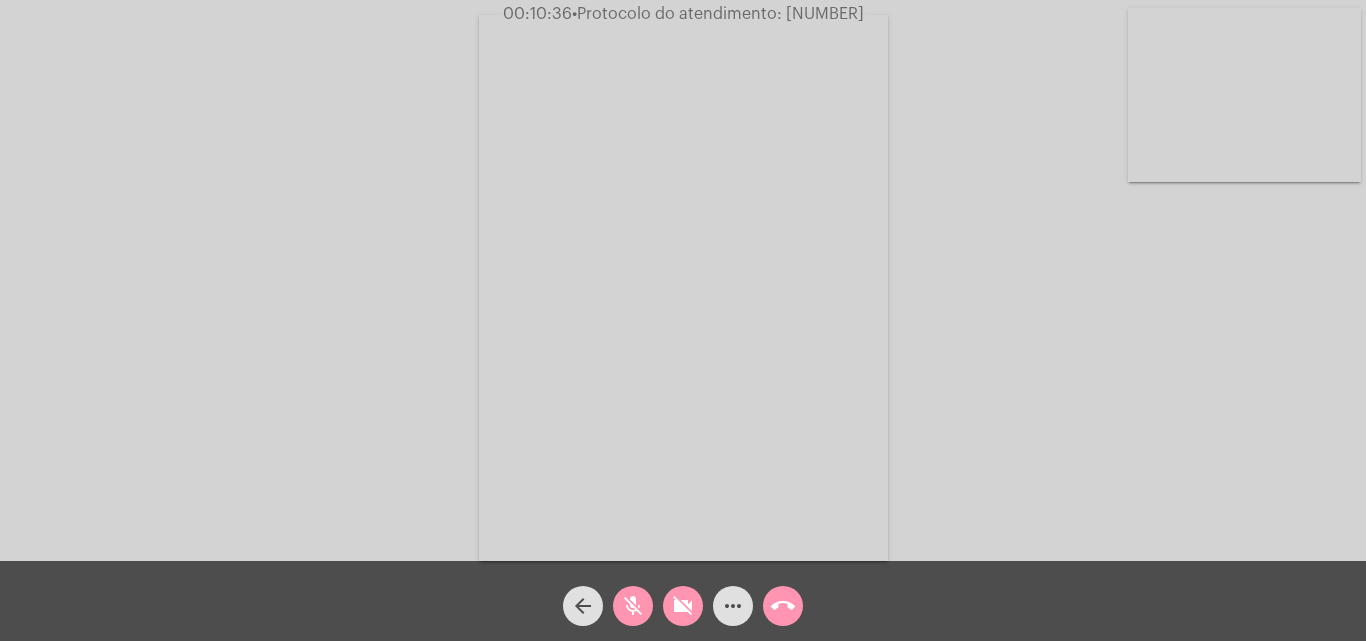click on "mic_off" 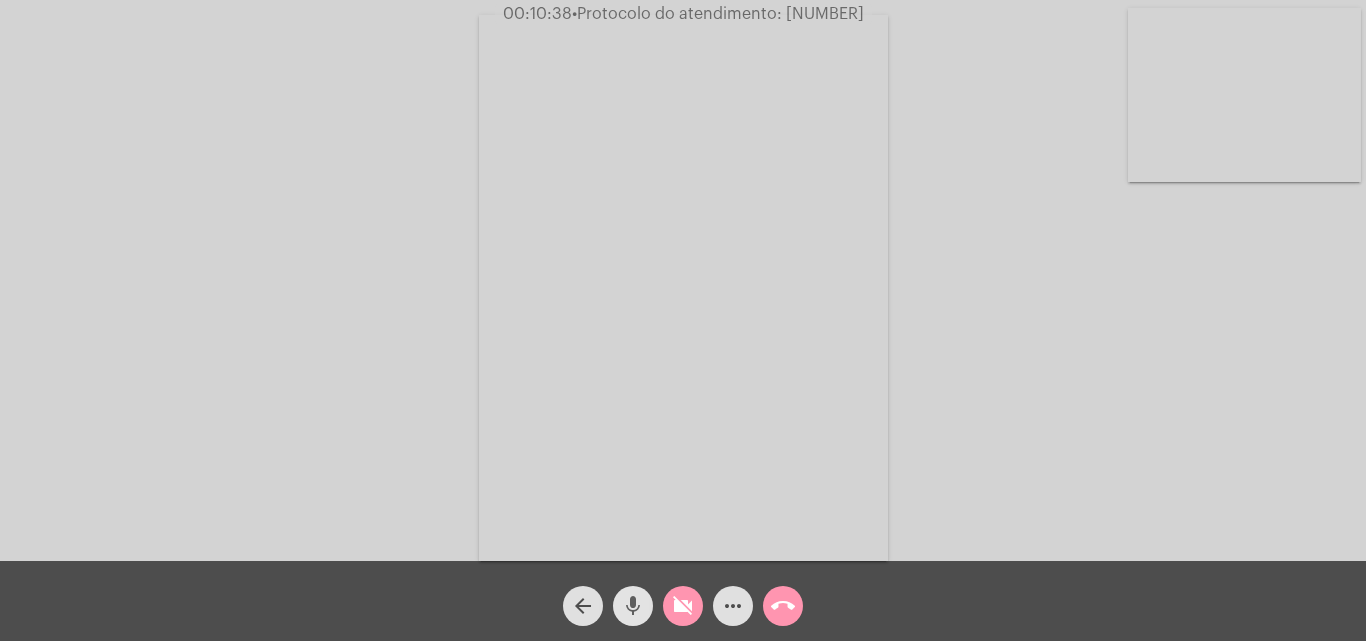 click on "mic" 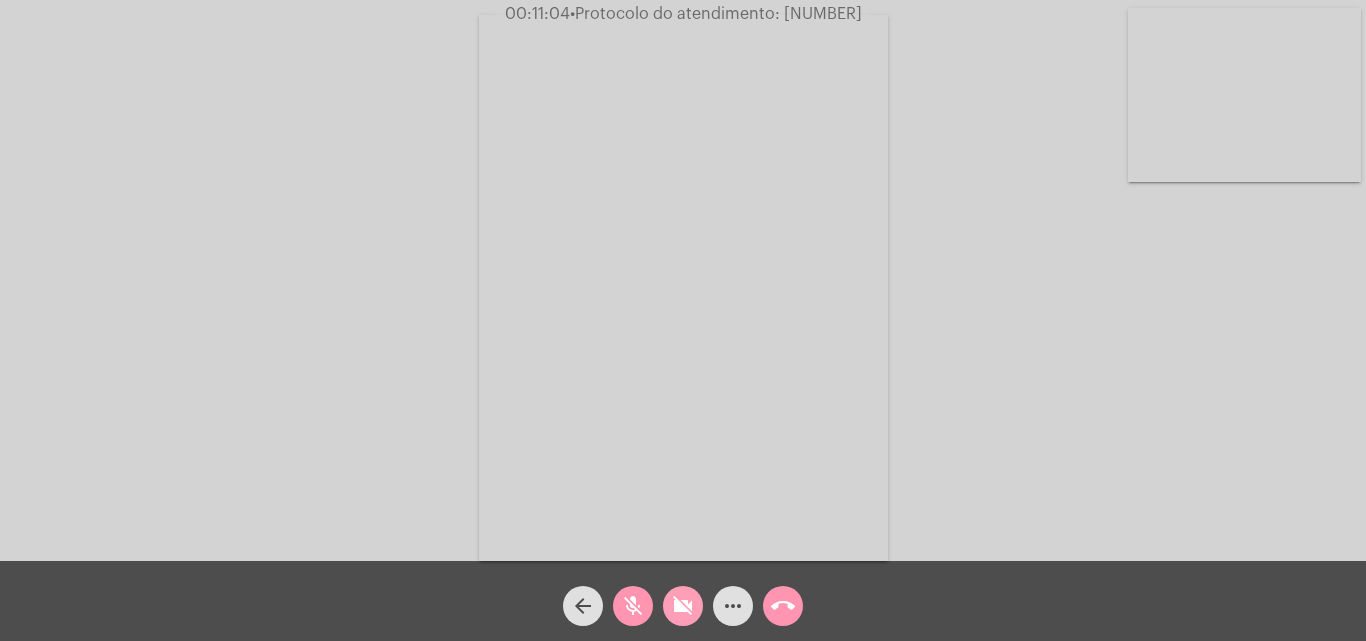 click on "videocam_off" 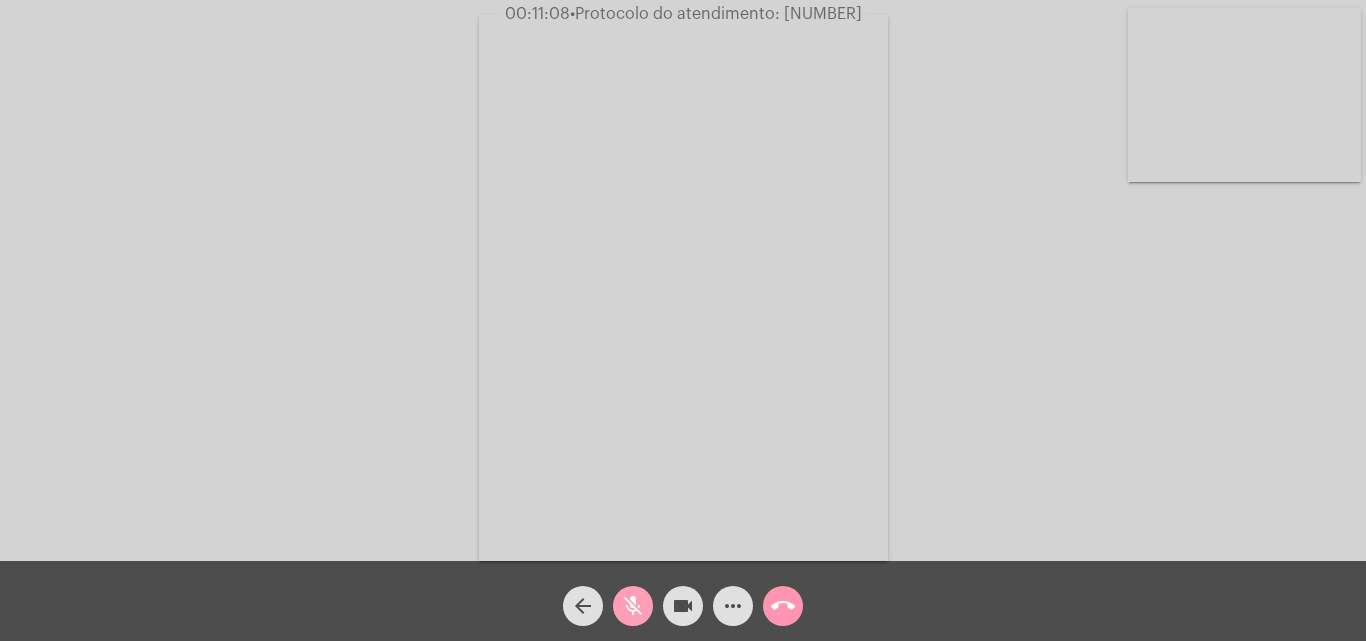 click on "mic_off" 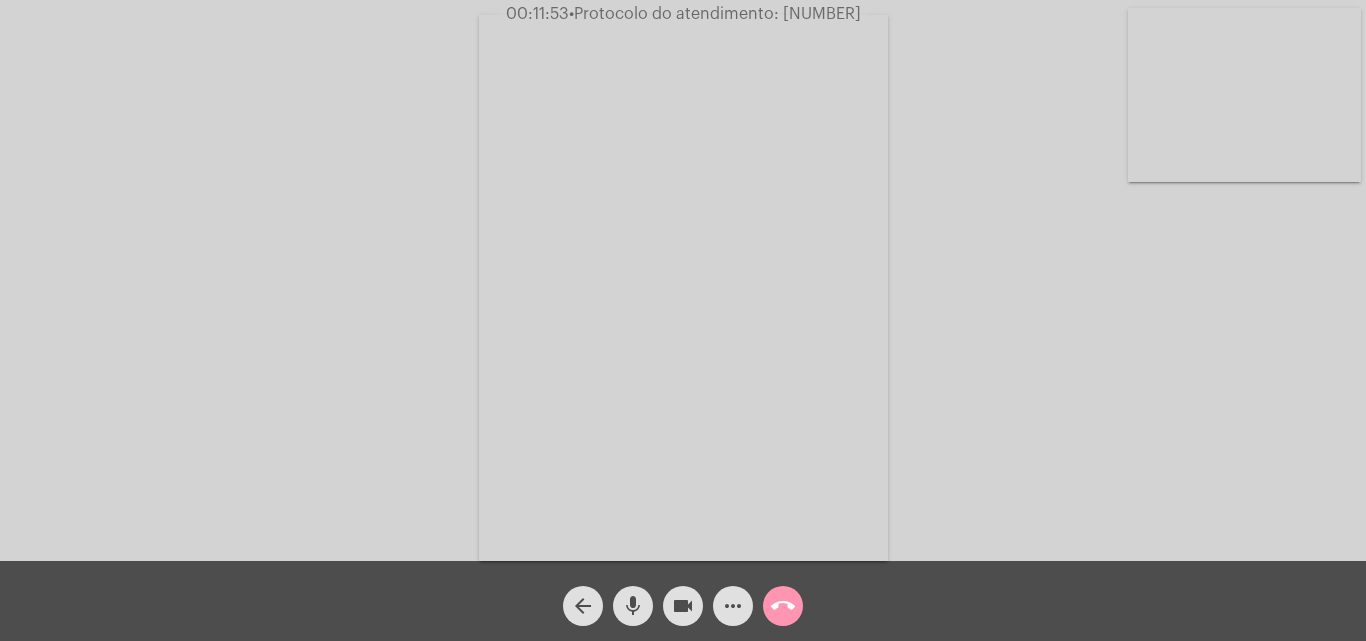 click on "videocam" 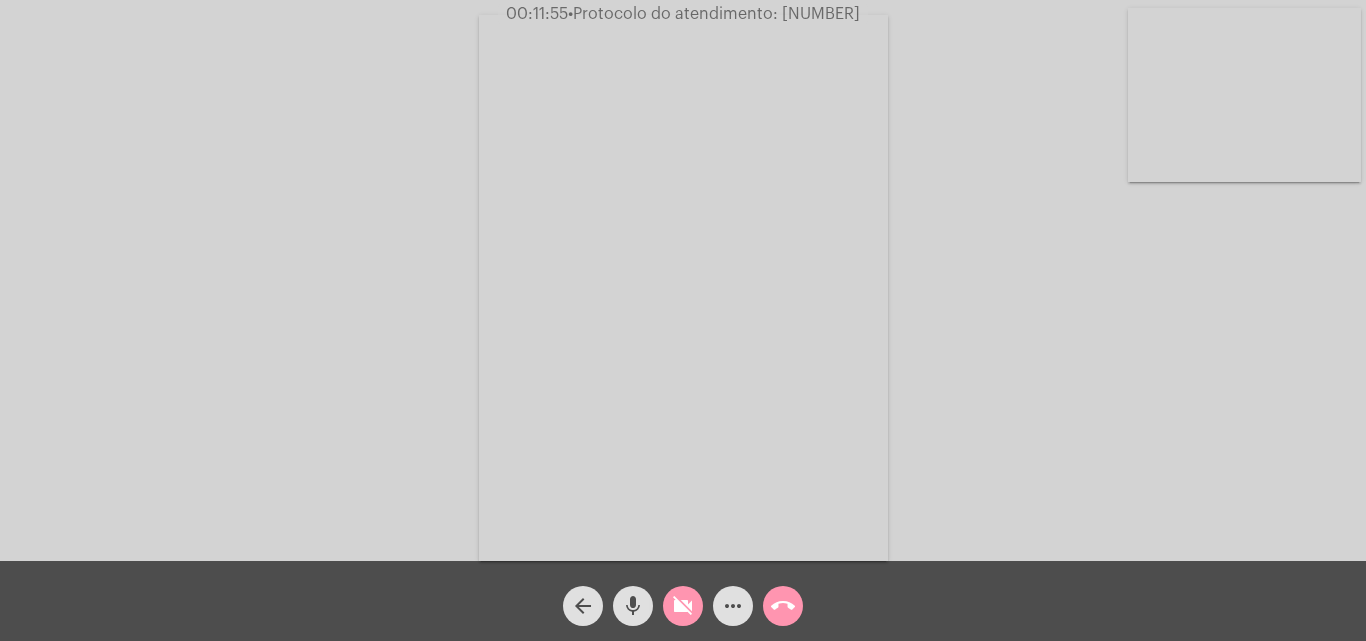 click on "mic" 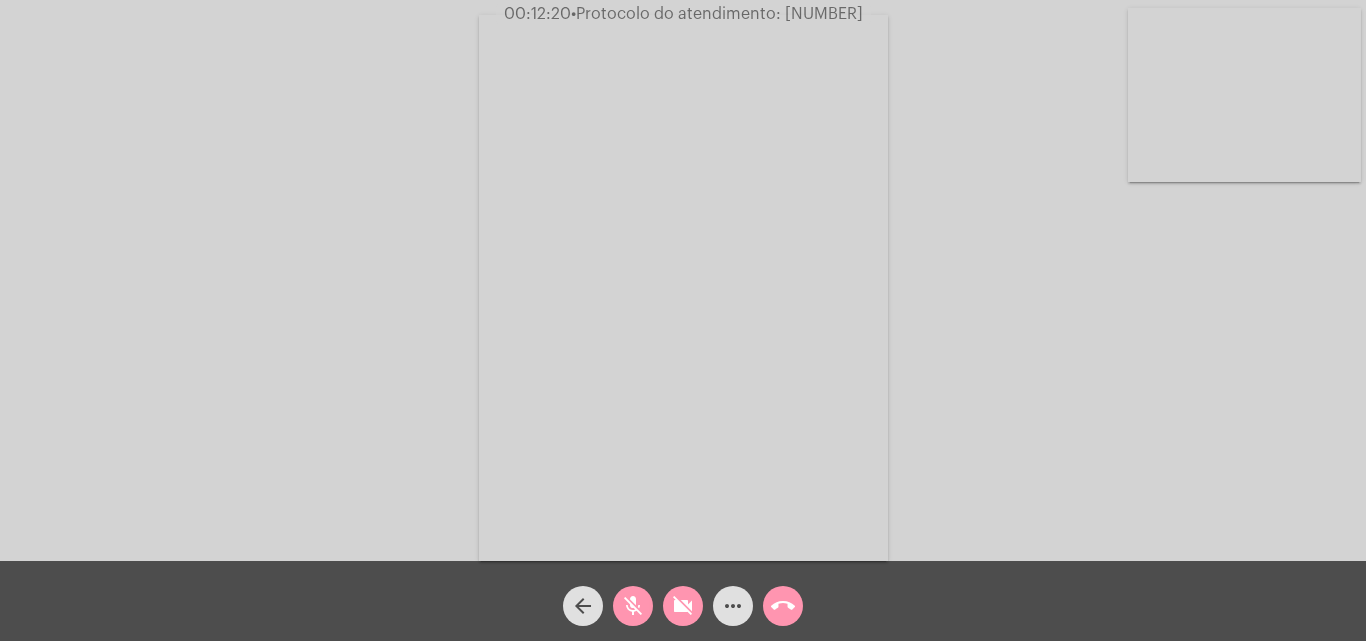 click on "•  Protocolo do atendimento: [NUMBER]" 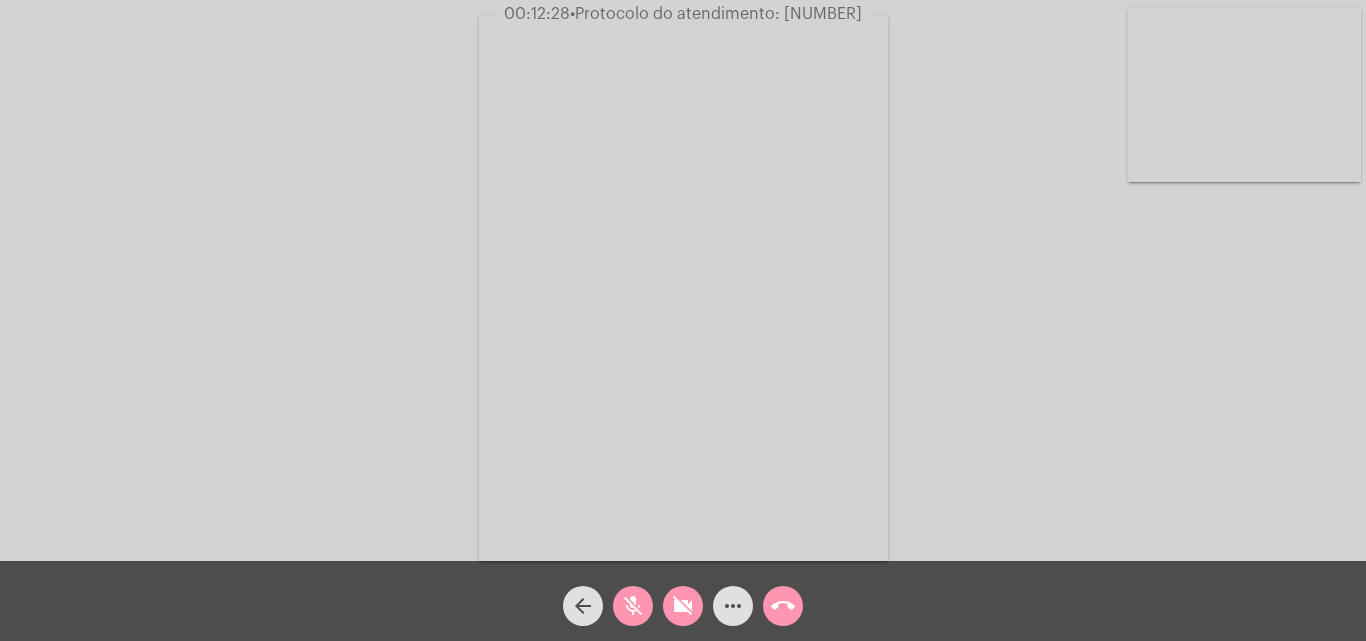 click on "mic_off" 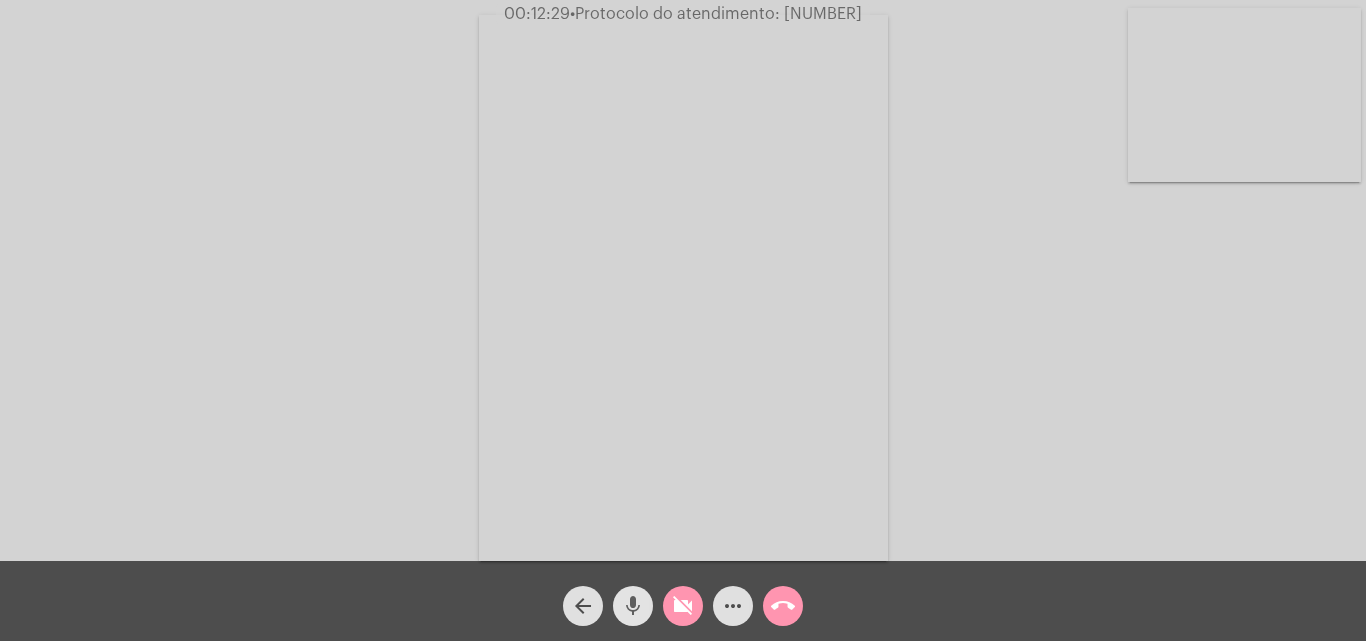 drag, startPoint x: 663, startPoint y: 601, endPoint x: 671, endPoint y: 614, distance: 15.264338 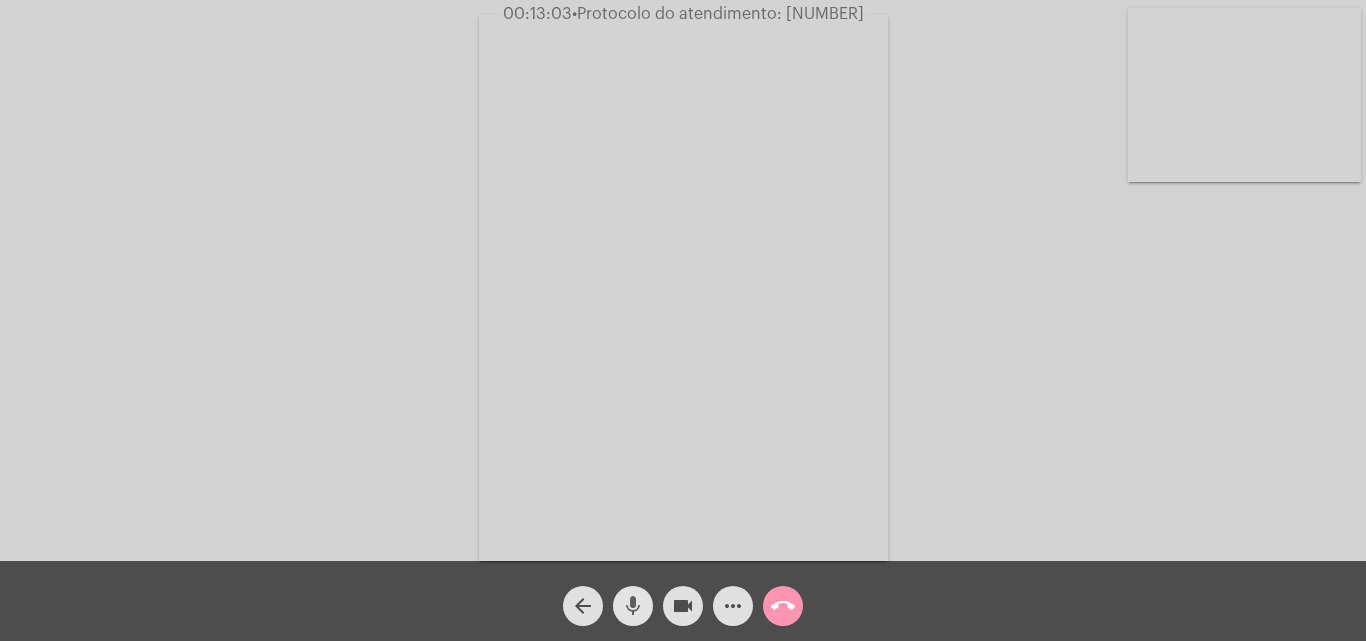 click on "mic" 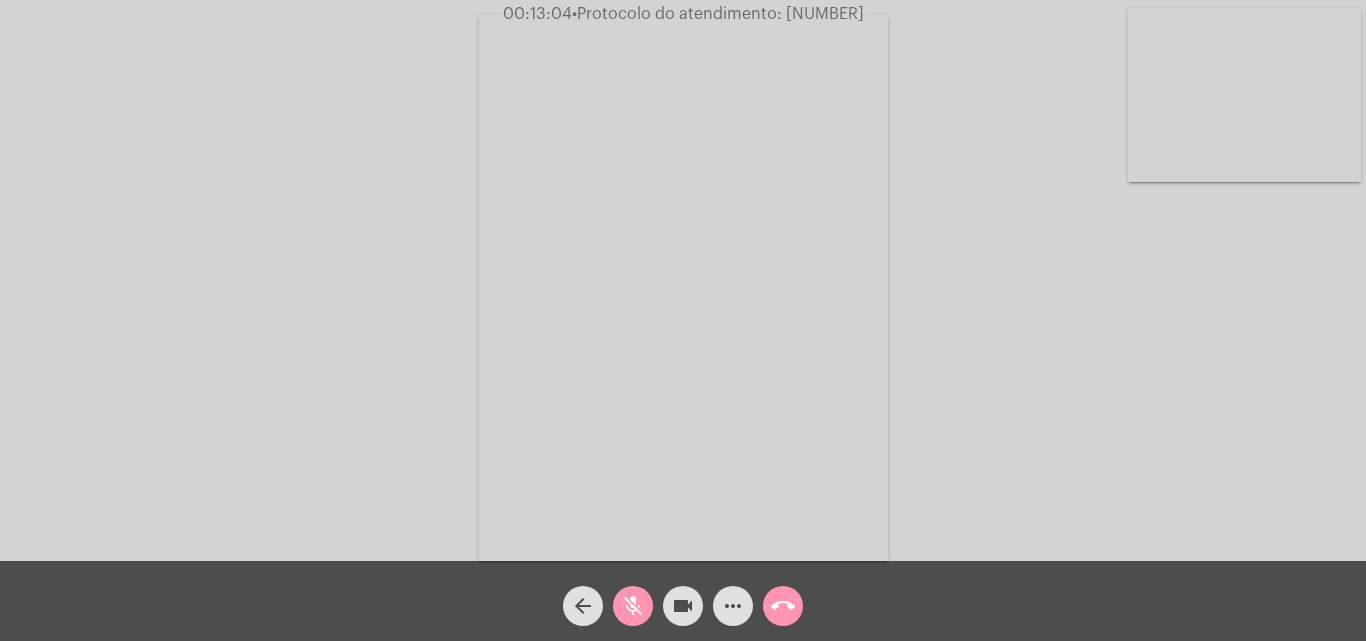 click on "videocam" 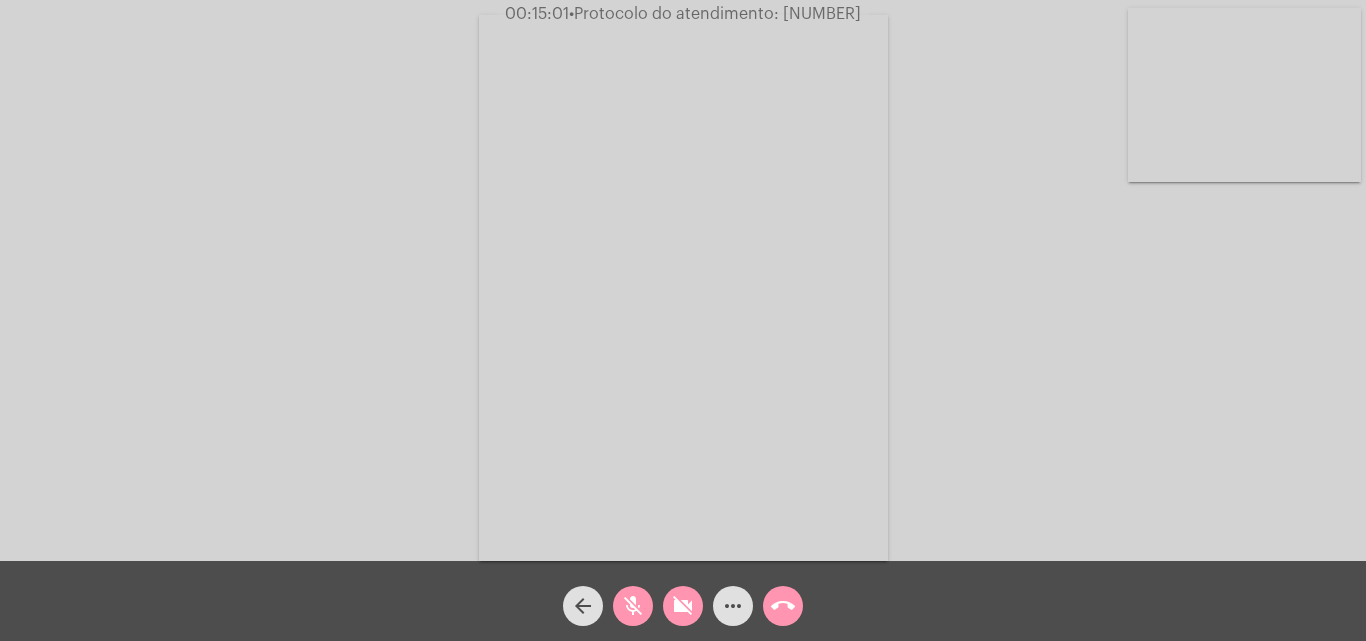 click on "mic_off" 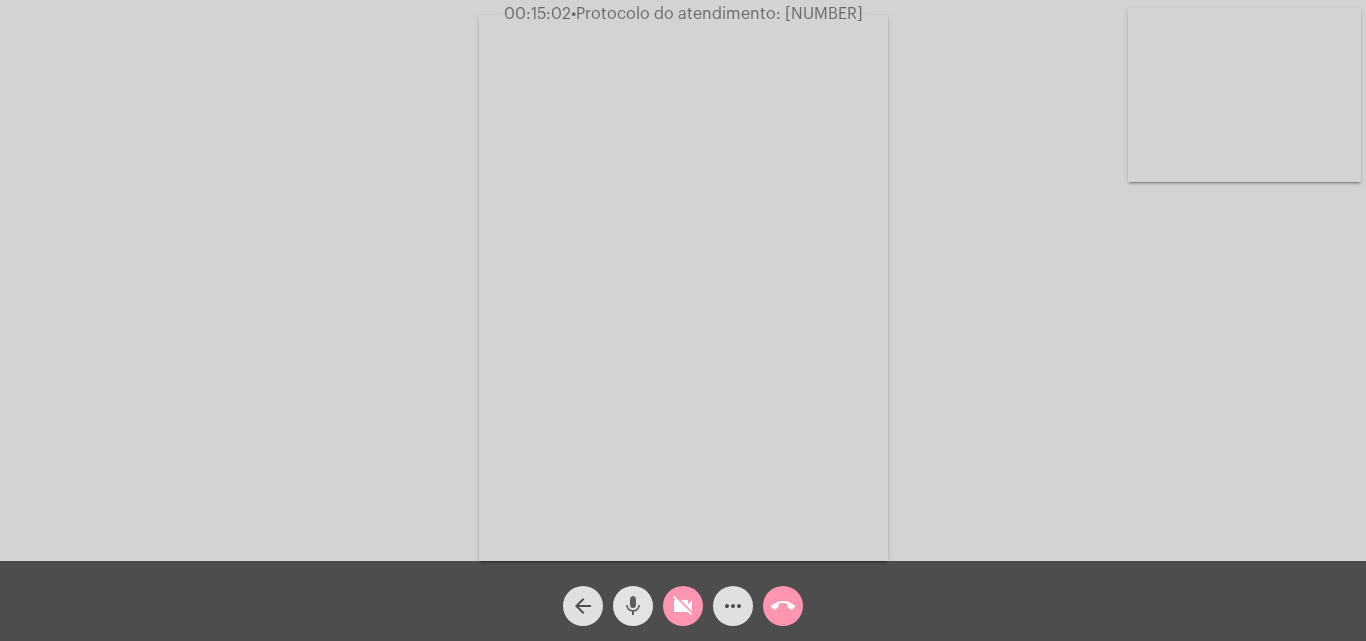 click on "videocam_off" 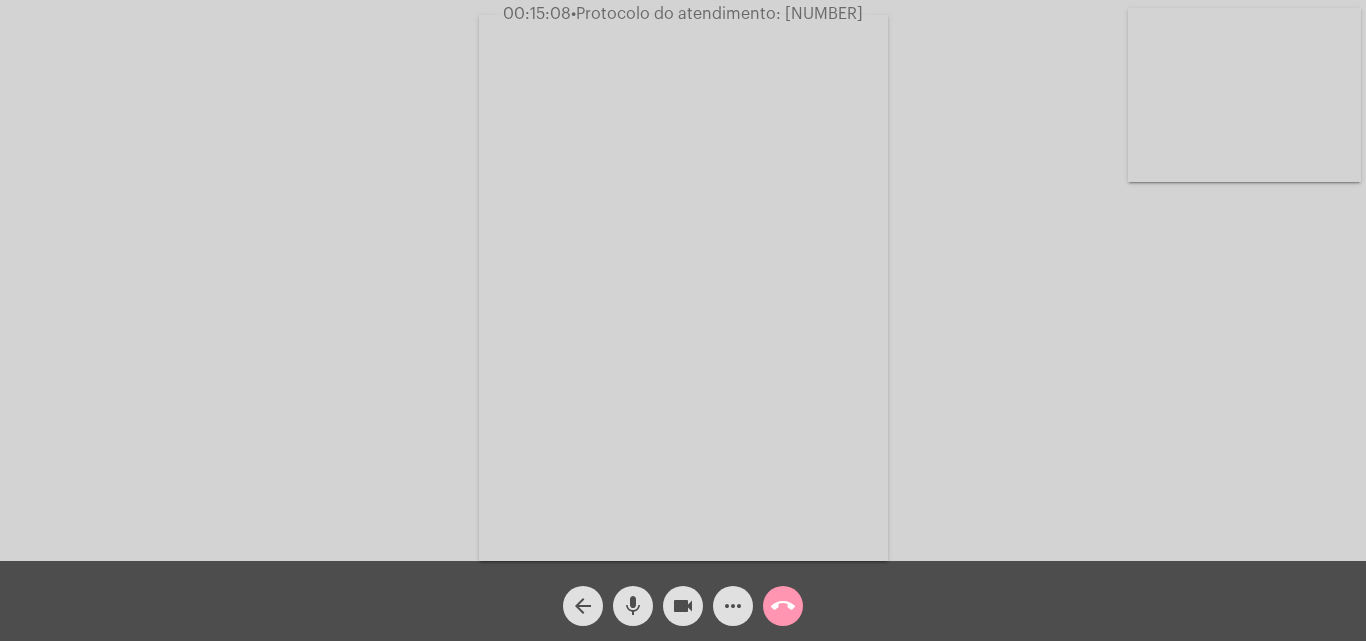 click on "mic" 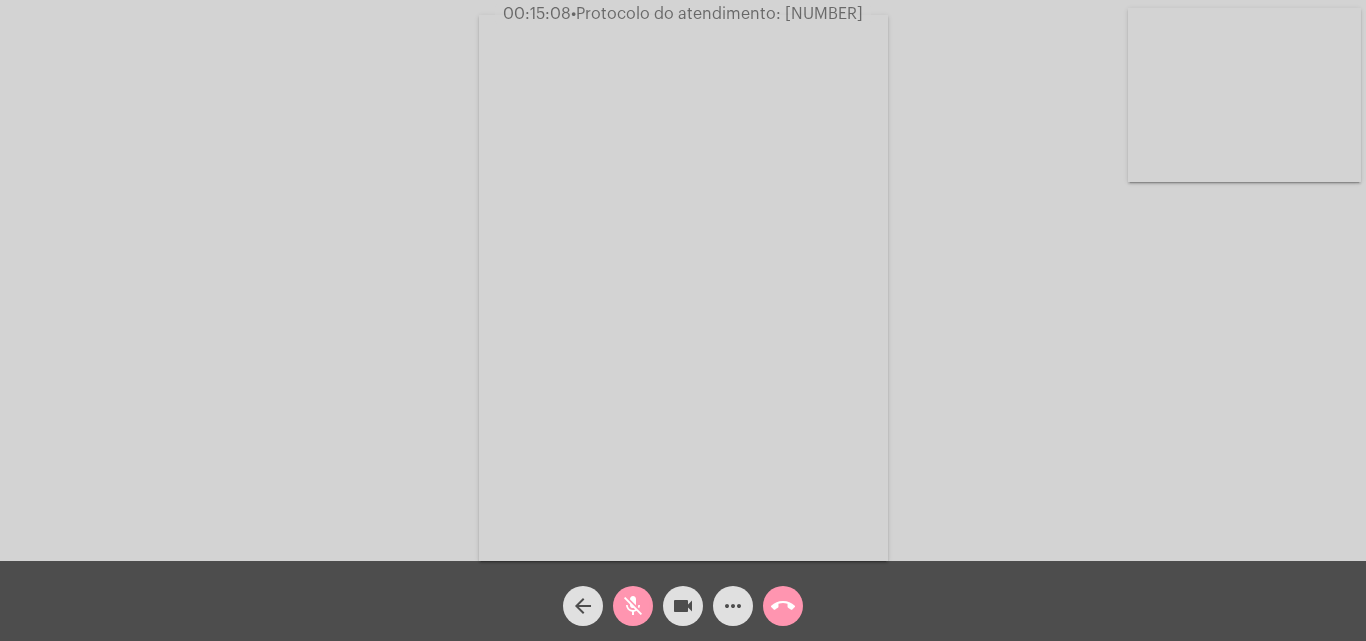 click on "videocam" 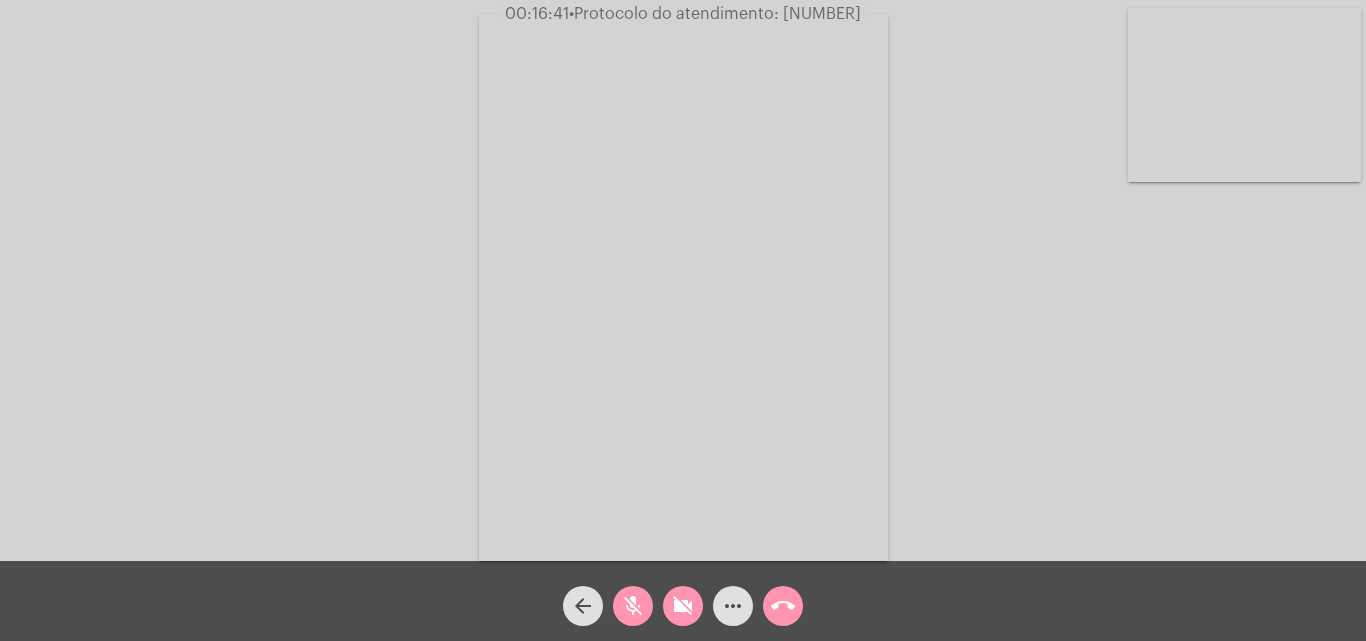 click on "videocam_off" 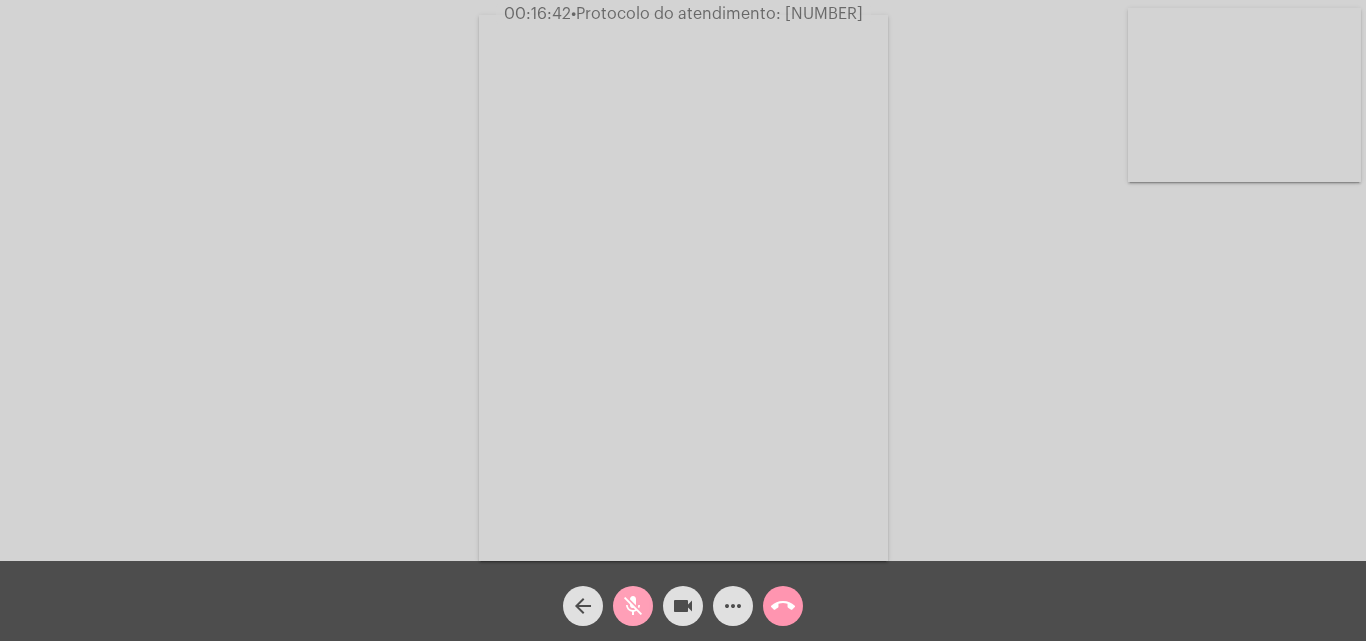 drag, startPoint x: 634, startPoint y: 602, endPoint x: 634, endPoint y: 559, distance: 43 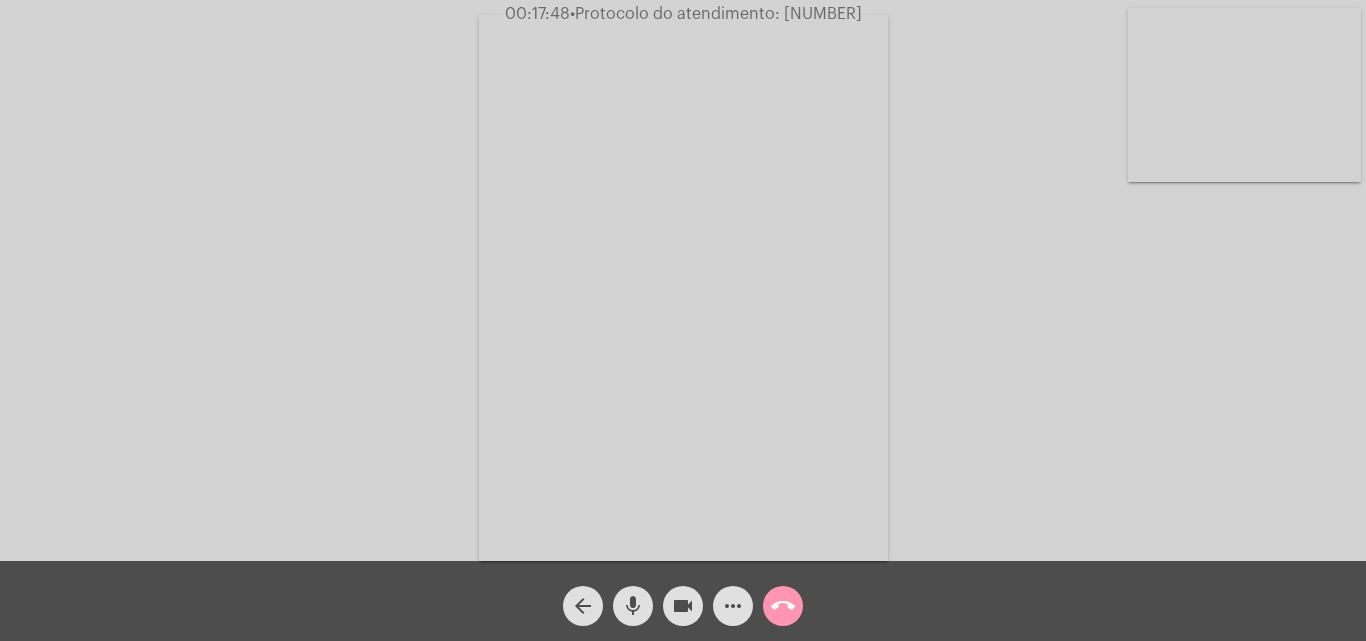 click on "more_horiz" 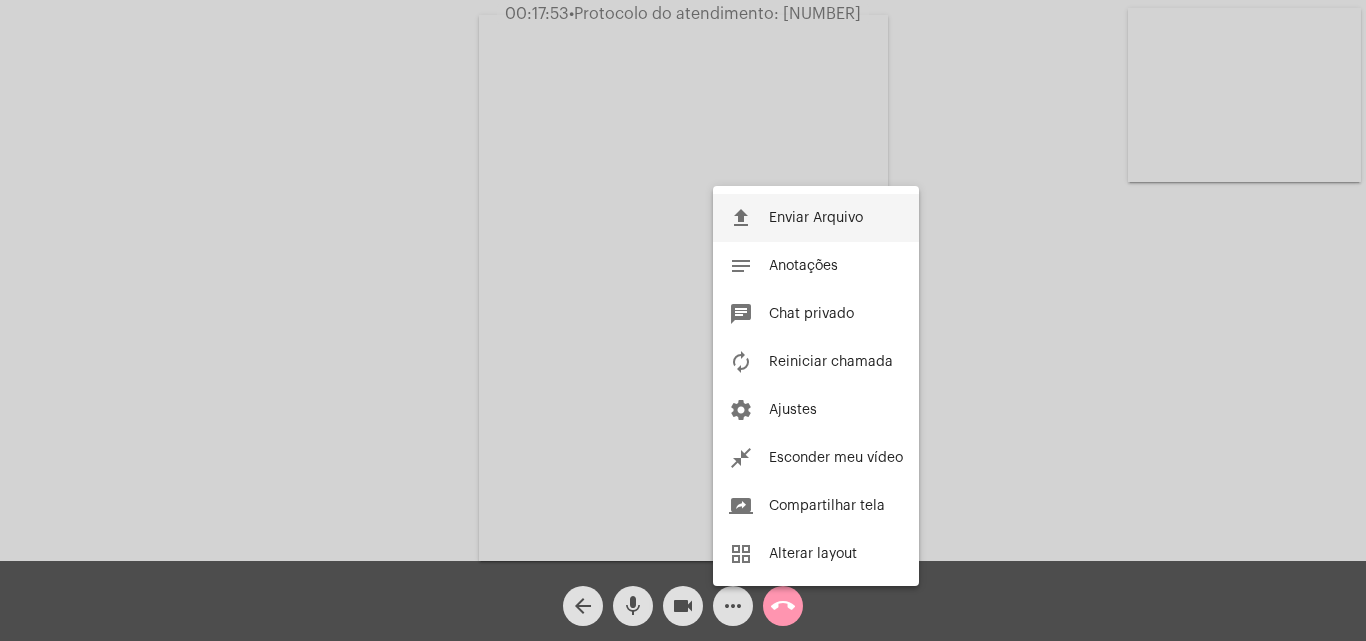 click on "Enviar Arquivo" at bounding box center (816, 218) 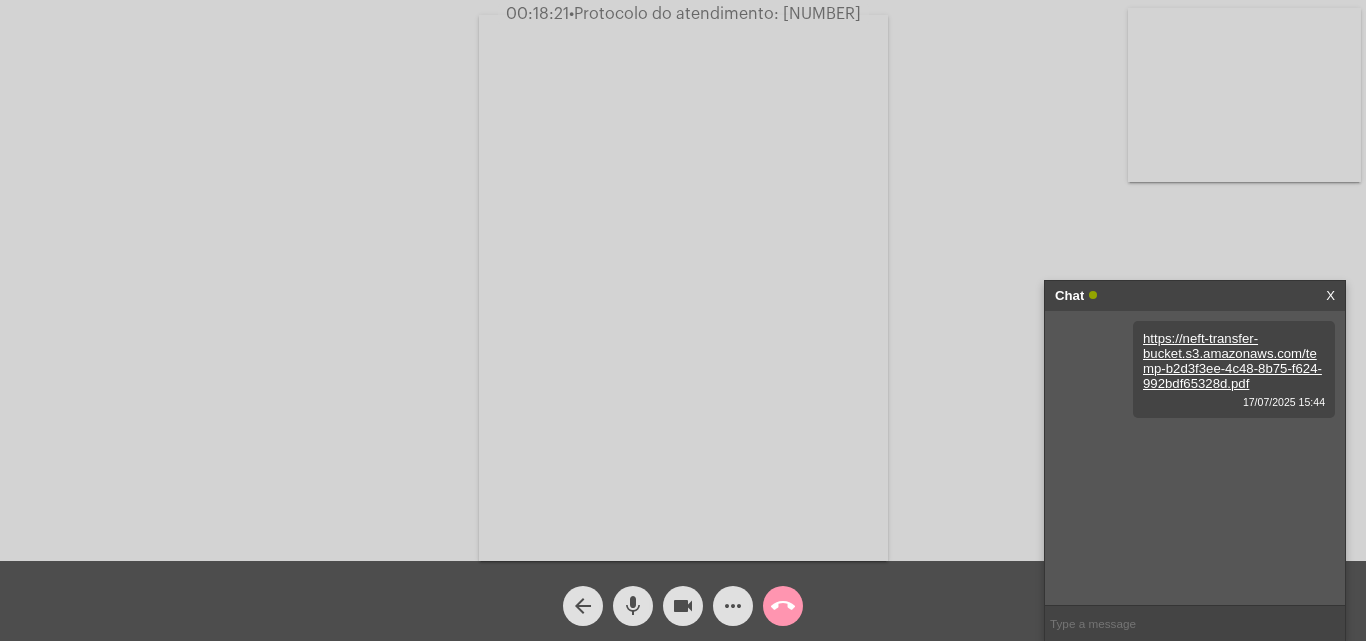 click on "call_end" 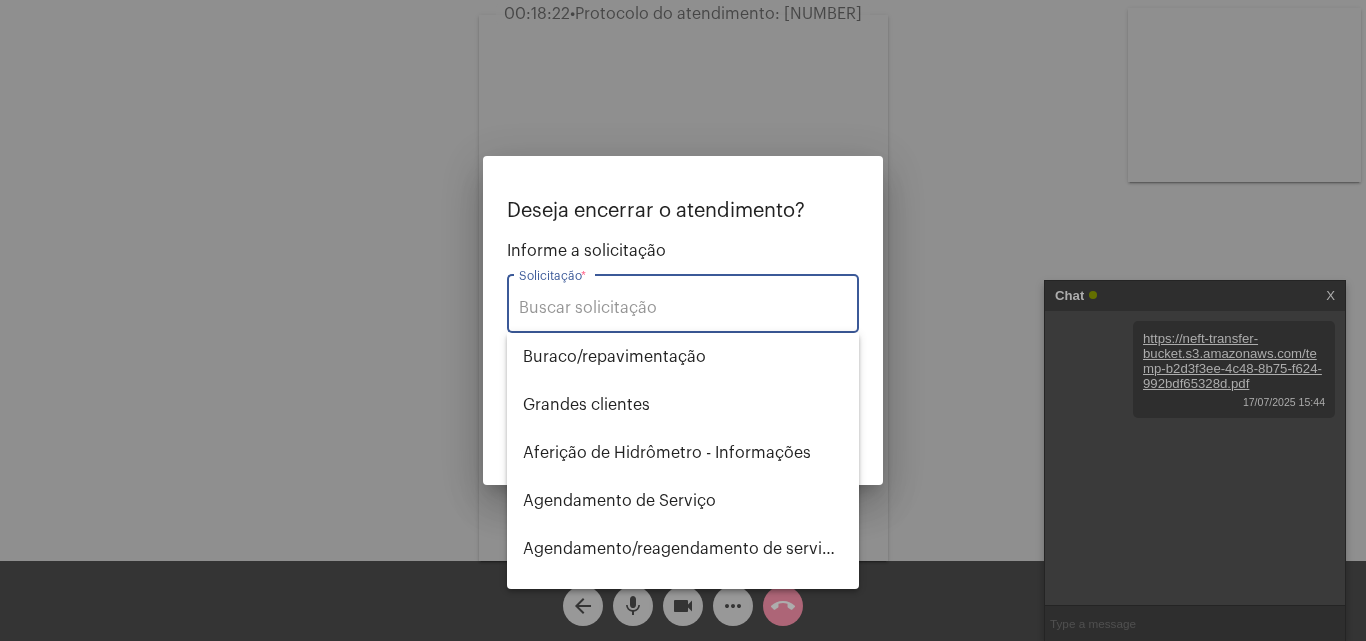 click on "Solicitação  *" at bounding box center [683, 301] 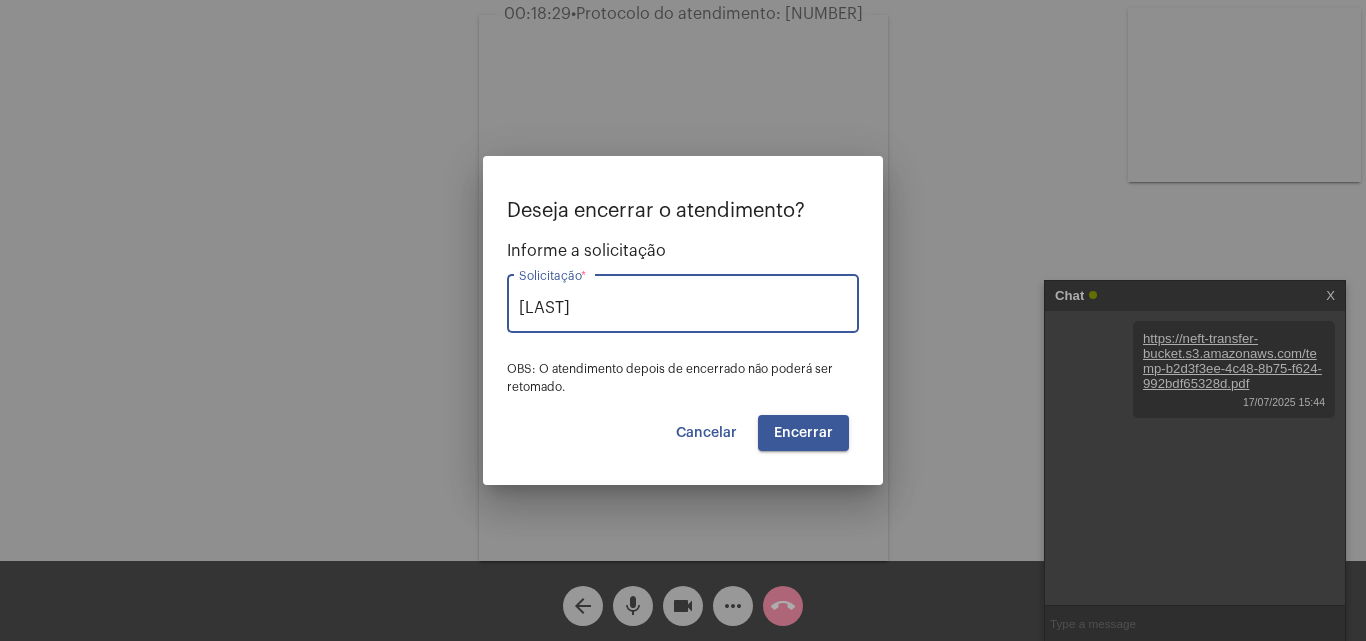 click on "Encerrar" at bounding box center (803, 433) 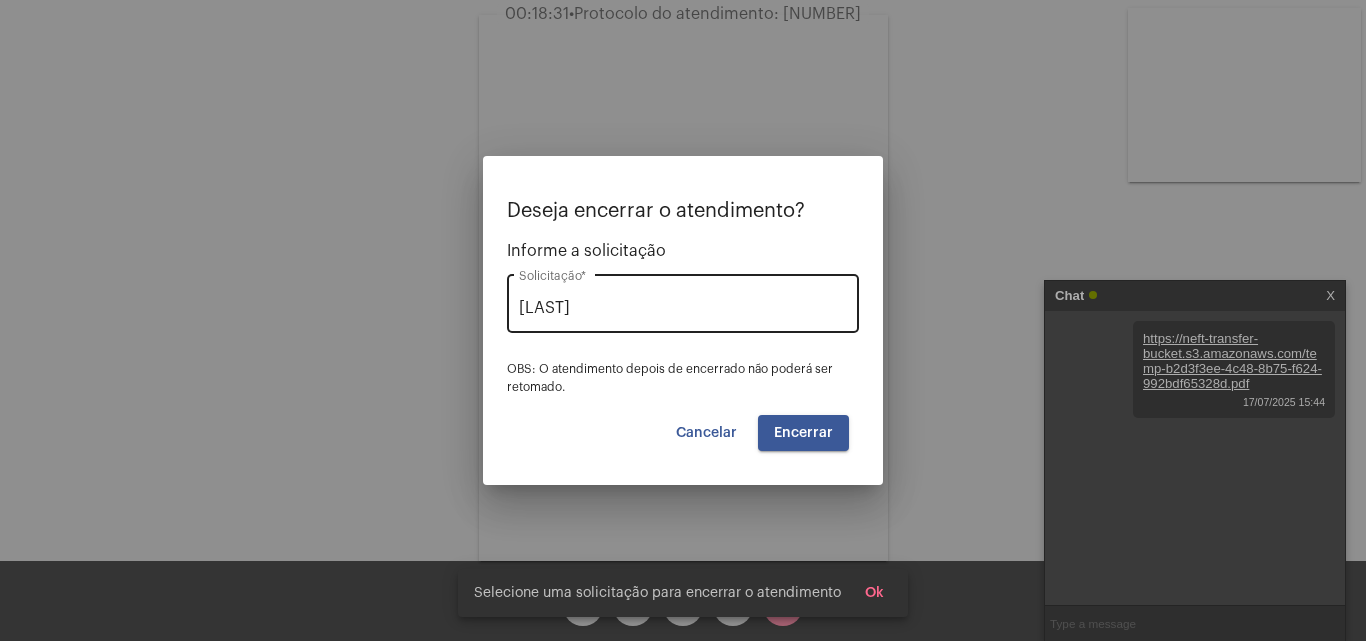 click on "[LAST]" at bounding box center (683, 308) 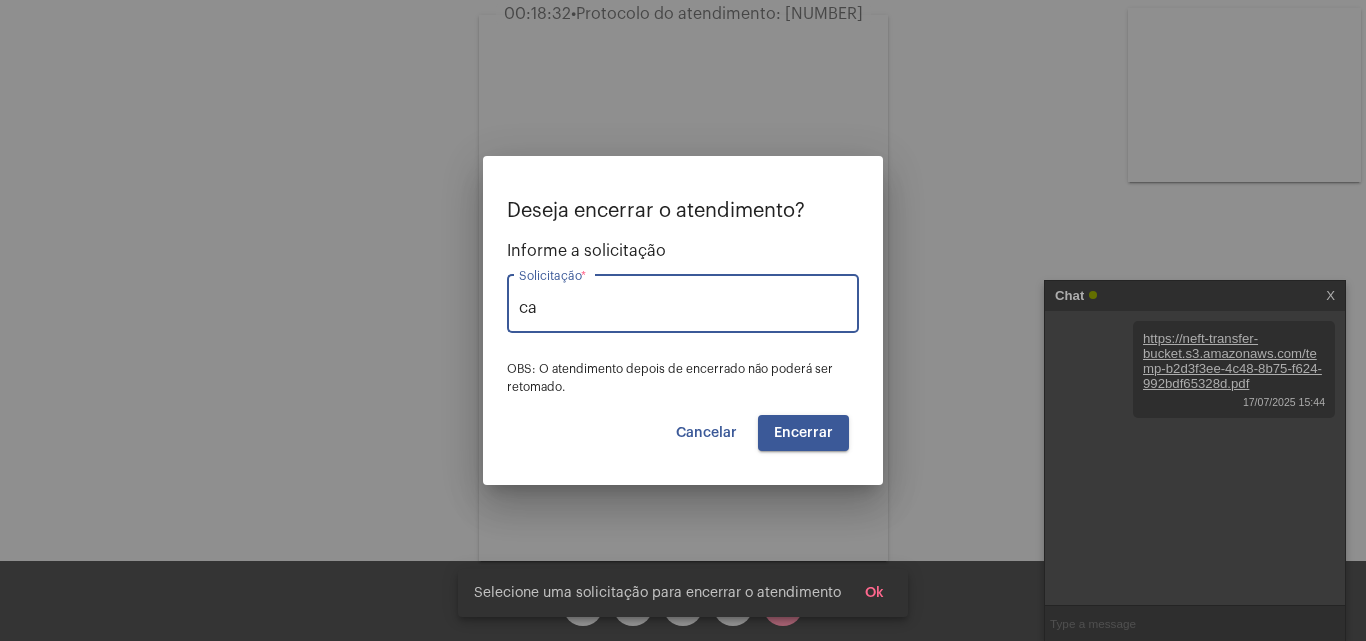 type on "c" 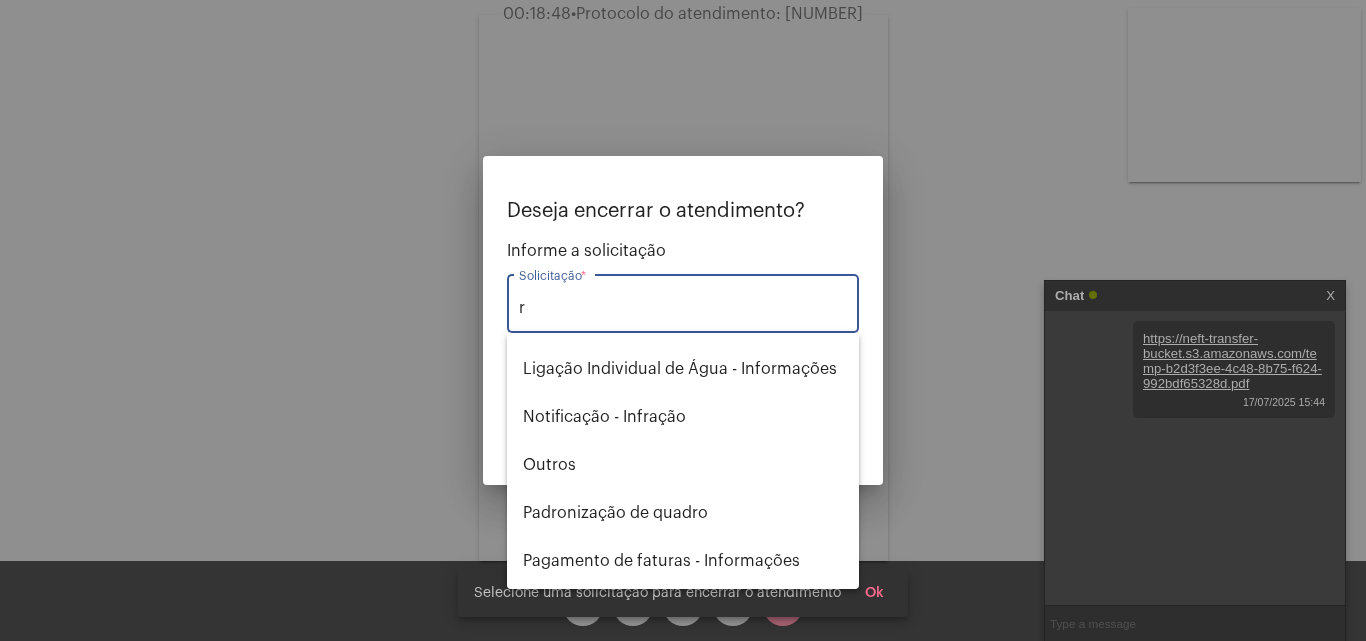 scroll, scrollTop: 1000, scrollLeft: 0, axis: vertical 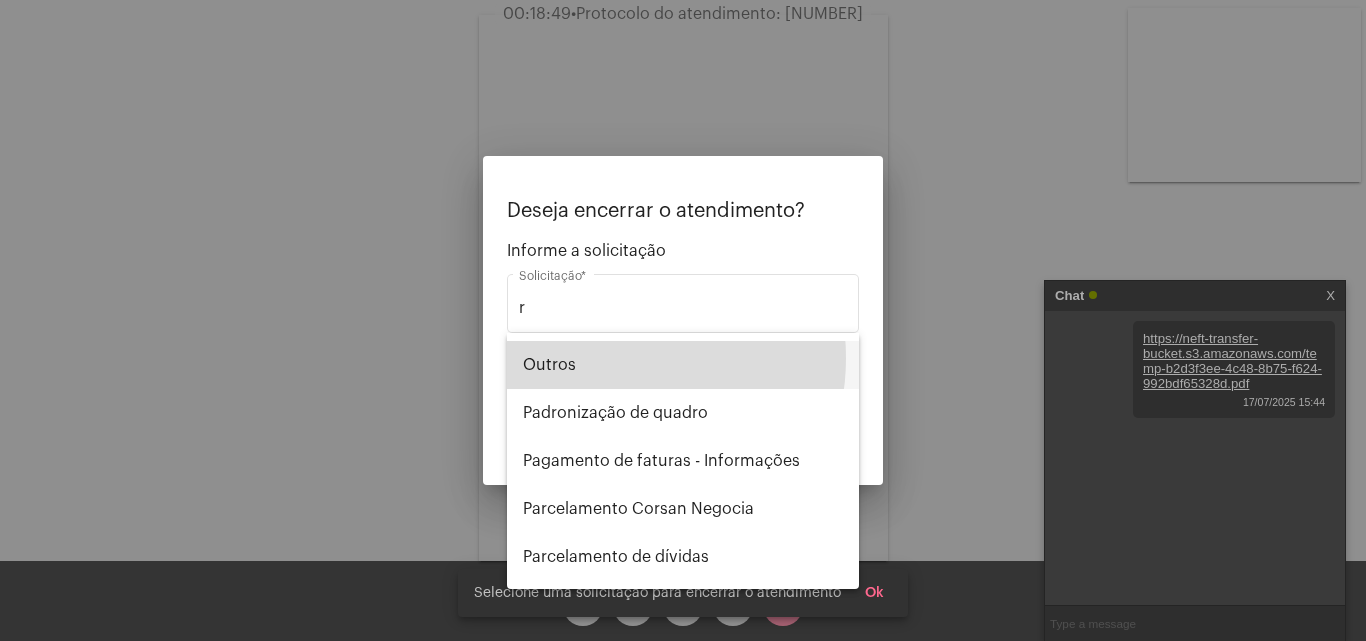 click on "Outros" at bounding box center [683, 365] 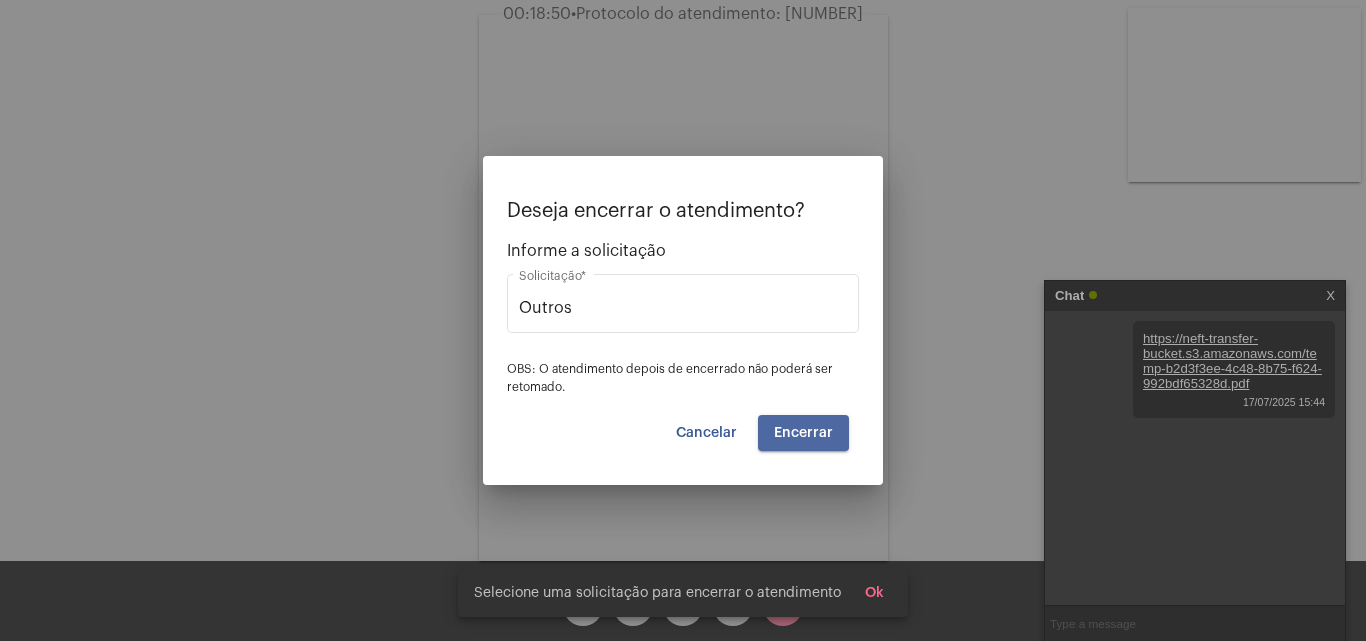 click on "Encerrar" at bounding box center [803, 433] 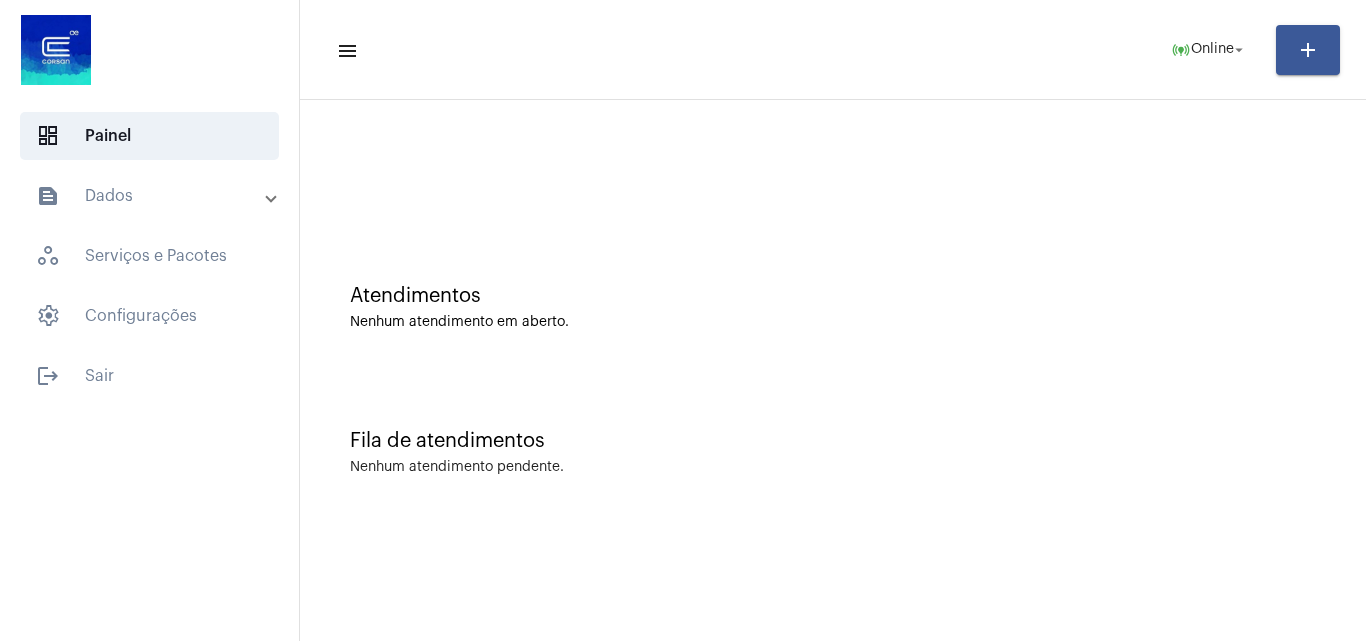 click on "text_snippet_outlined  Dados" at bounding box center (151, 196) 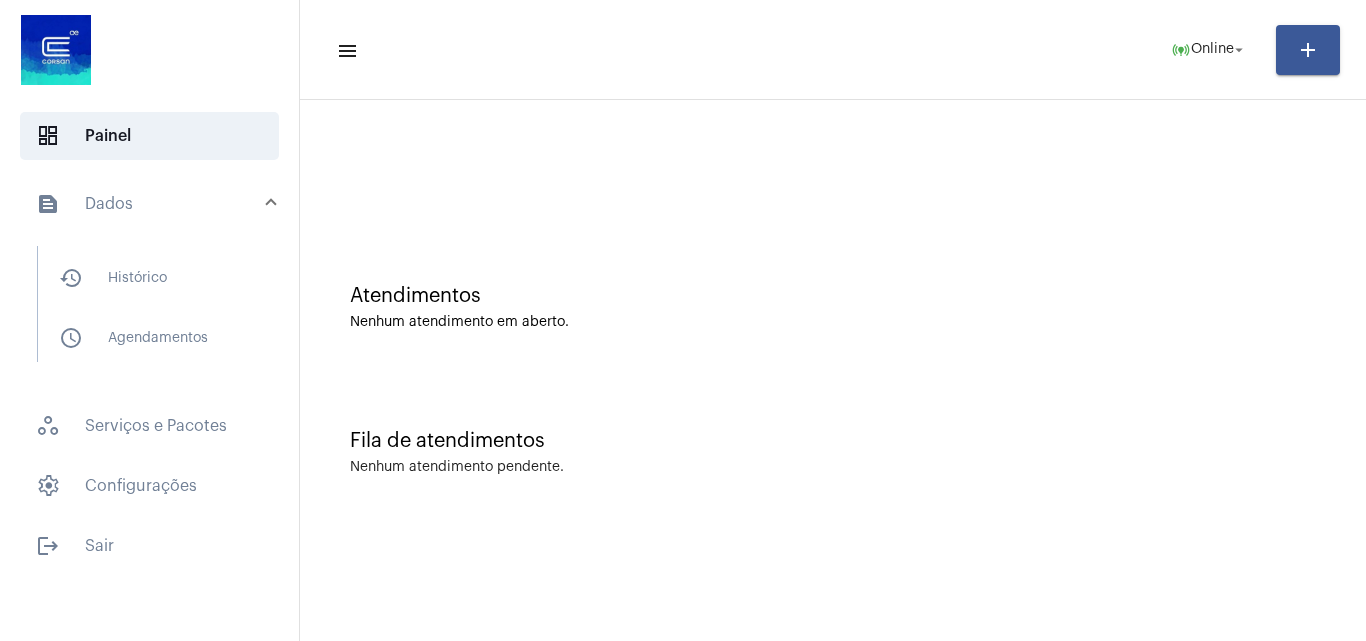 drag, startPoint x: 481, startPoint y: 237, endPoint x: 458, endPoint y: 239, distance: 23.086792 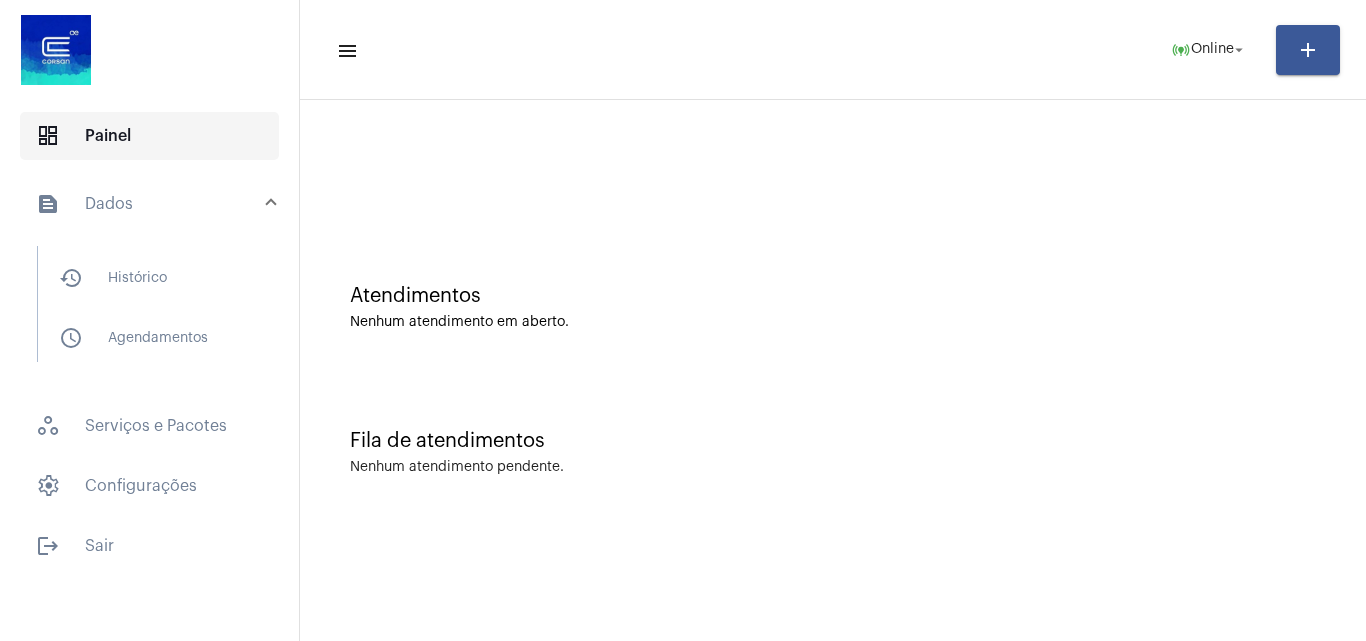 click on "dashboard   Painel" 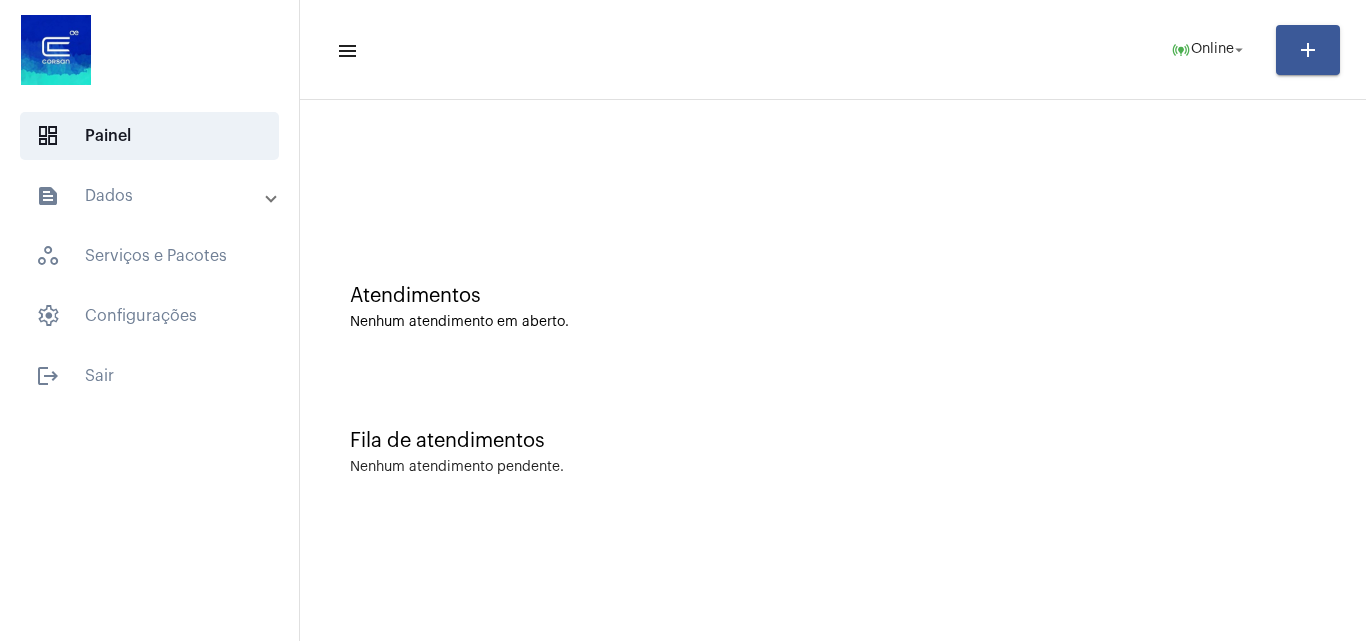 click on "text_snippet_outlined  Dados" at bounding box center [151, 196] 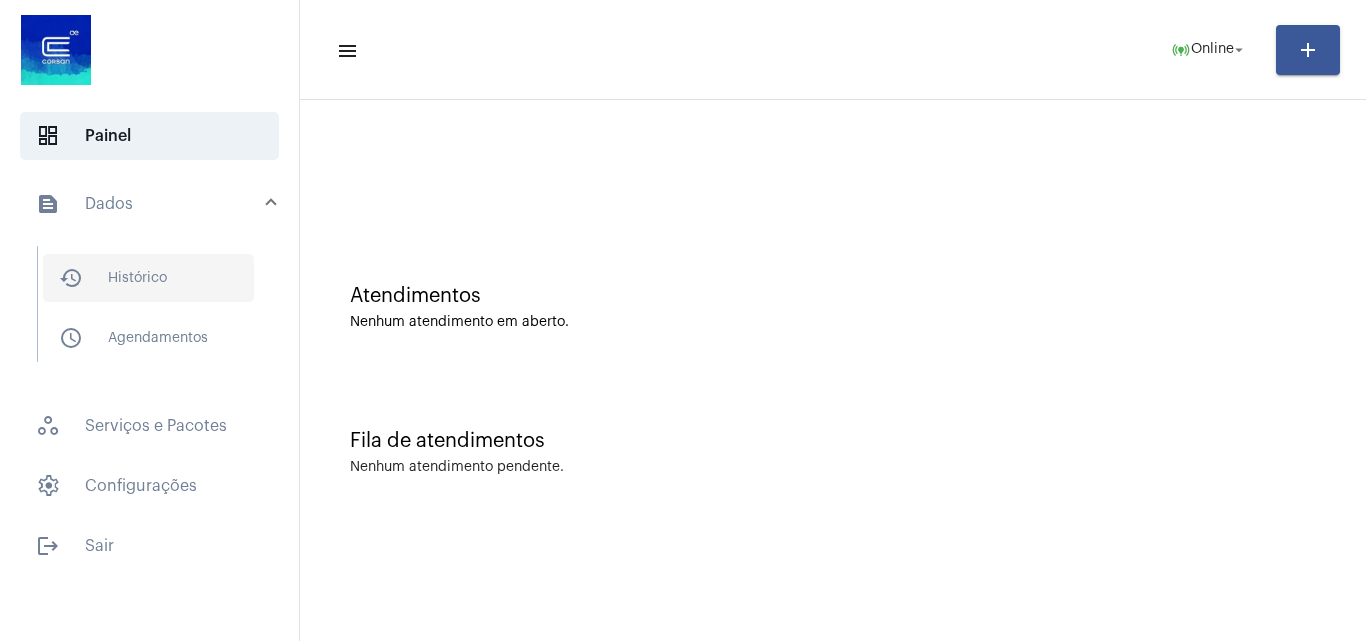 click on "history_outlined  Histórico" at bounding box center (148, 278) 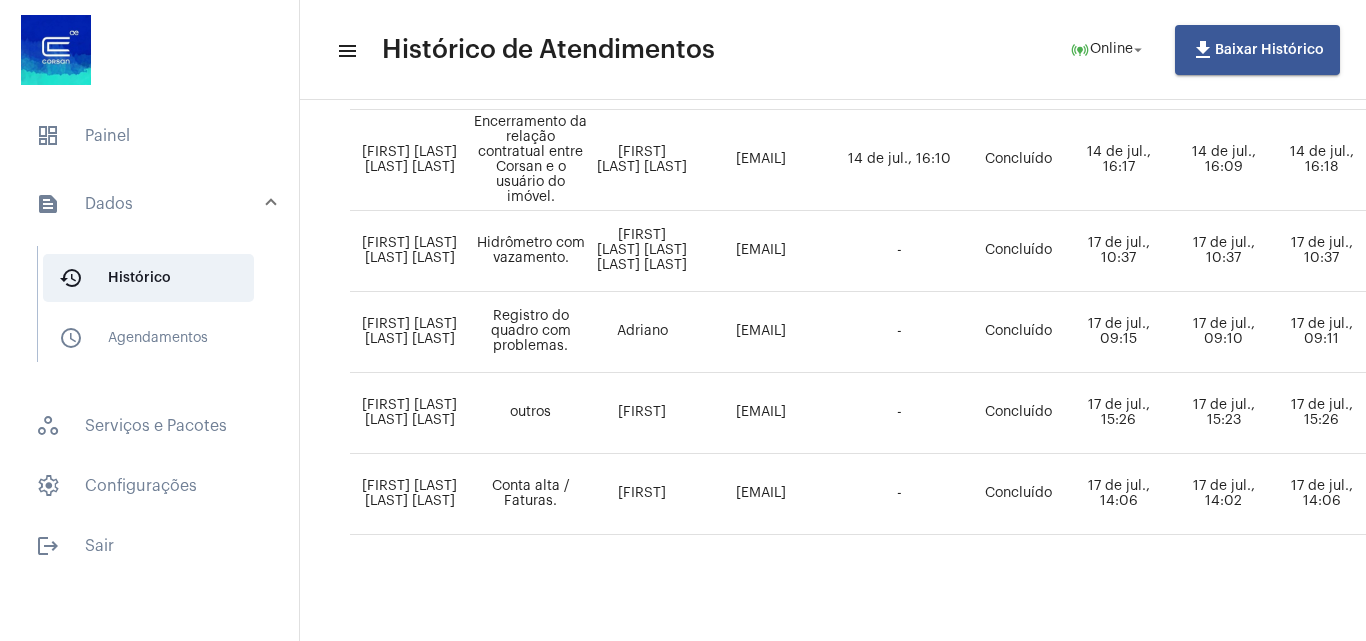 scroll, scrollTop: 715, scrollLeft: 0, axis: vertical 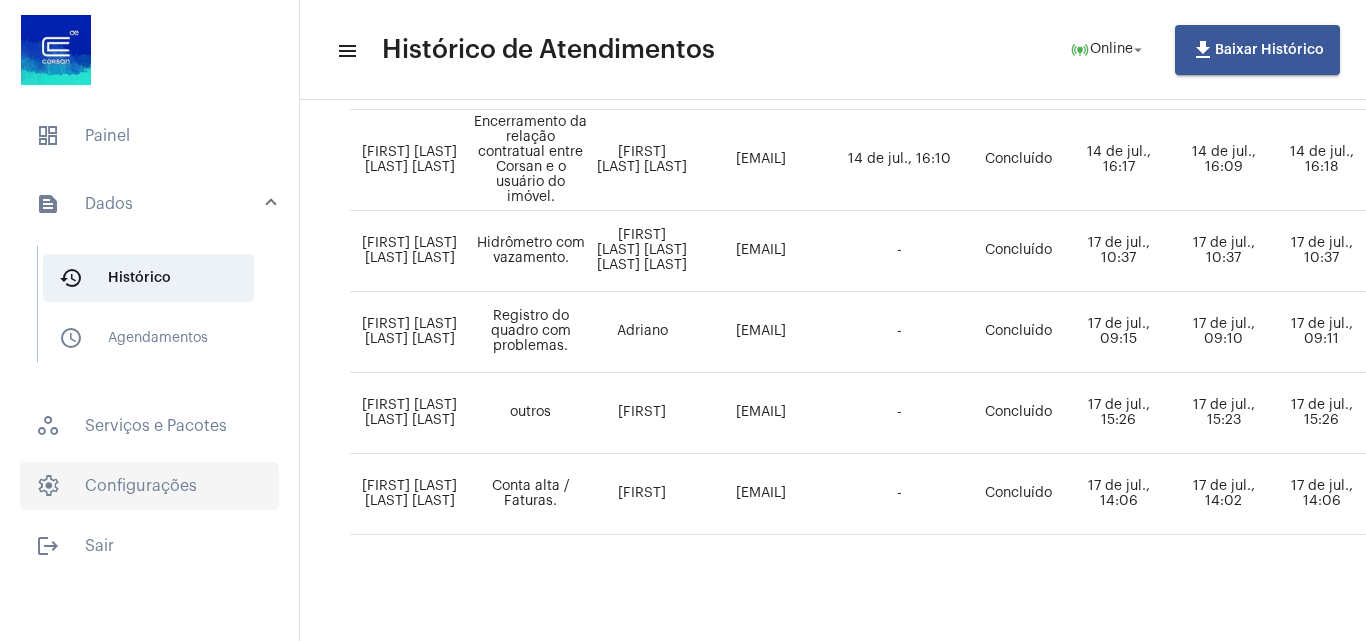 click on "settings   Configurações" 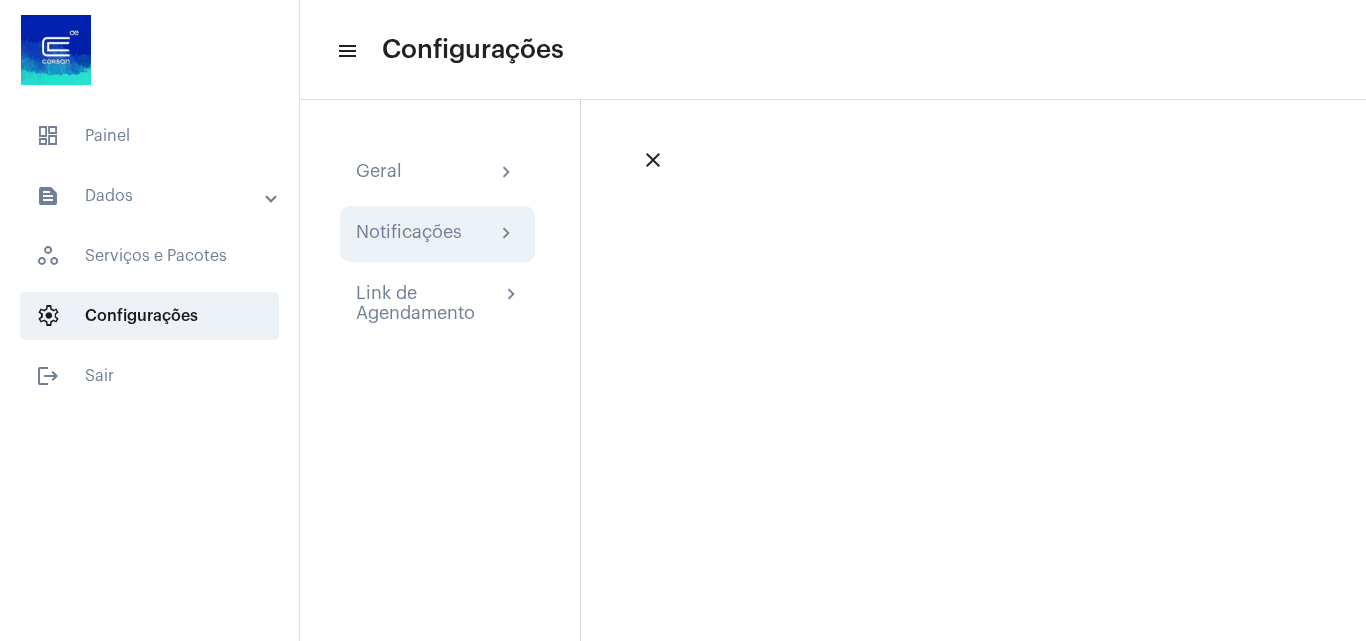 click on "Notificações" 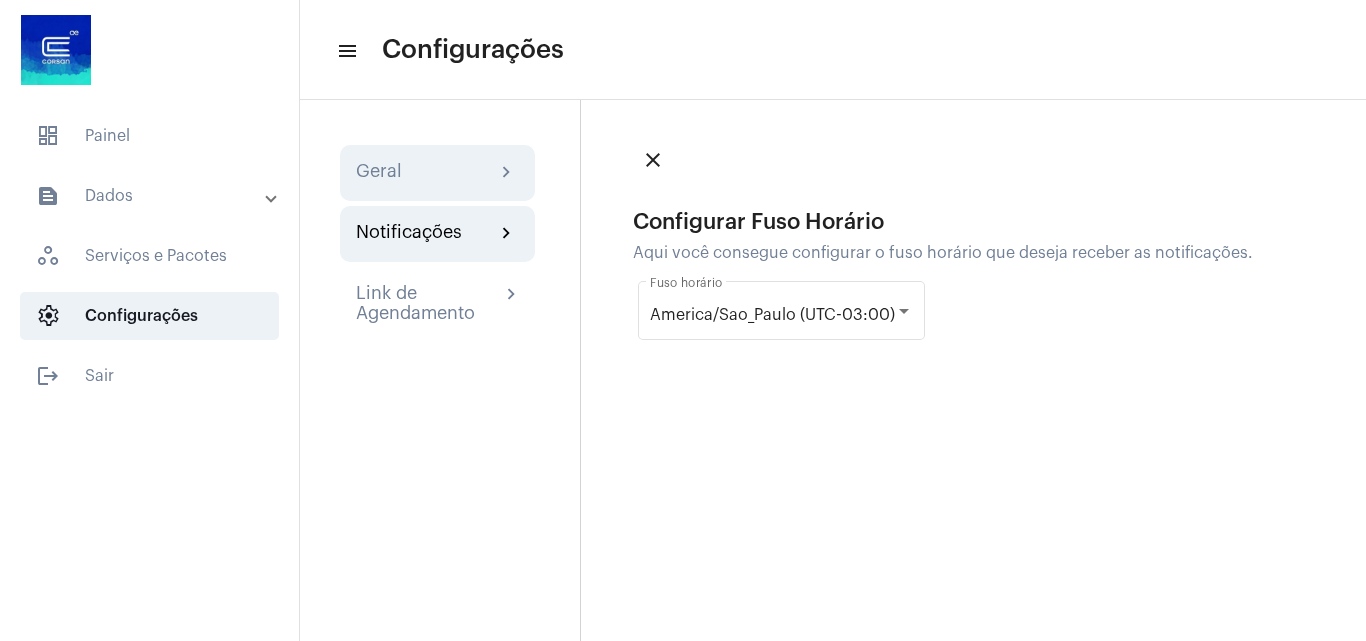 click on "Geral chevron_right" 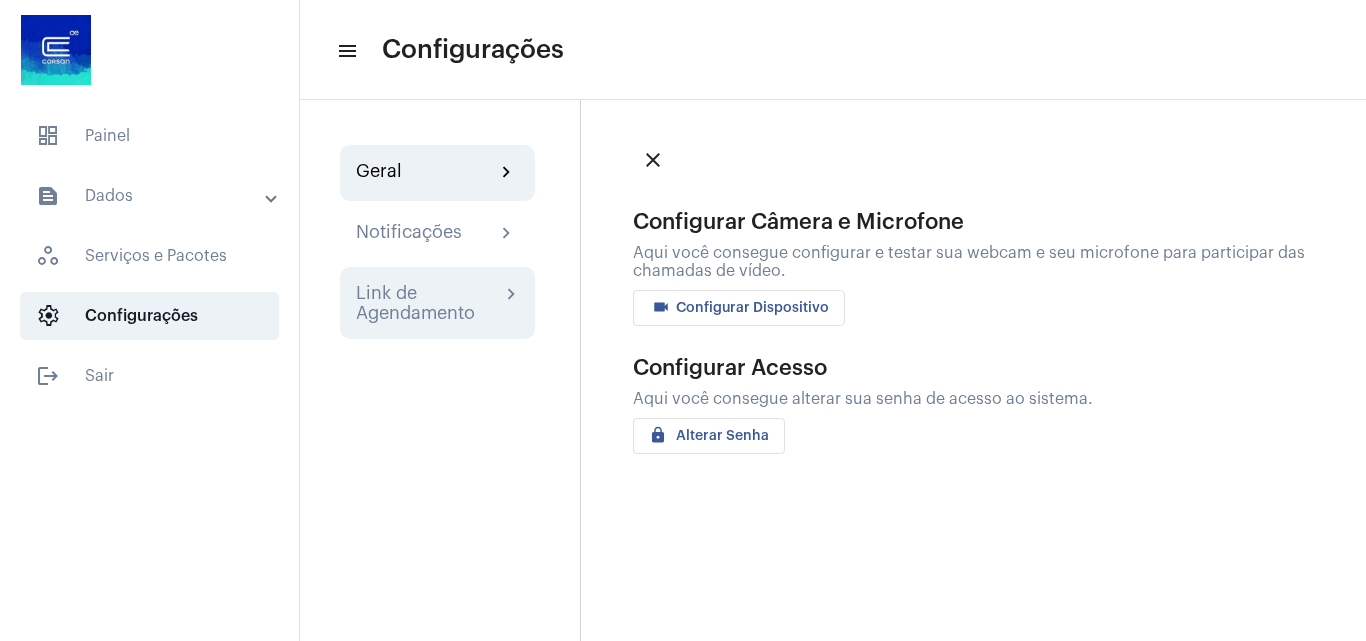 click on "Link de Agendamento" 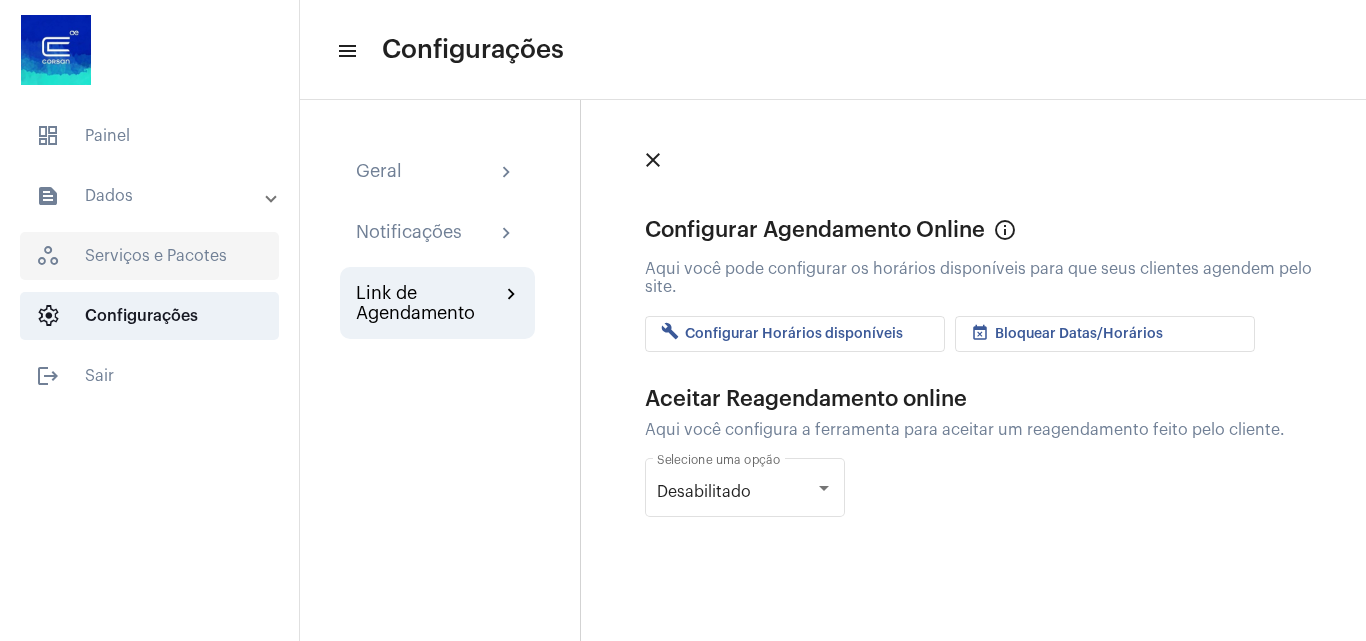 click on "workspaces_outlined   Serviços e Pacotes" 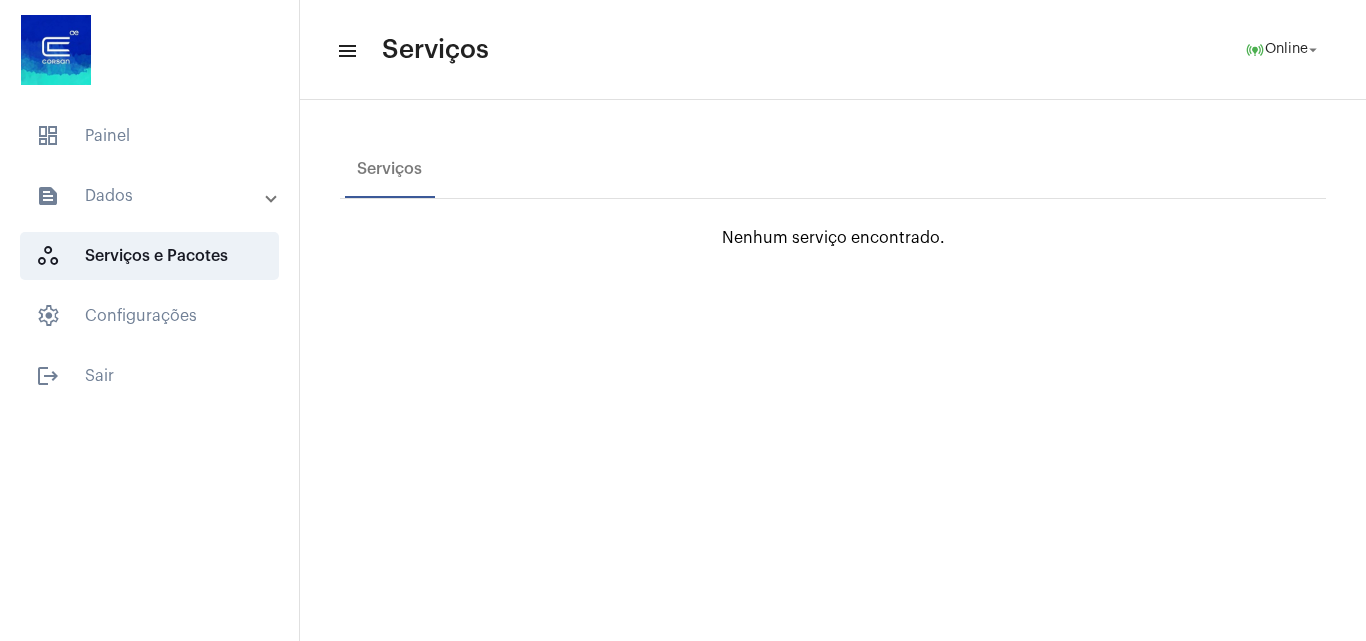 click on "text_snippet_outlined  Dados" at bounding box center (155, 196) 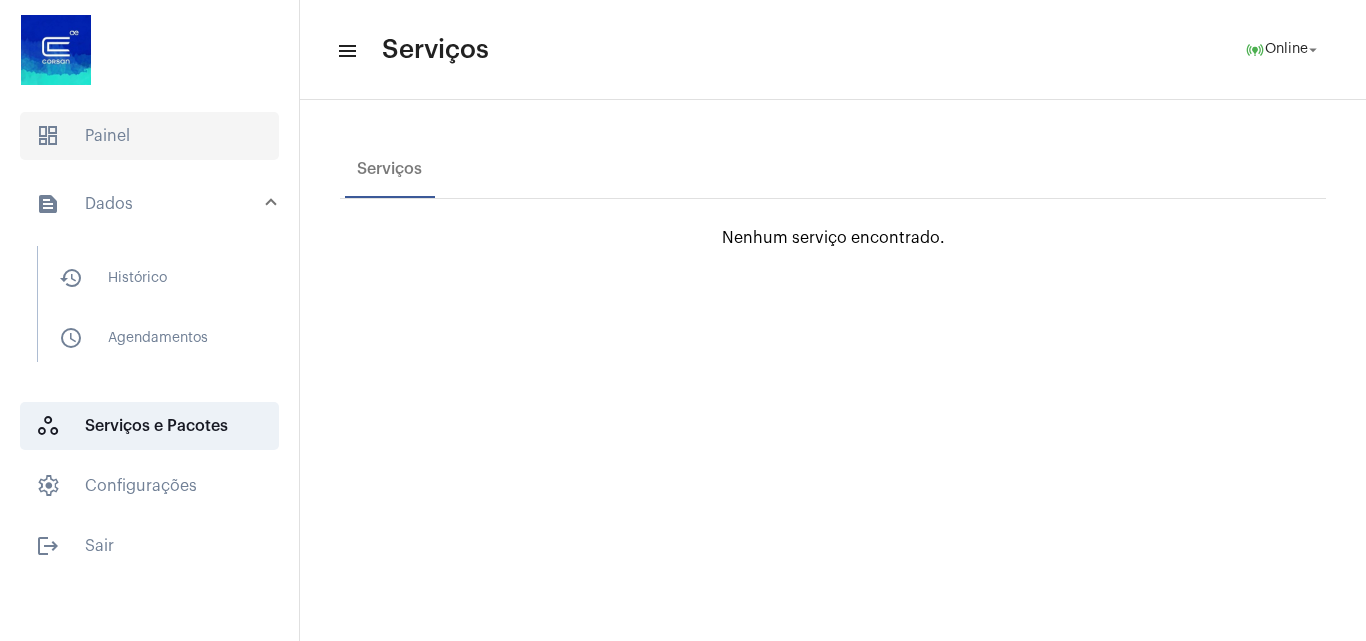 click on "dashboard   Painel" 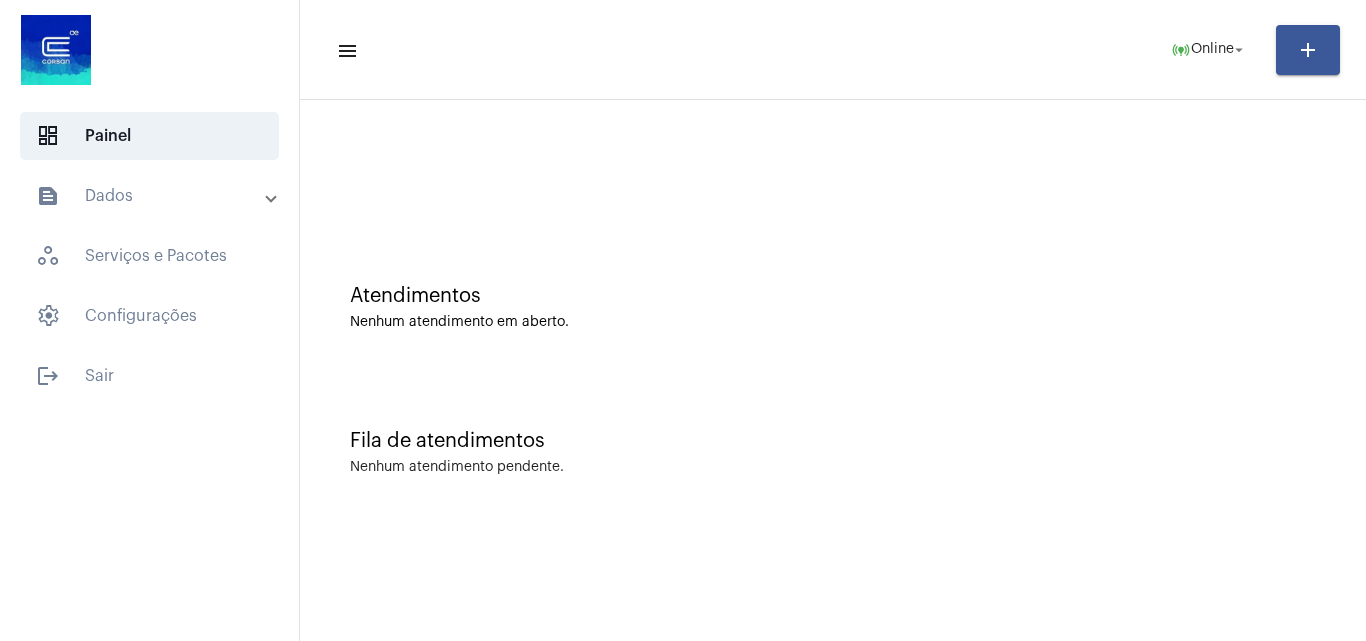 click on "text_snippet_outlined  Dados" at bounding box center [151, 196] 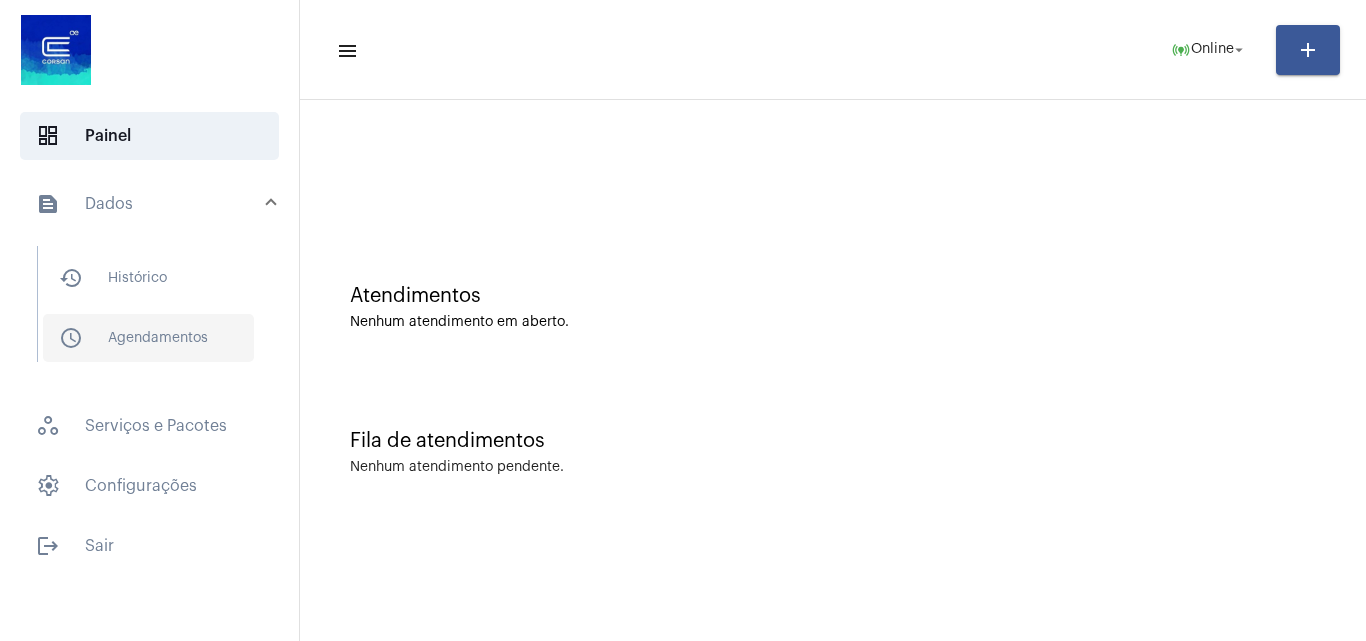 click on "schedule_outlined  Agendamentos" at bounding box center [148, 338] 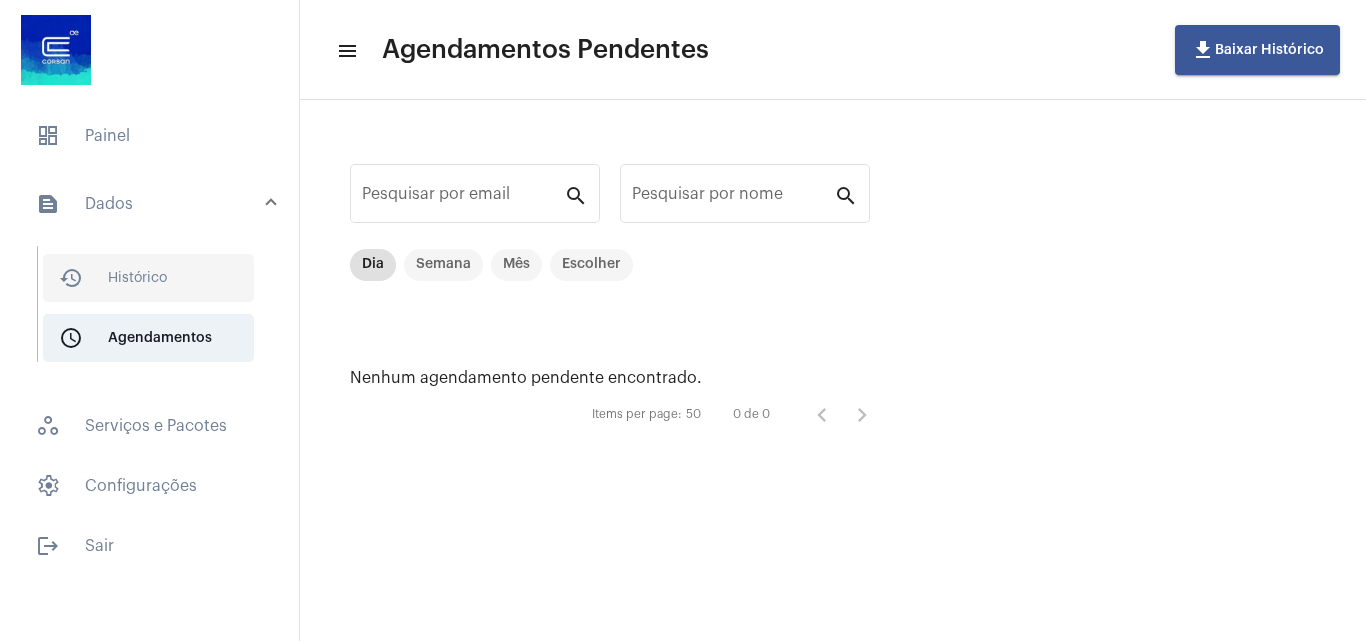 click on "history_outlined  Histórico" at bounding box center [148, 278] 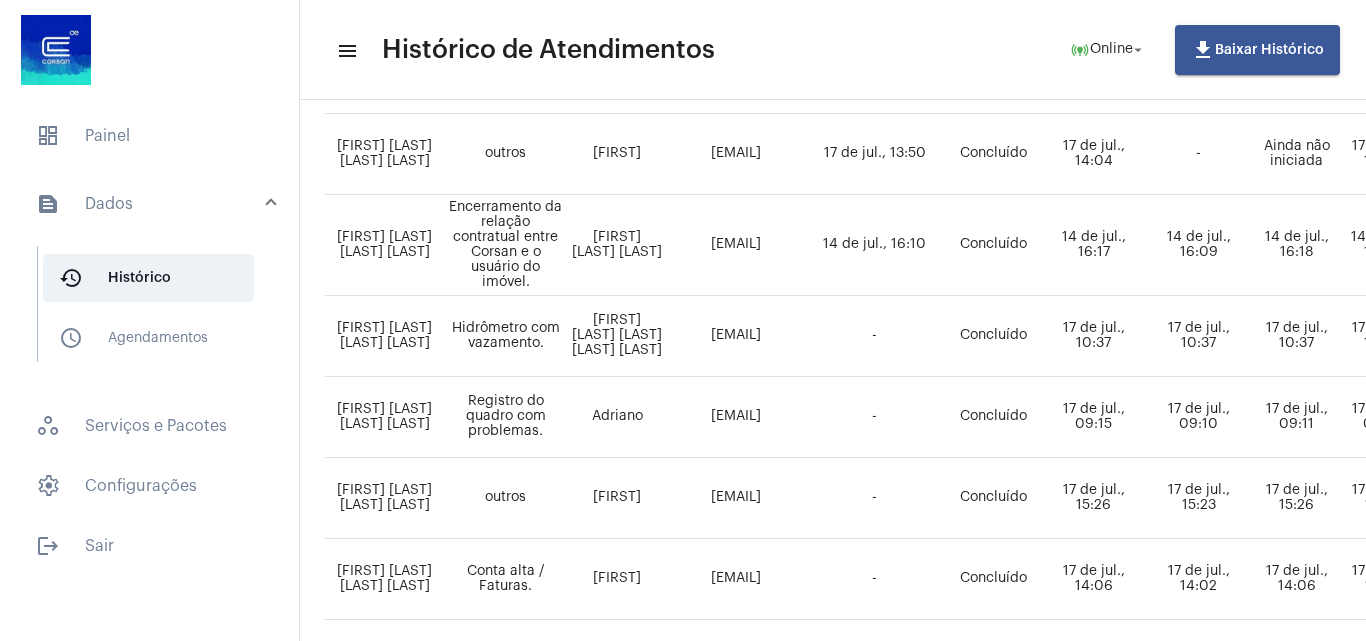 scroll, scrollTop: 615, scrollLeft: 0, axis: vertical 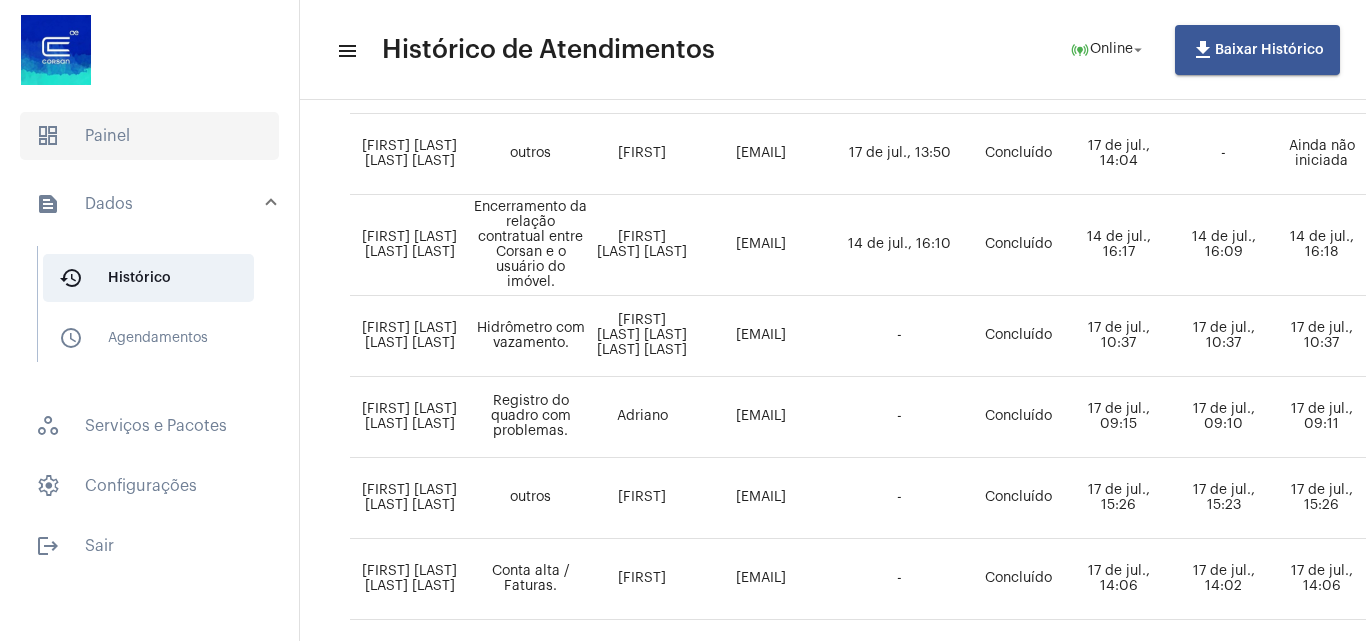 click on "dashboard   Painel" 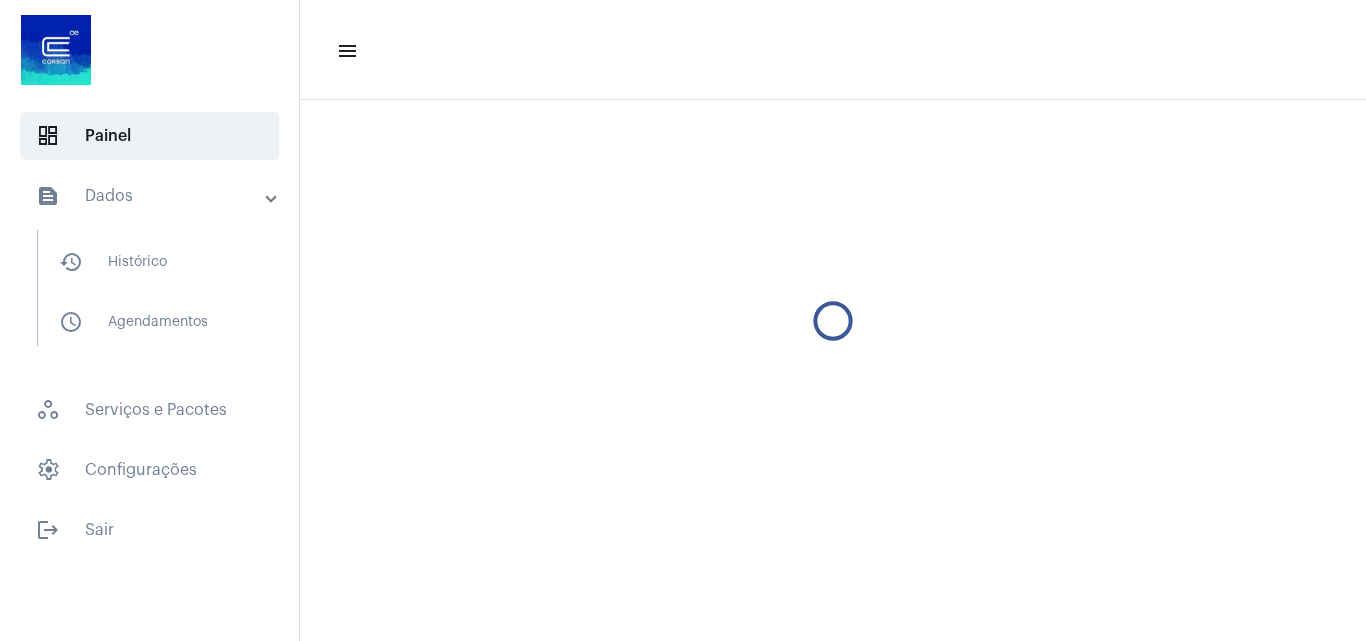 scroll, scrollTop: 0, scrollLeft: 0, axis: both 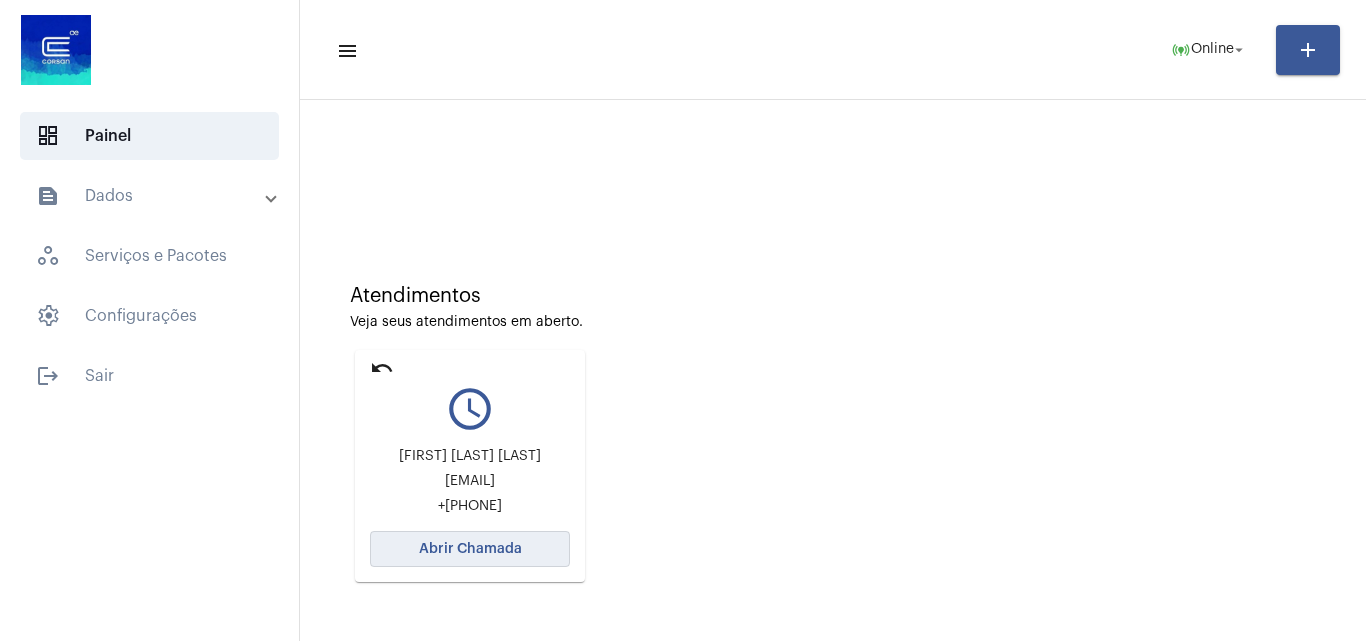 click on "Abrir Chamada" 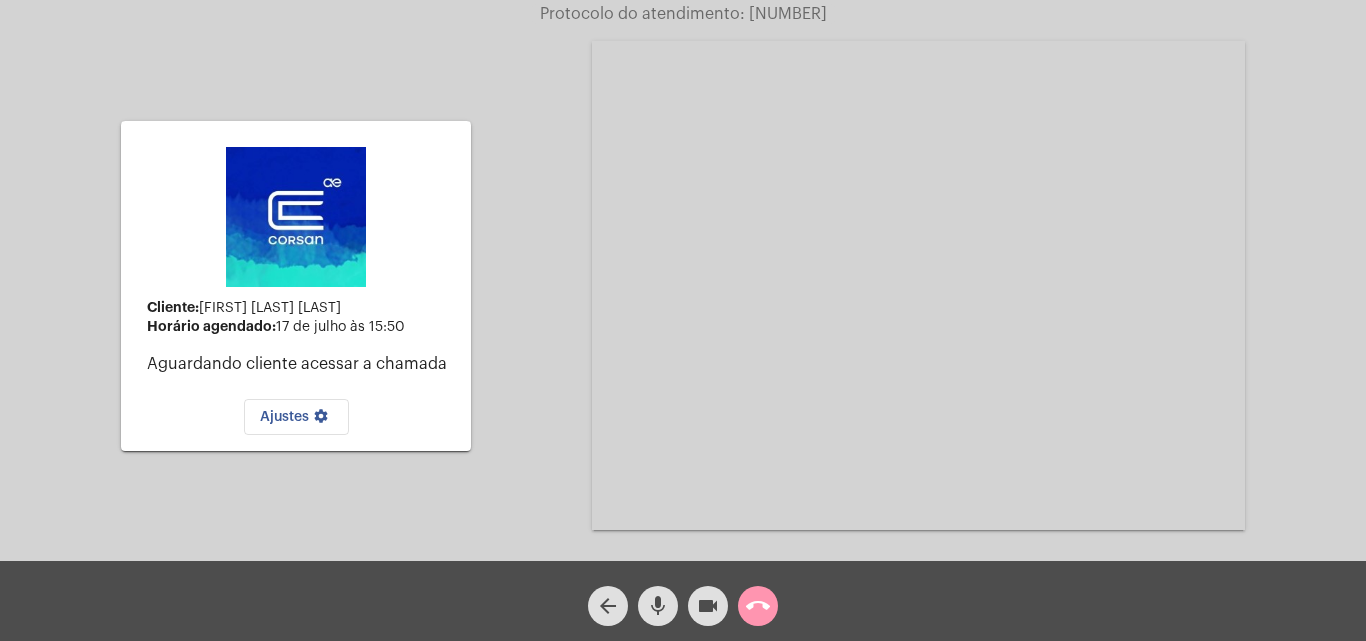 click on "call_end" 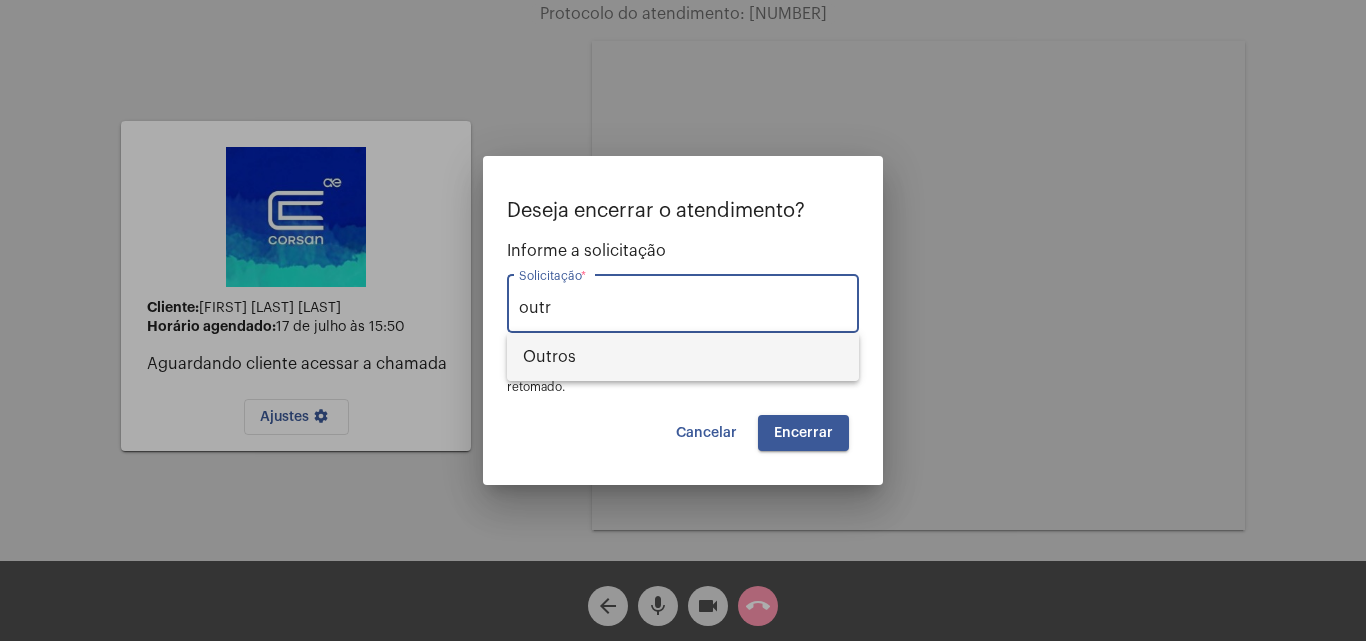 click on "Outros" at bounding box center (683, 357) 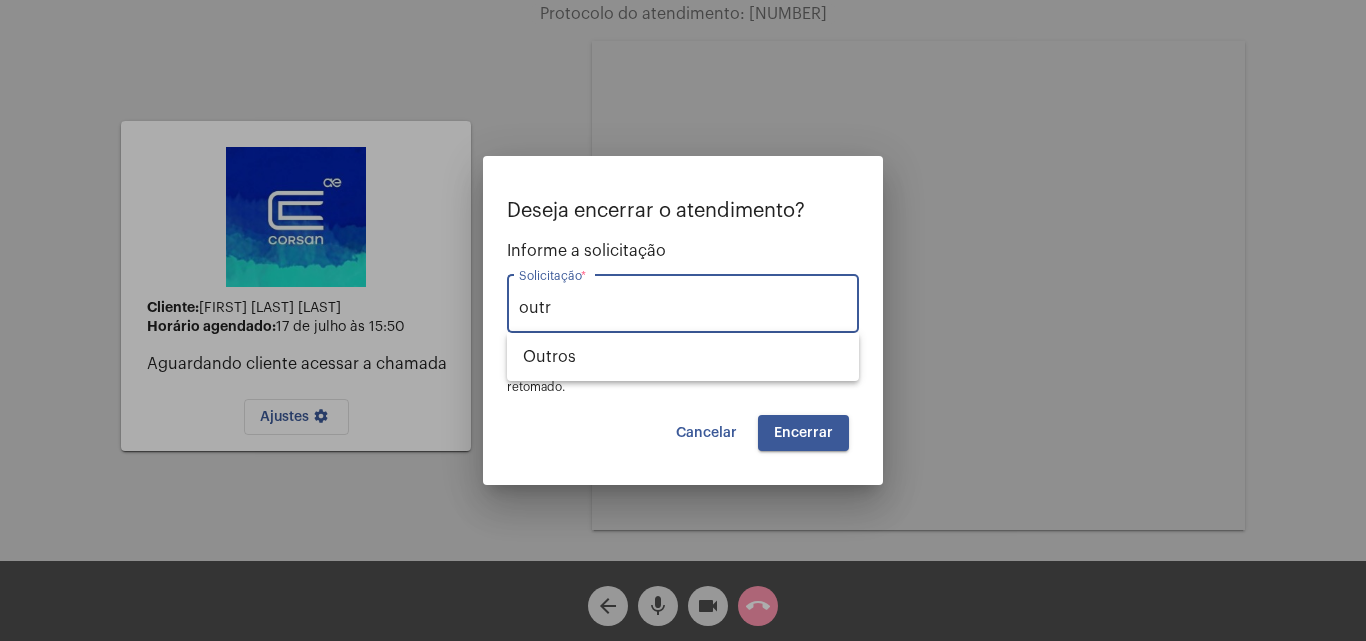 type on "Outros" 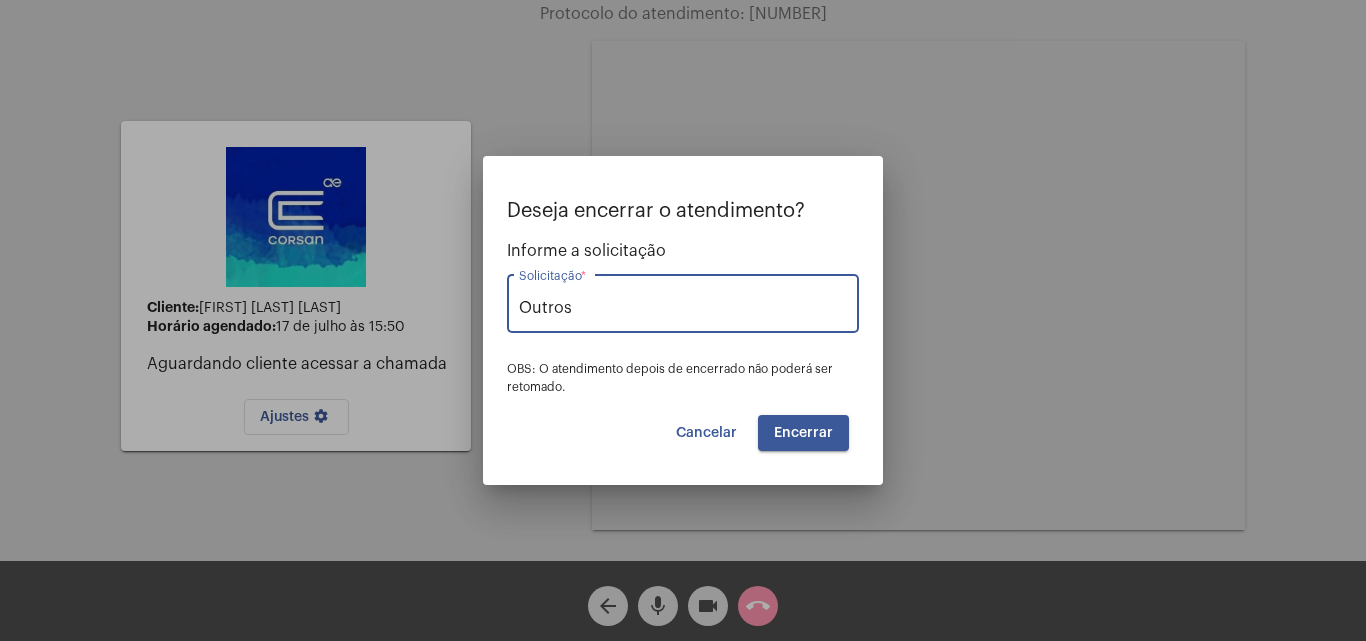 click on "Encerrar" at bounding box center [803, 433] 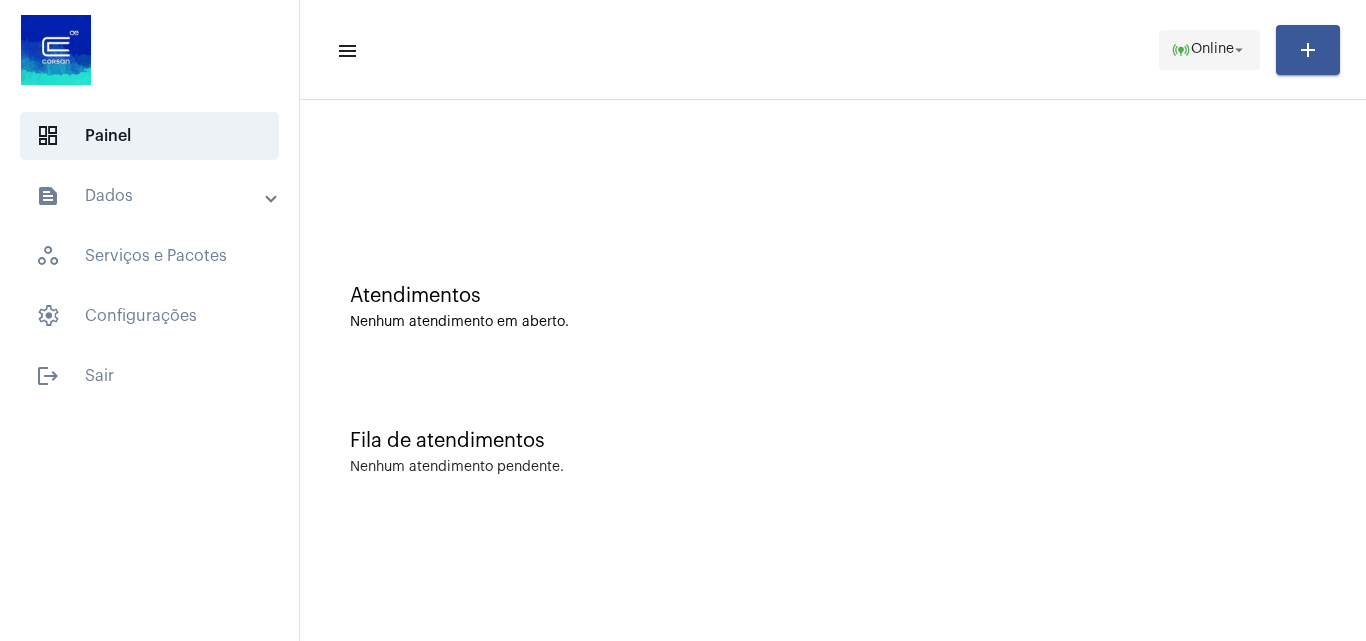click on "Online" 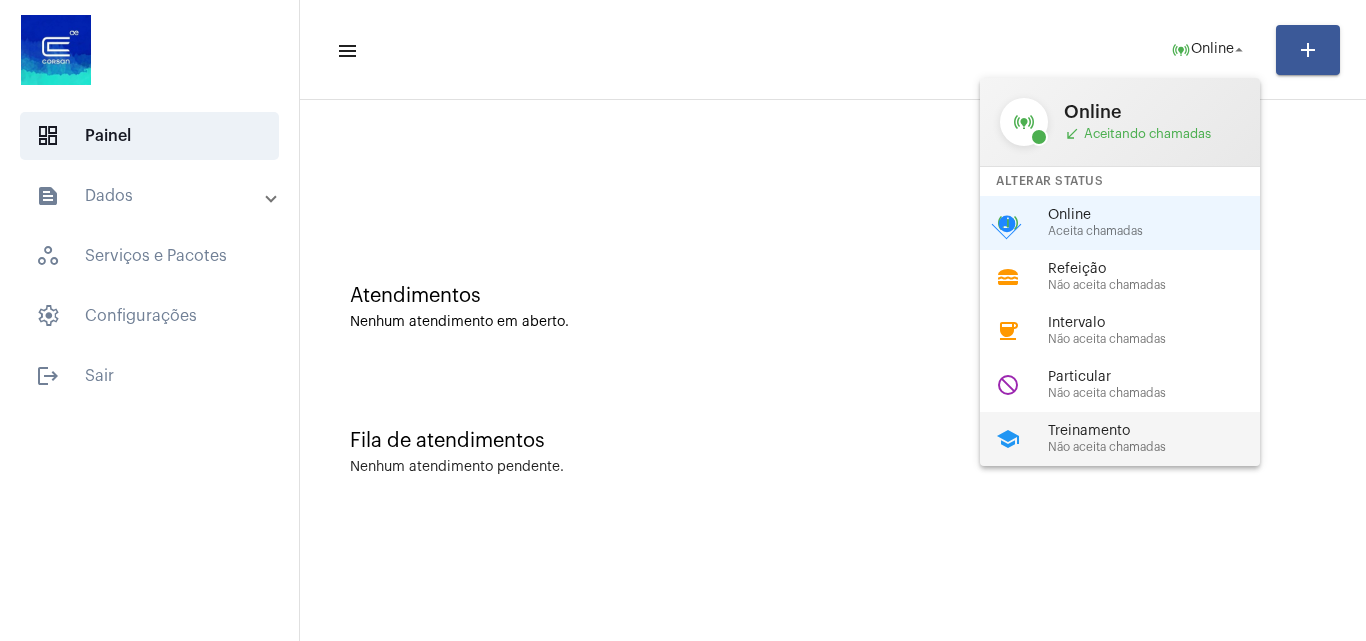 click on "school  Treinamento  Não aceita chamadas" at bounding box center [1136, 439] 